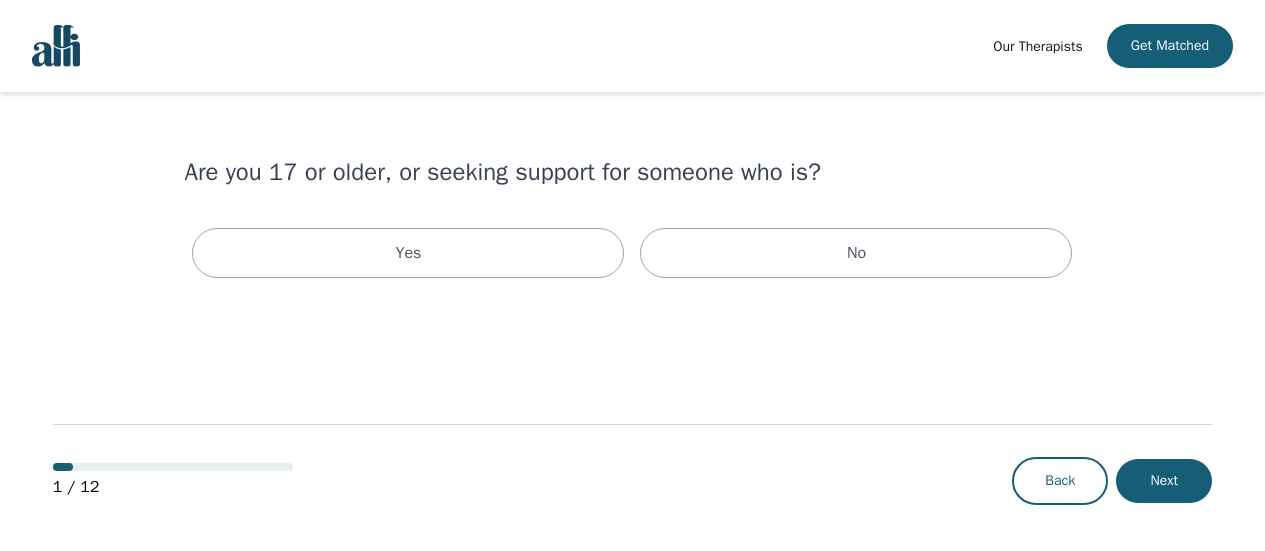 scroll, scrollTop: 0, scrollLeft: 0, axis: both 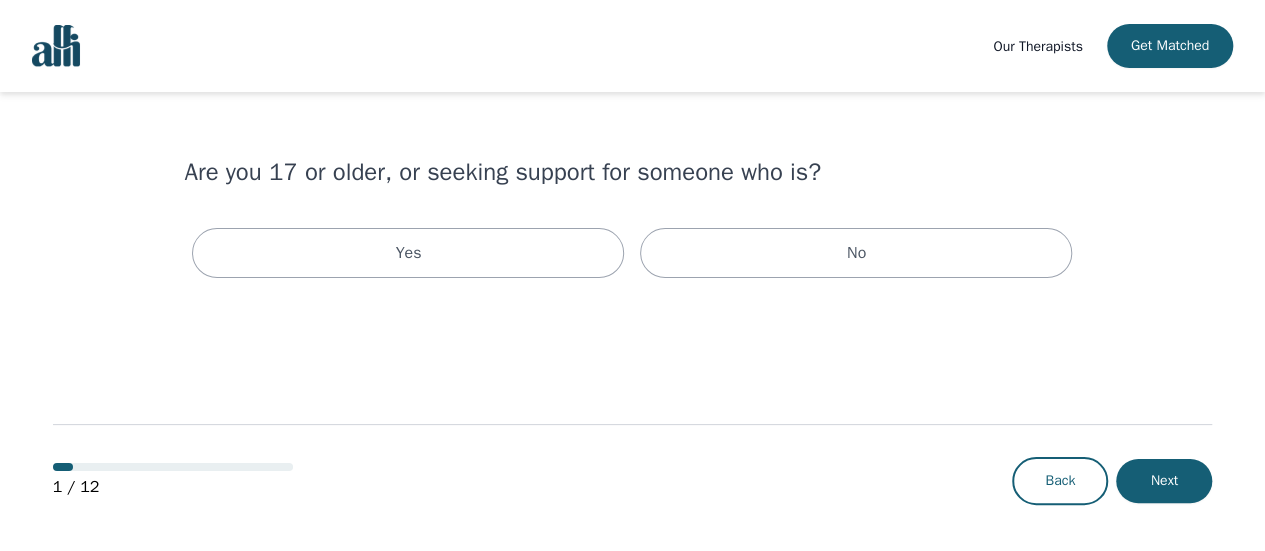click on "Our Therapists" at bounding box center (1037, 46) 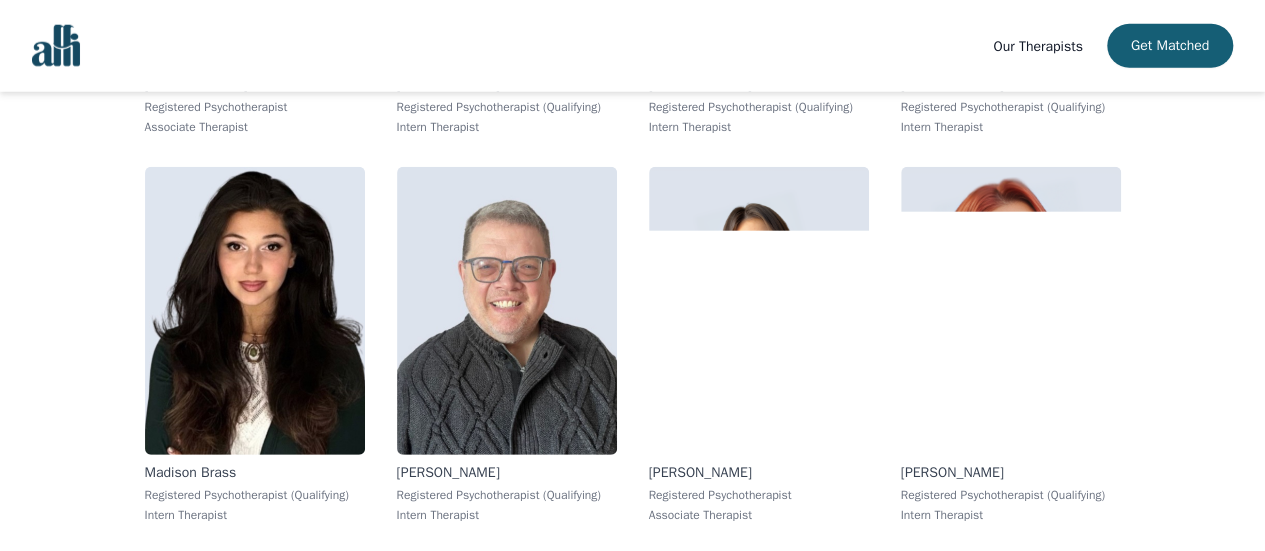 scroll, scrollTop: 2700, scrollLeft: 0, axis: vertical 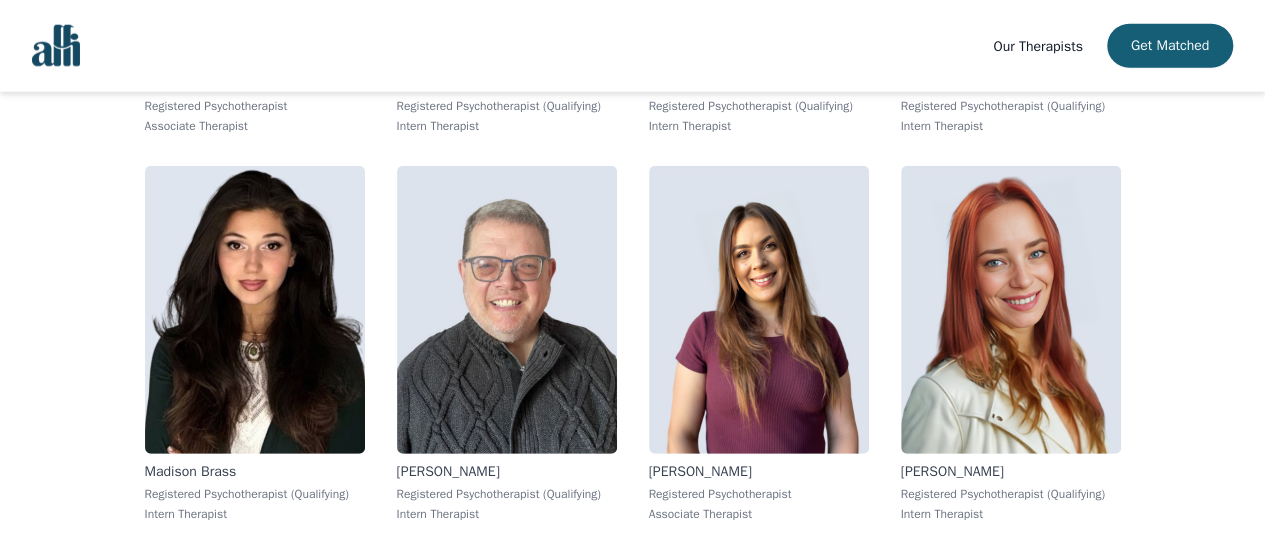 click at bounding box center [56, 46] 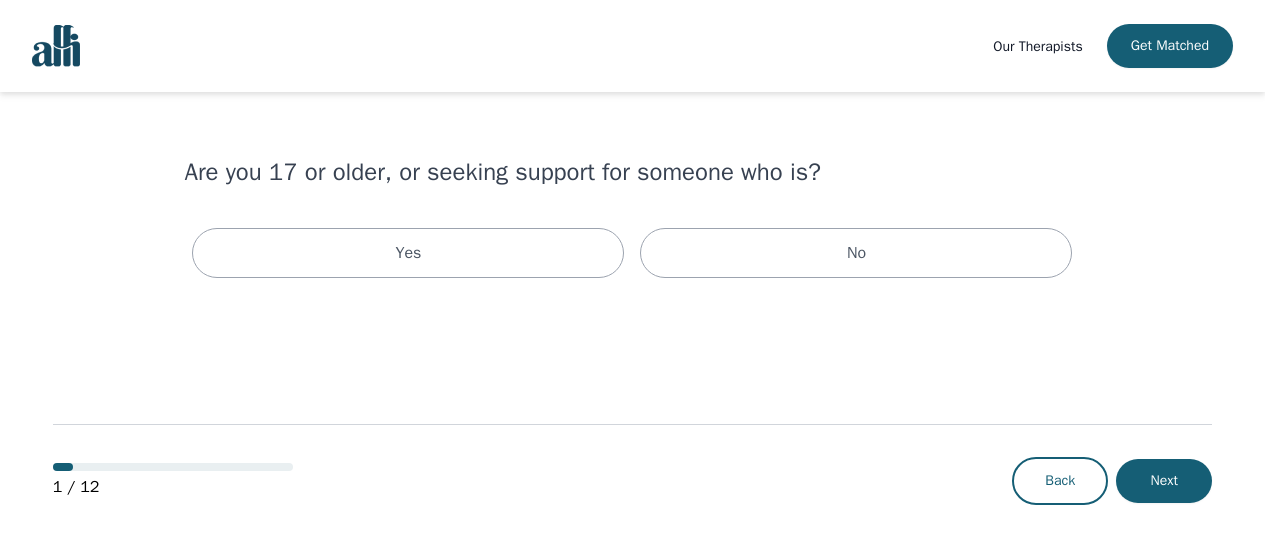scroll, scrollTop: 0, scrollLeft: 0, axis: both 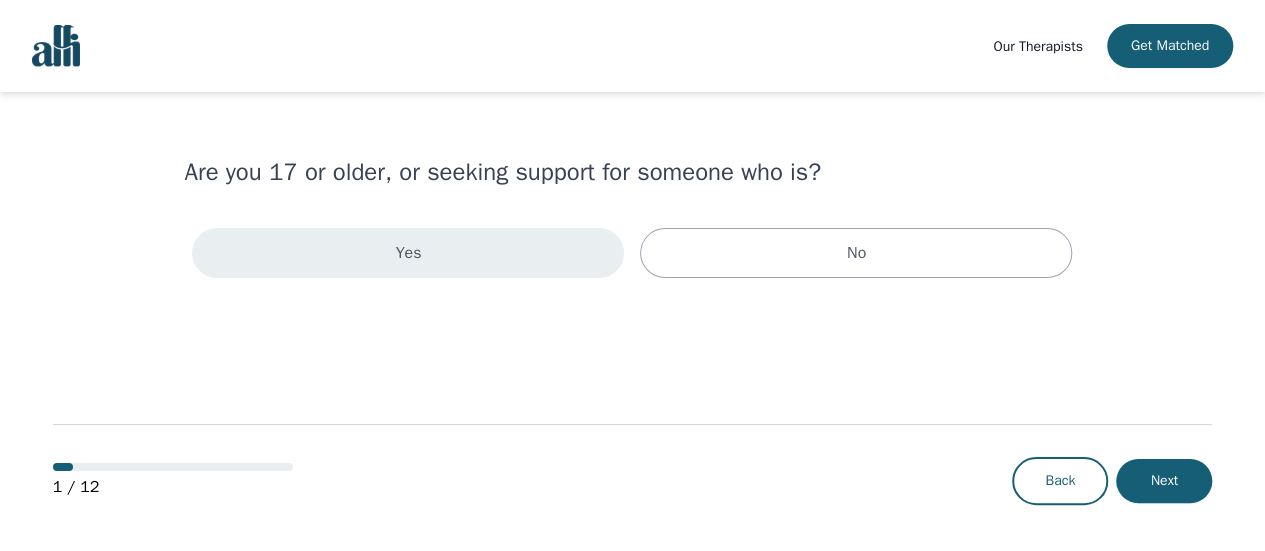 click on "Yes" at bounding box center [408, 253] 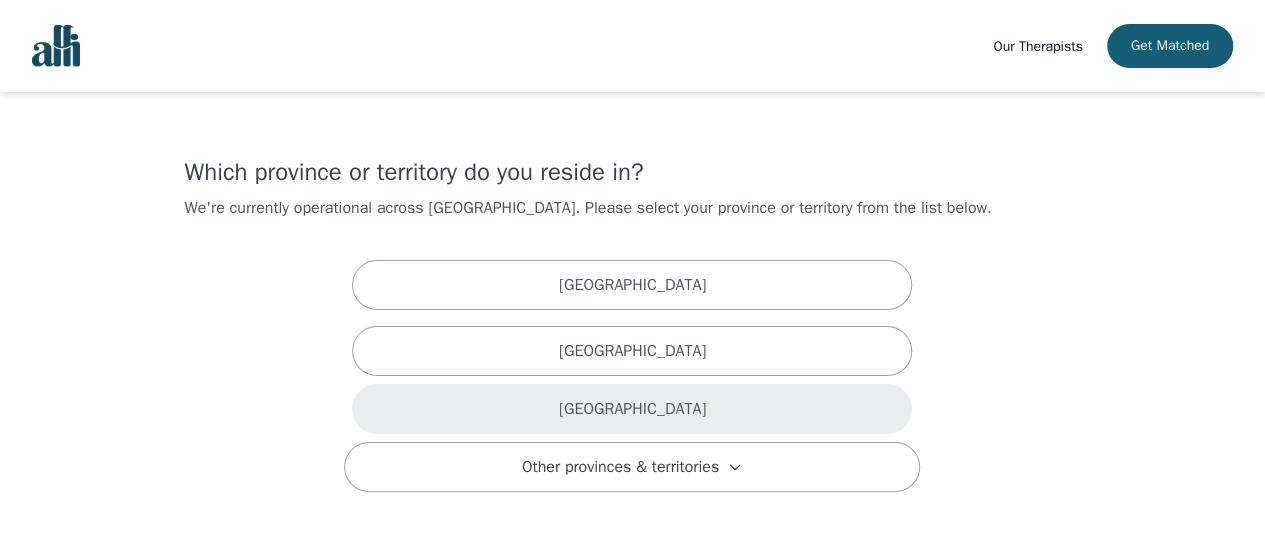 click on "[GEOGRAPHIC_DATA]" at bounding box center [632, 409] 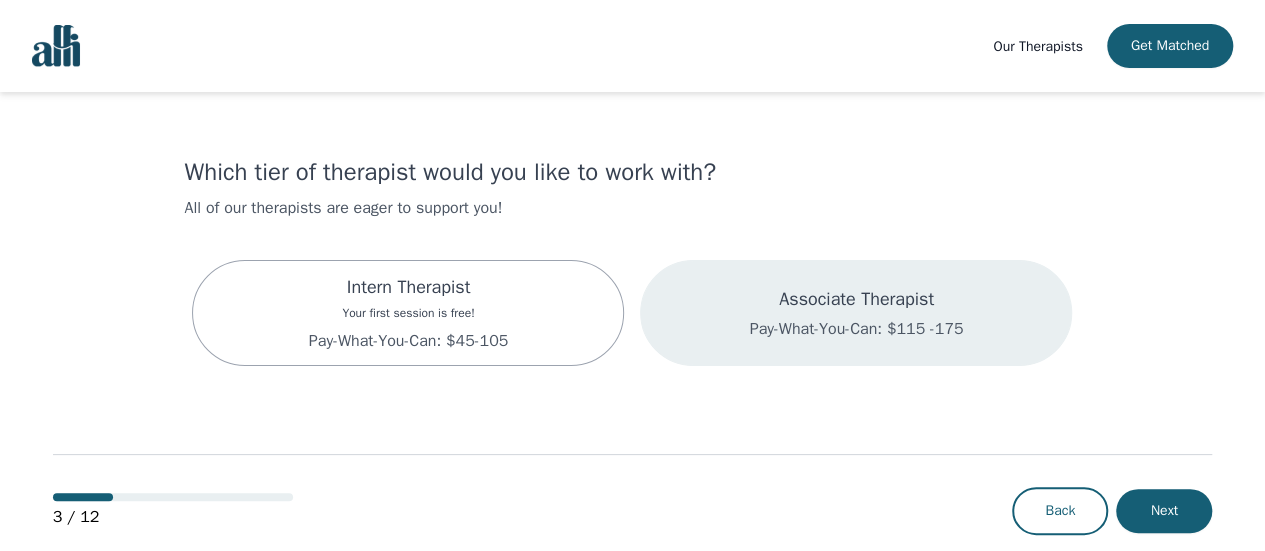 click on "Associate Therapist Pay-What-You-Can: $115 -175" at bounding box center [856, 313] 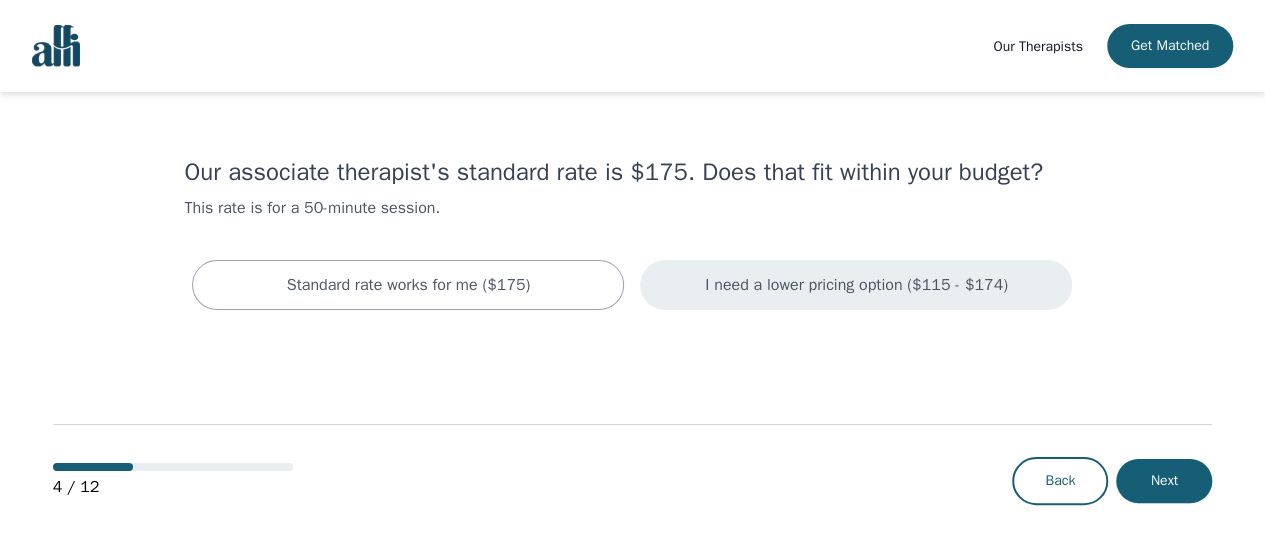click on "I need a lower pricing option ($115 - $174)" at bounding box center (856, 285) 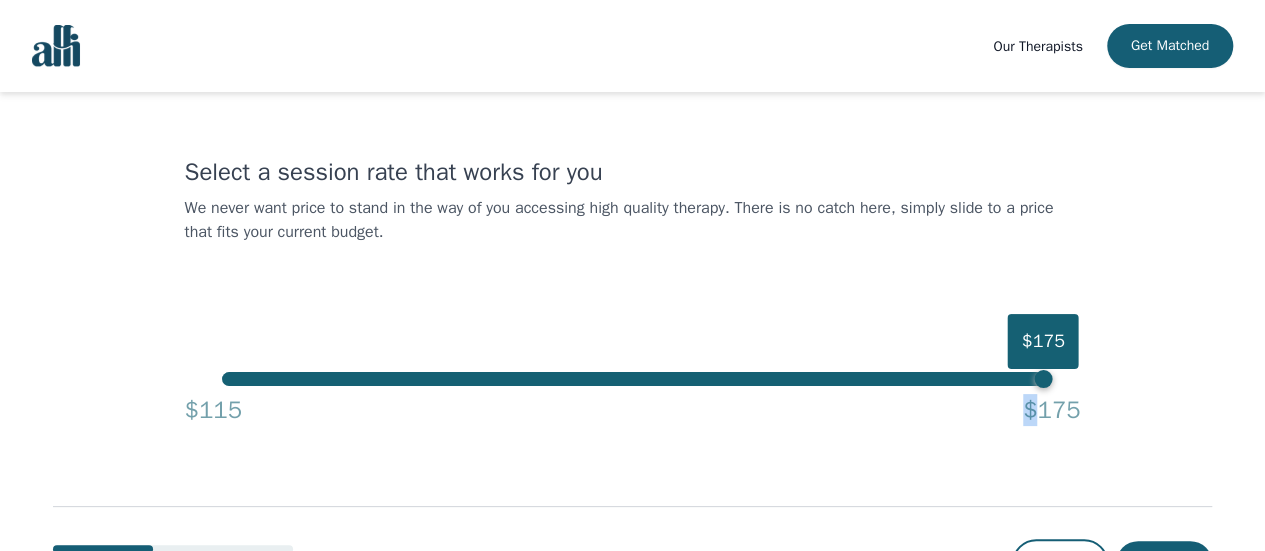 drag, startPoint x: 1038, startPoint y: 387, endPoint x: 318, endPoint y: 395, distance: 720.04443 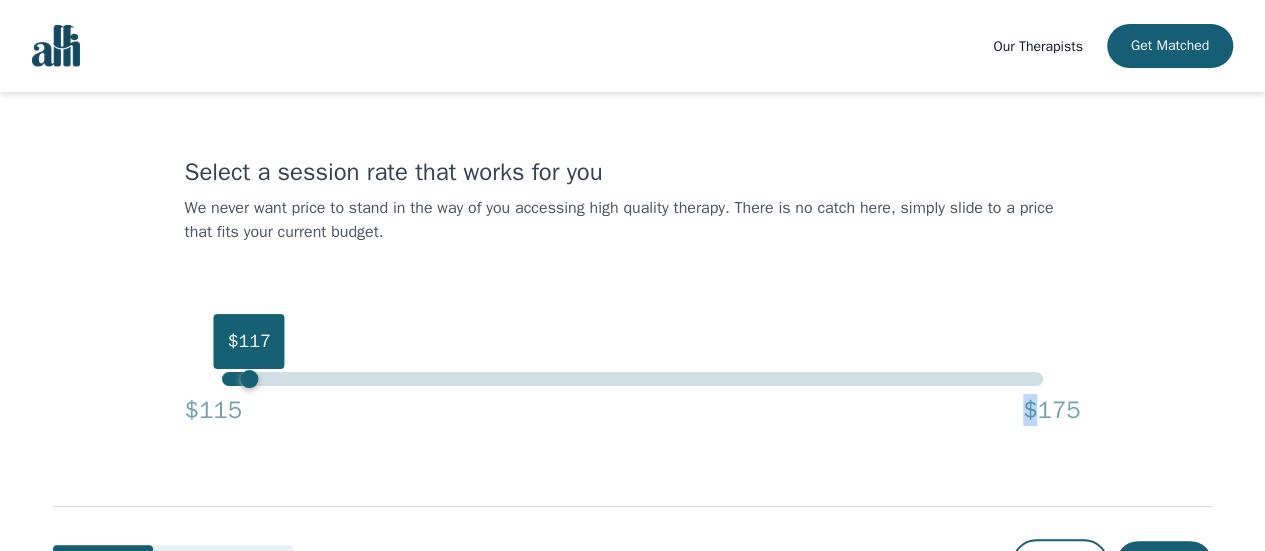 click on "$117" at bounding box center [632, 379] 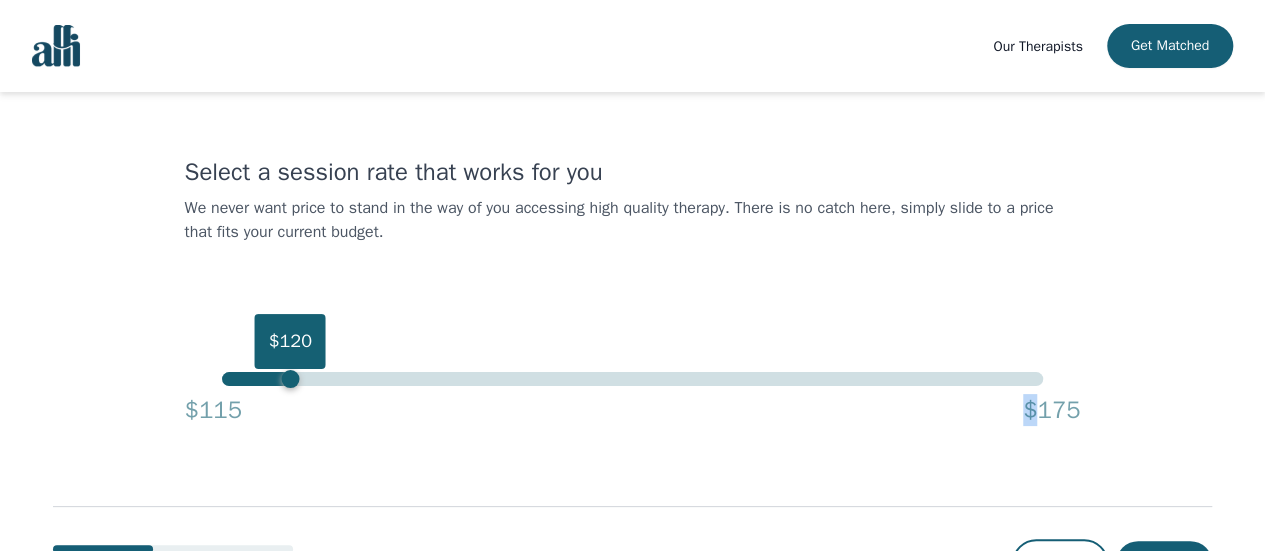 drag, startPoint x: 258, startPoint y: 385, endPoint x: 287, endPoint y: 380, distance: 29.427877 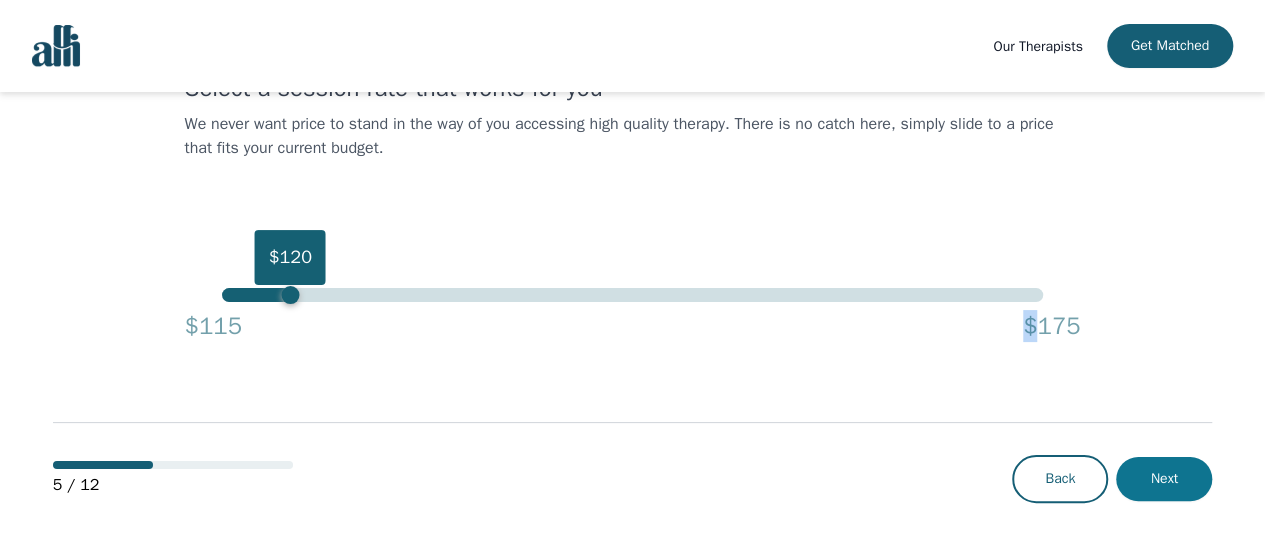 click on "Next" at bounding box center [1164, 479] 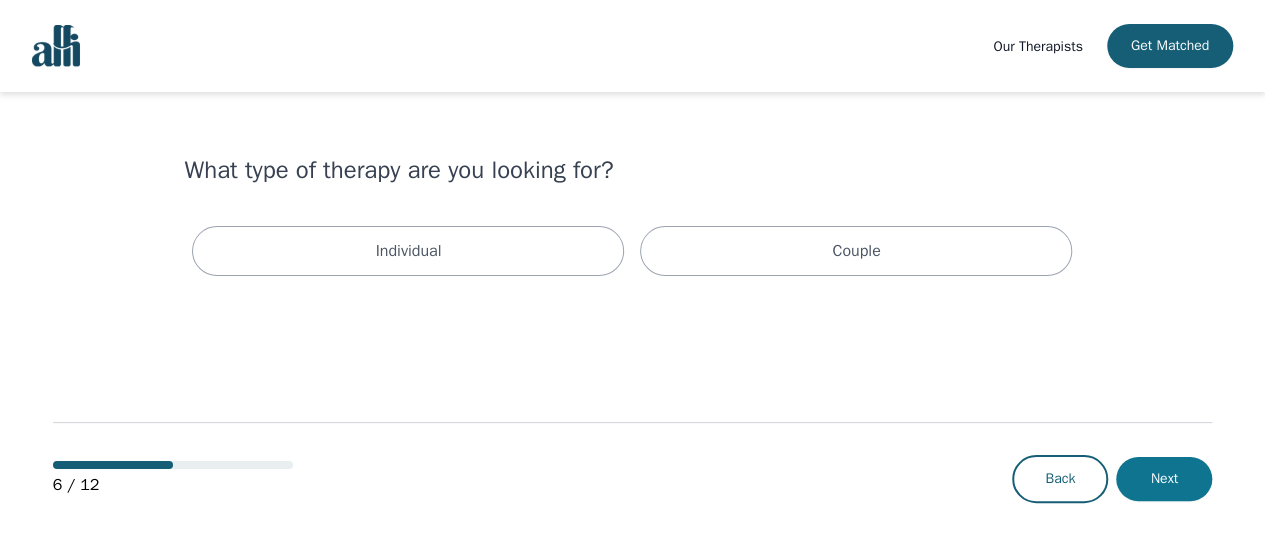 scroll, scrollTop: 0, scrollLeft: 0, axis: both 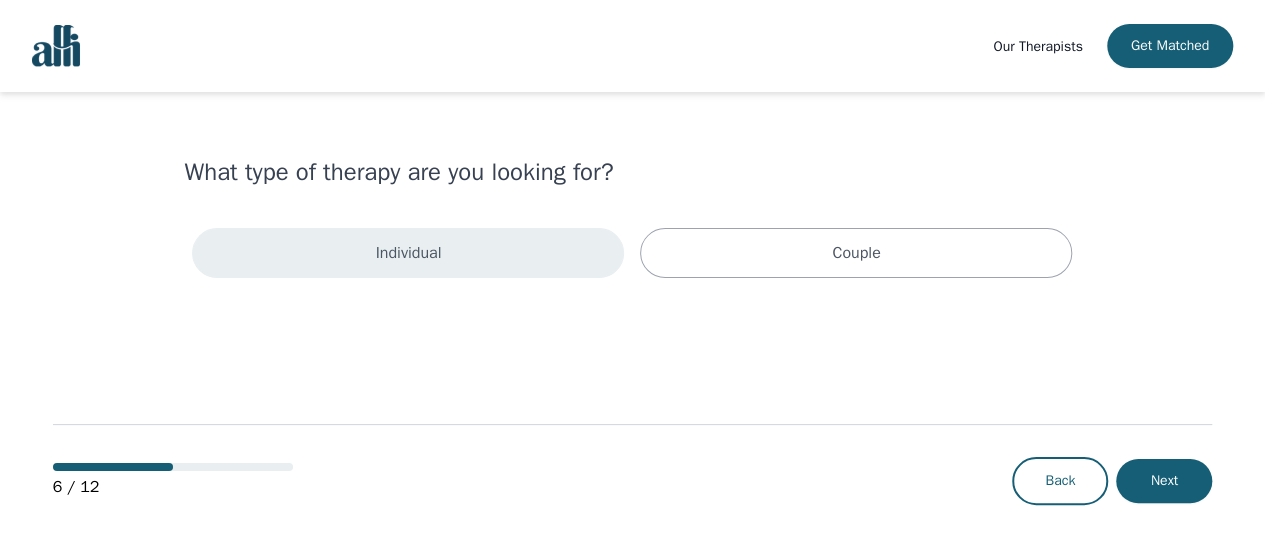 click on "Individual" at bounding box center [408, 253] 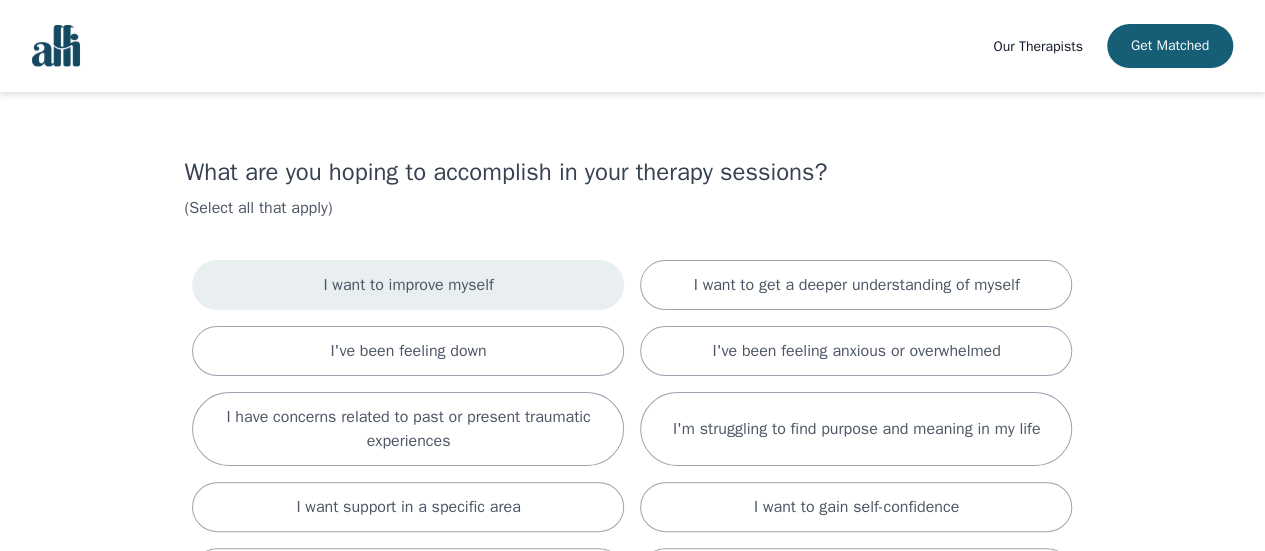 click on "I want to improve myself" at bounding box center (408, 285) 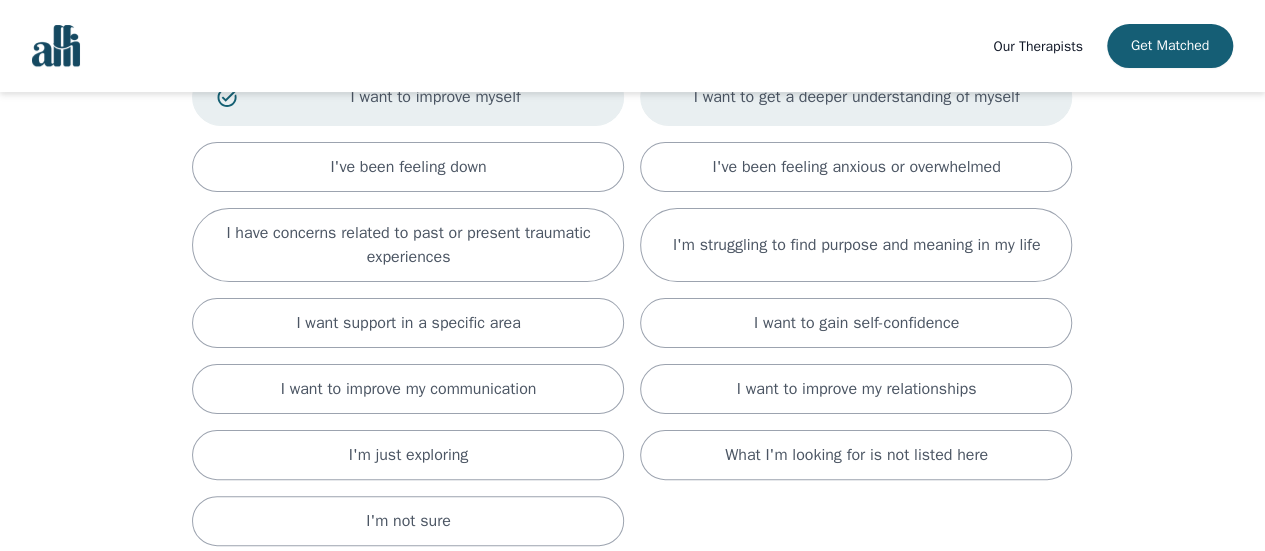 scroll, scrollTop: 200, scrollLeft: 0, axis: vertical 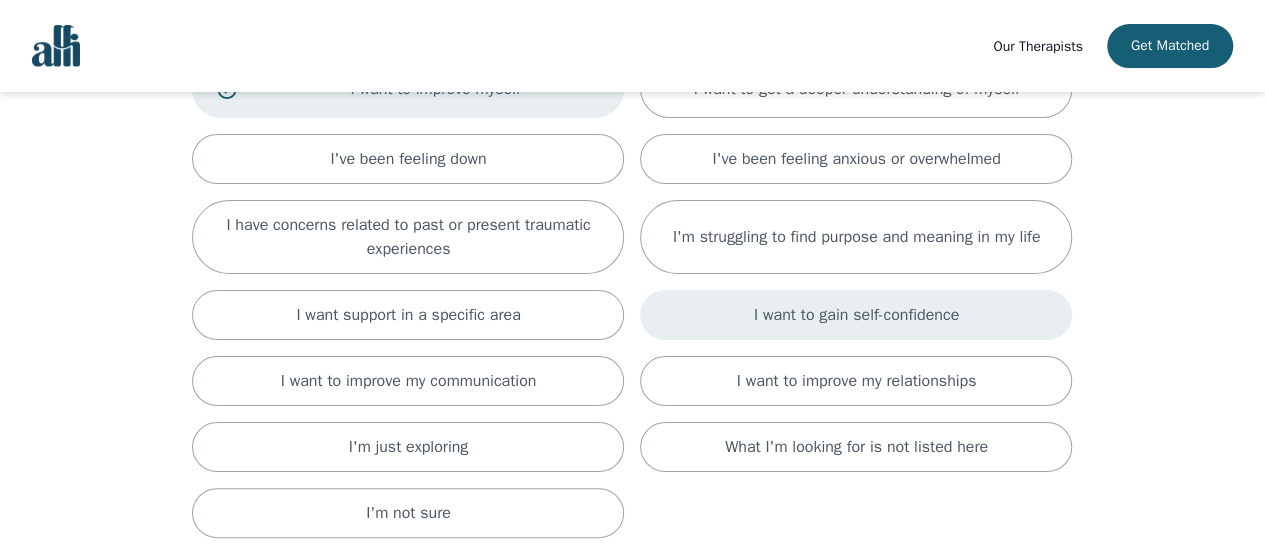 click on "I want to gain self-confidence" at bounding box center (856, 315) 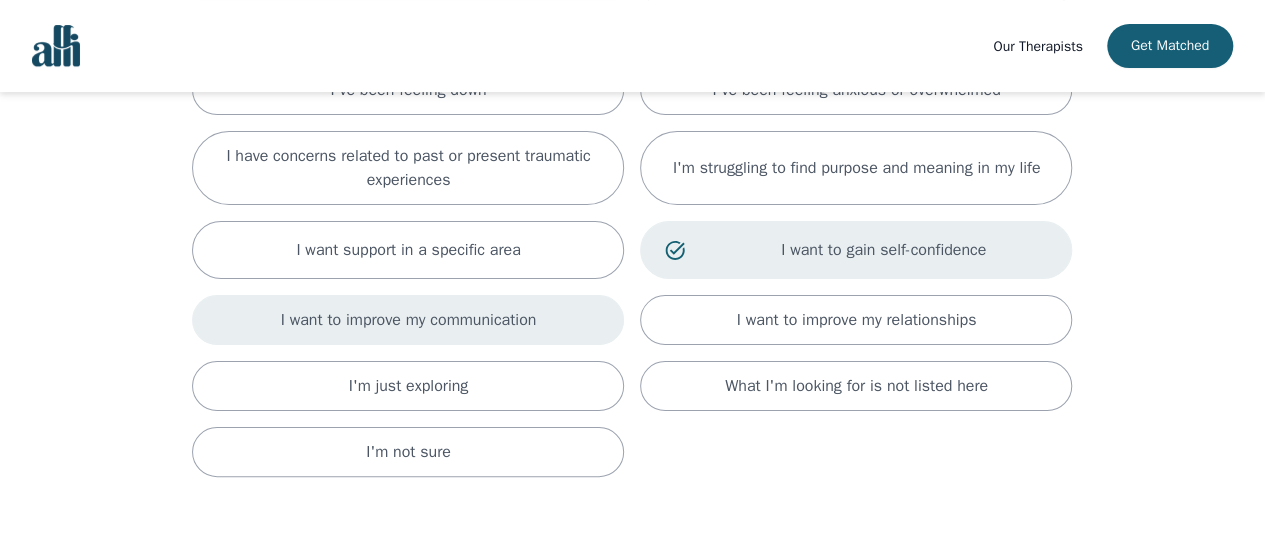 scroll, scrollTop: 300, scrollLeft: 0, axis: vertical 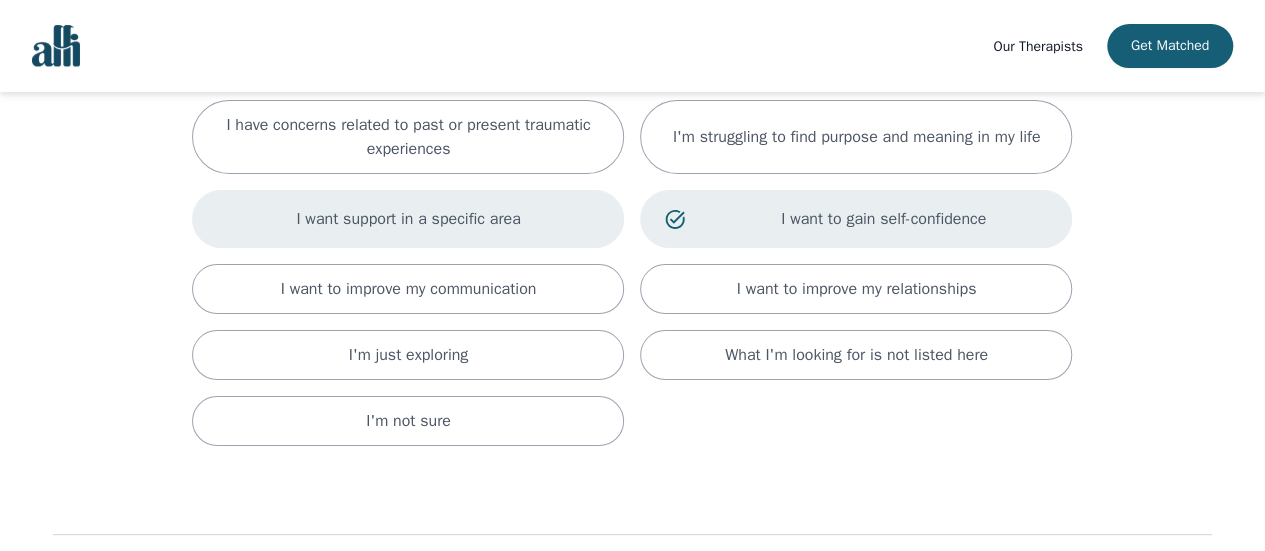 click on "I want support in a specific area" at bounding box center [408, 219] 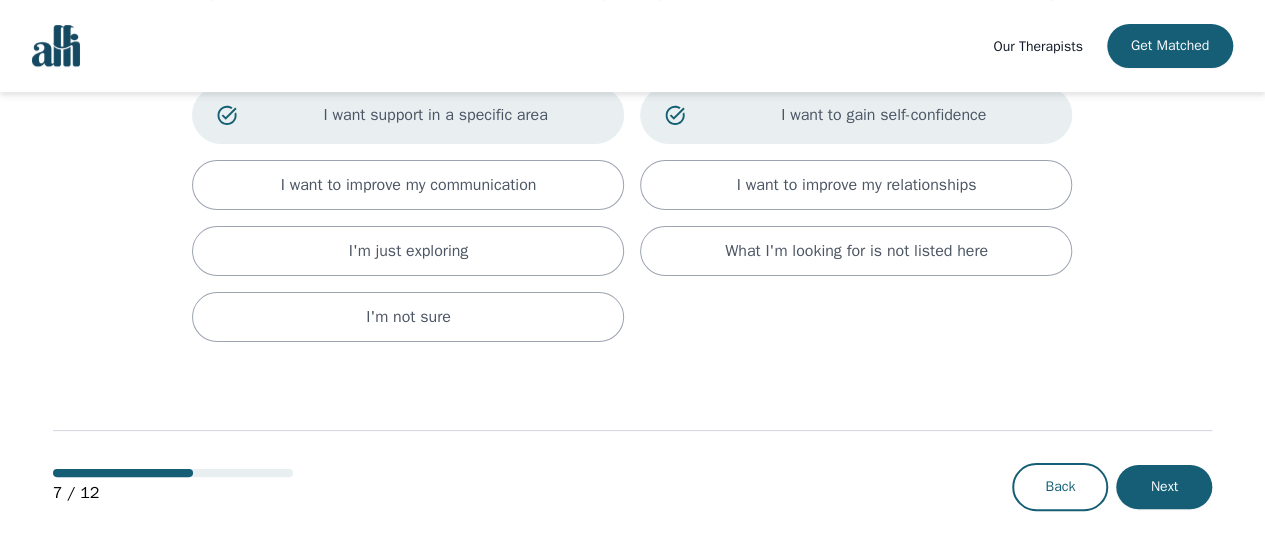 scroll, scrollTop: 407, scrollLeft: 0, axis: vertical 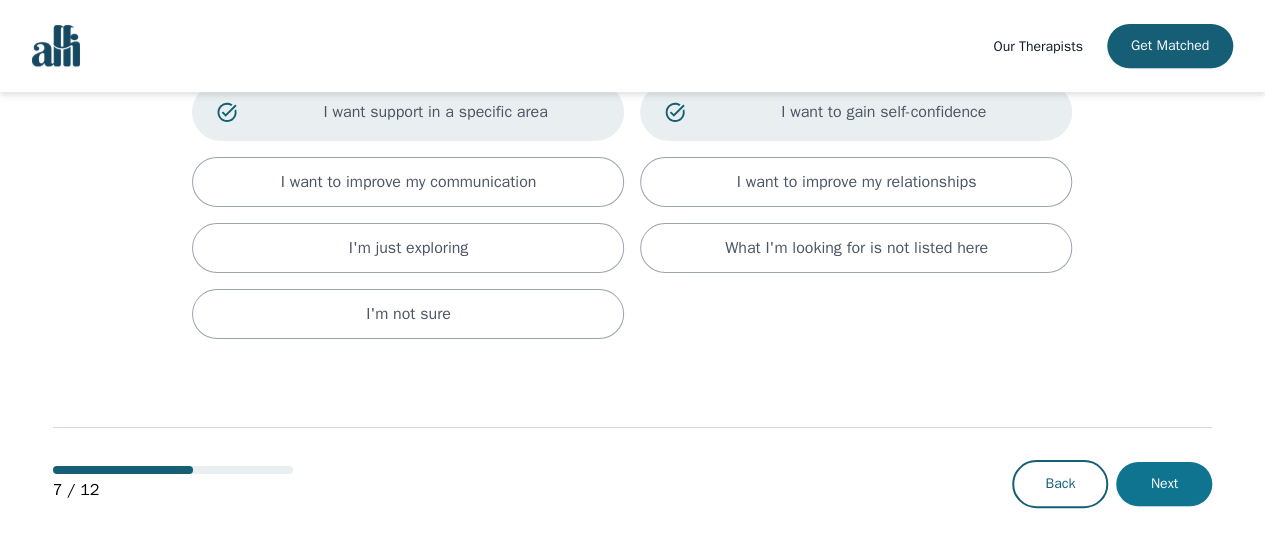 click on "Next" at bounding box center [1164, 484] 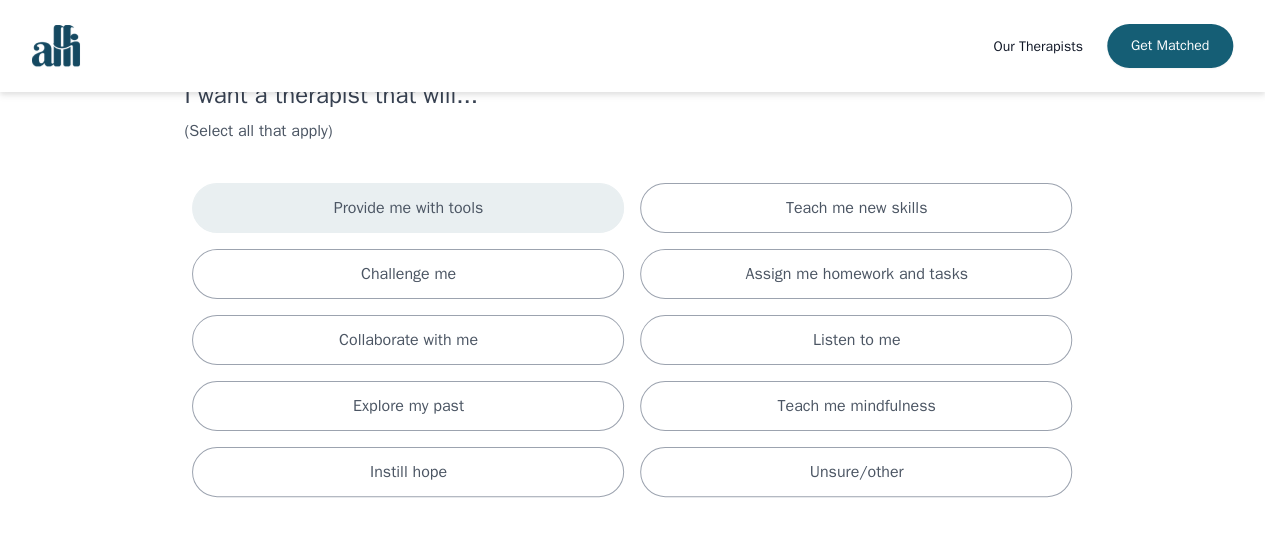 scroll, scrollTop: 100, scrollLeft: 0, axis: vertical 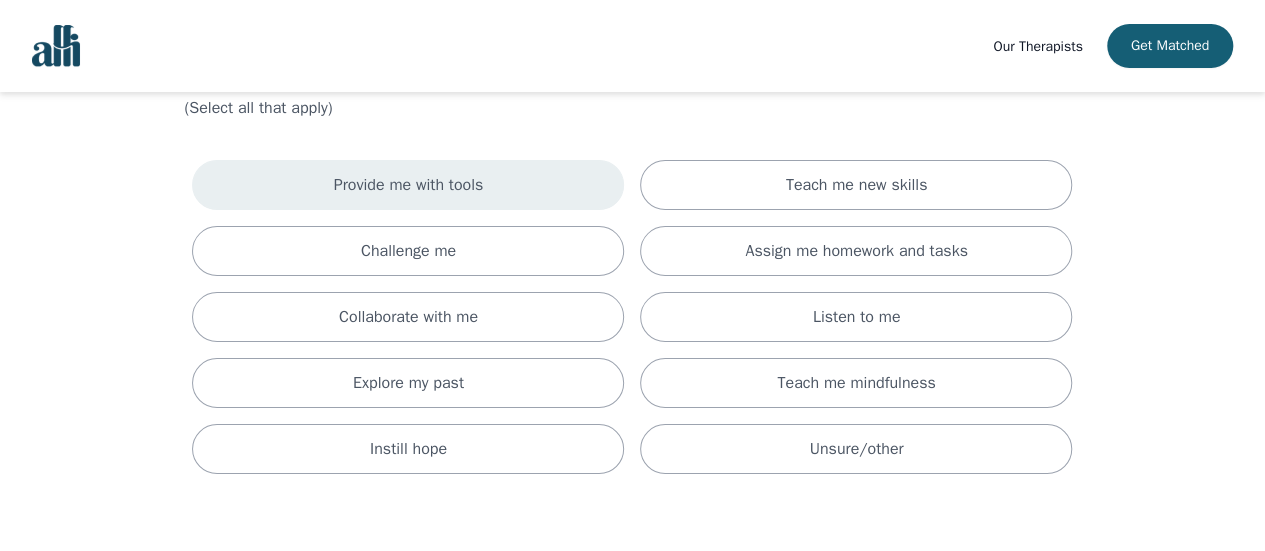 click on "Provide me with tools" at bounding box center (408, 185) 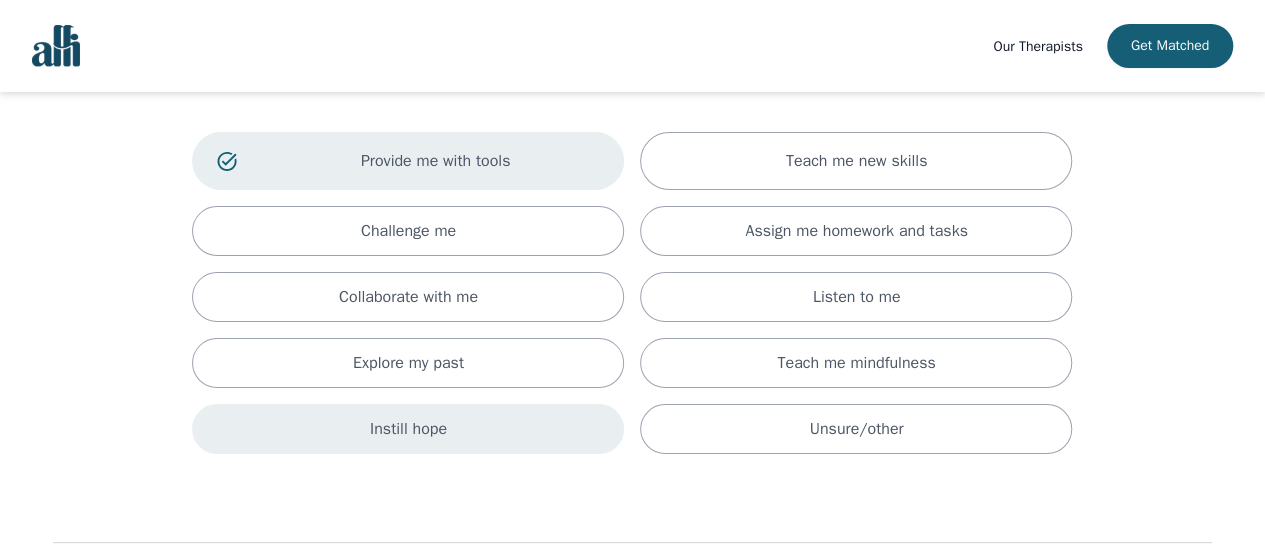 scroll, scrollTop: 100, scrollLeft: 0, axis: vertical 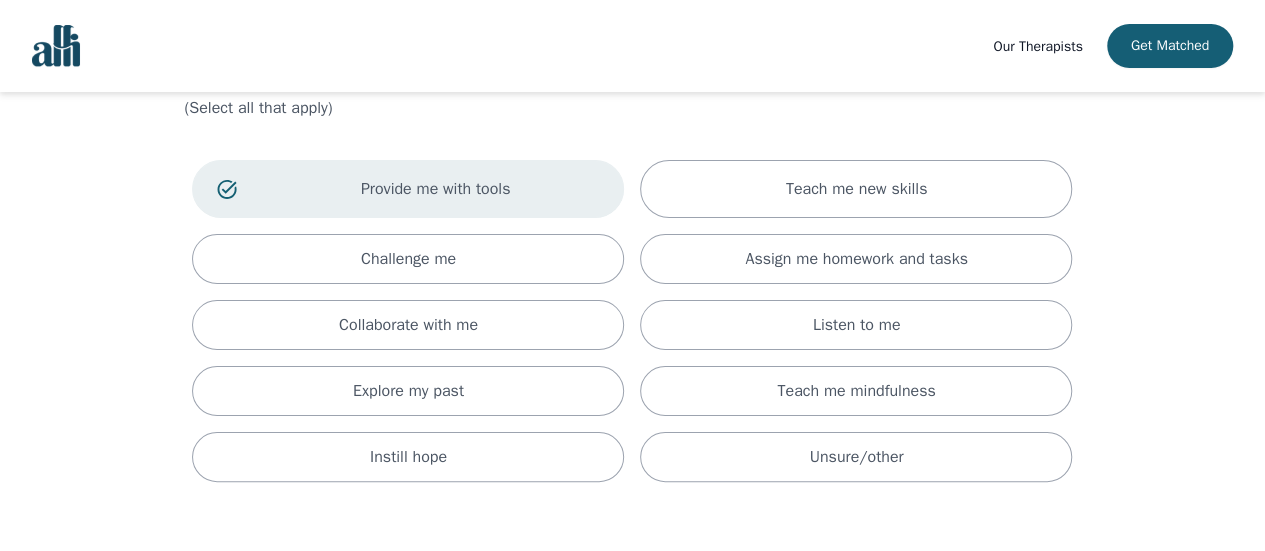 click on "Provide me with tools Teach me new skills Challenge me Assign me homework and tasks Collaborate with me Listen to me Explore my past Teach me mindfulness Instill hope Unsure/other" at bounding box center (632, 321) 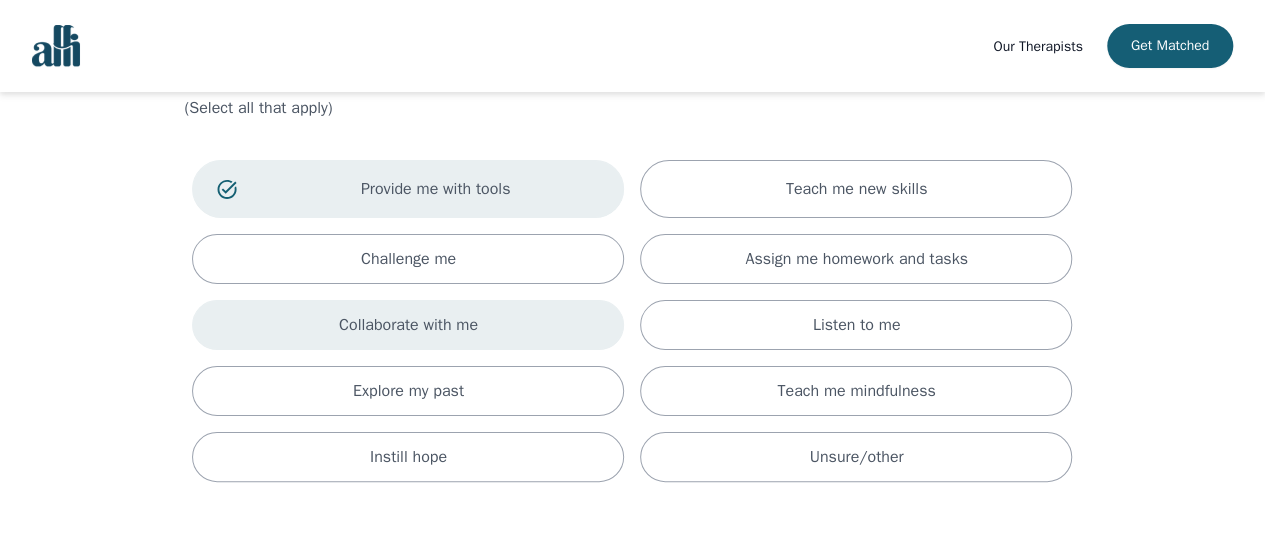 click on "Collaborate with me" at bounding box center [408, 325] 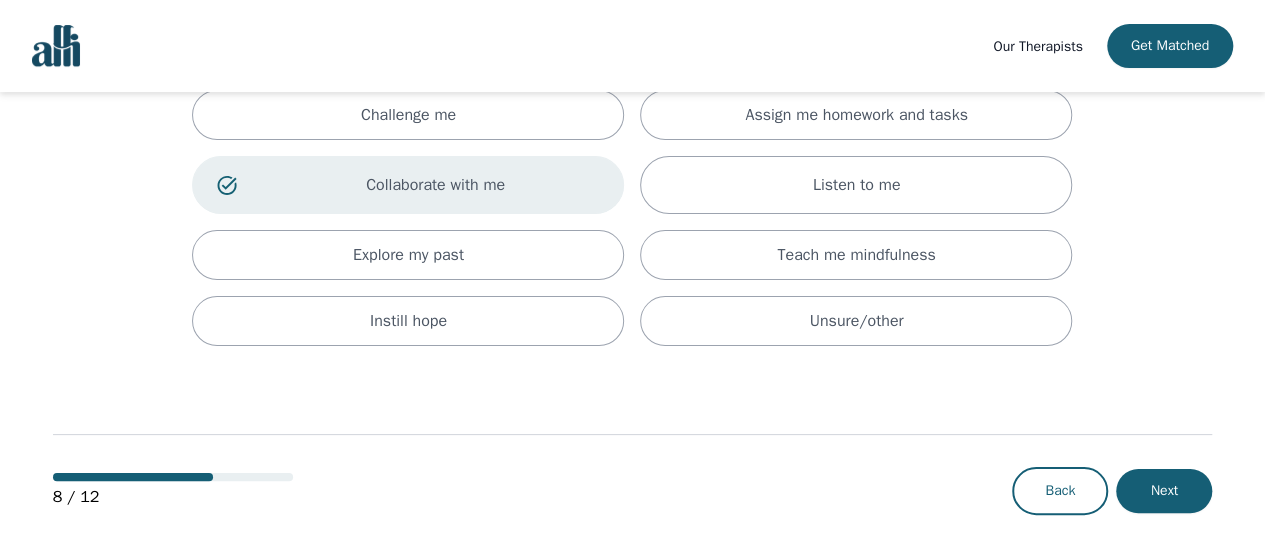 scroll, scrollTop: 252, scrollLeft: 0, axis: vertical 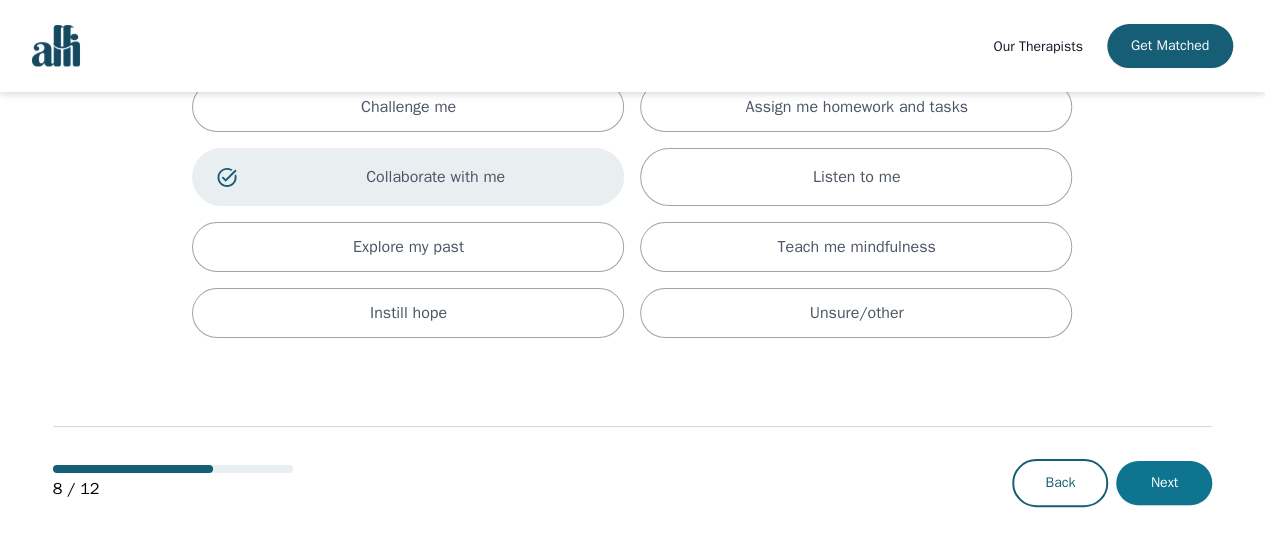 click on "Next" at bounding box center [1164, 483] 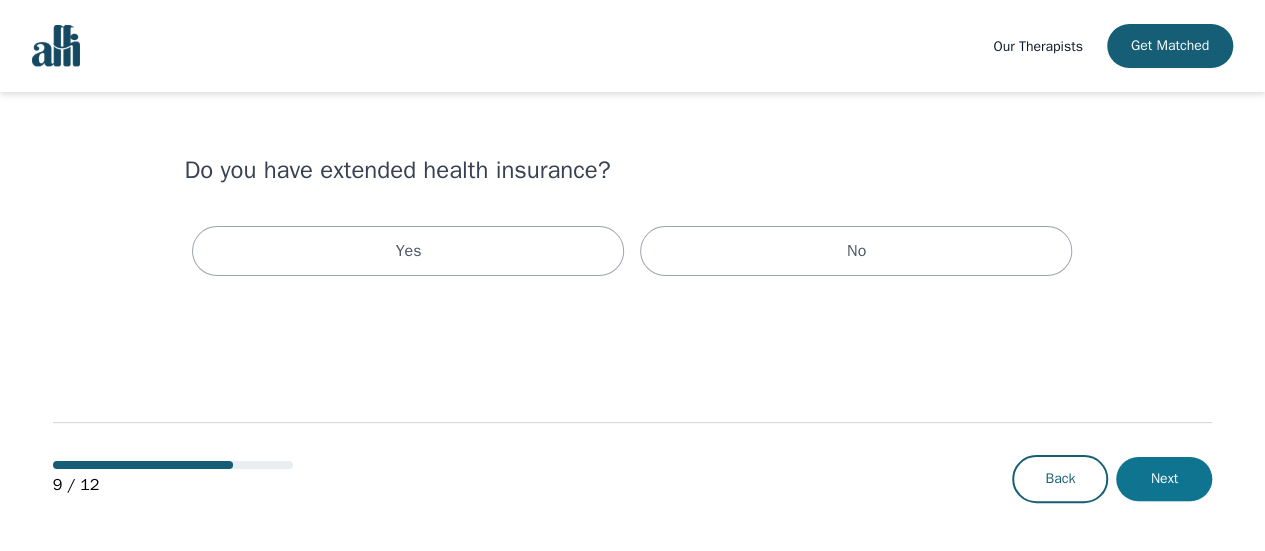 scroll, scrollTop: 0, scrollLeft: 0, axis: both 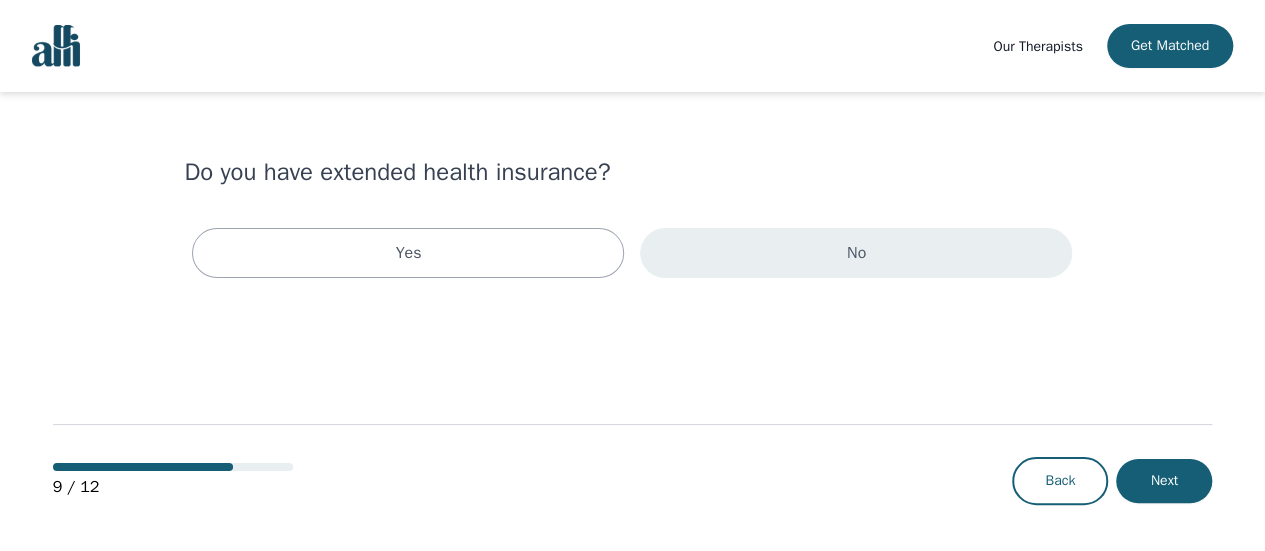 click on "No" at bounding box center [856, 253] 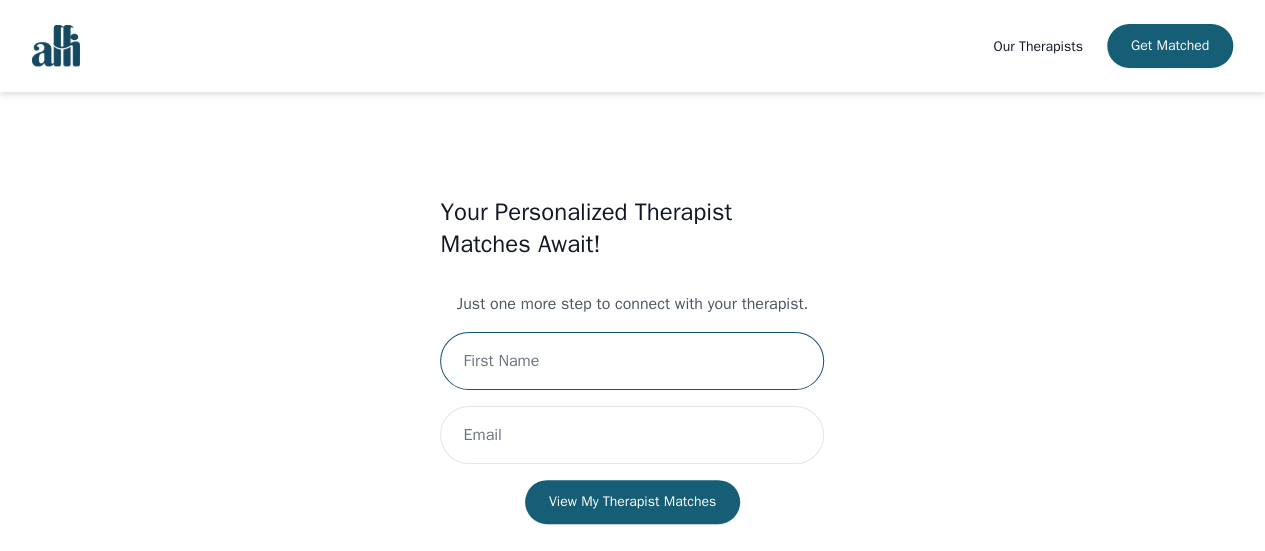 click at bounding box center [632, 361] 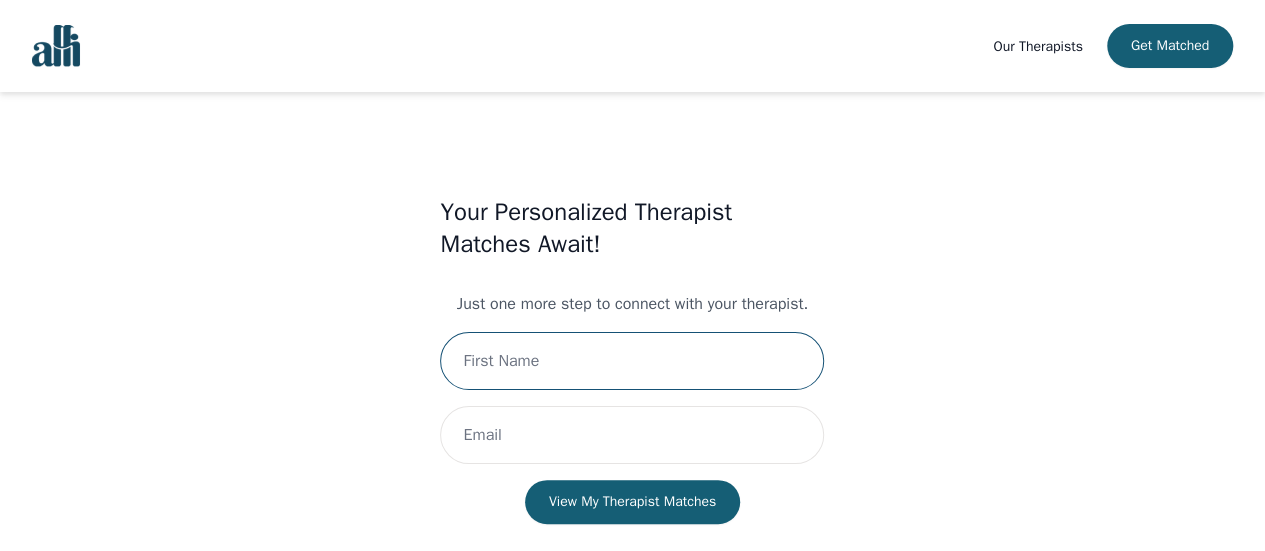 type on "[PERSON_NAME]" 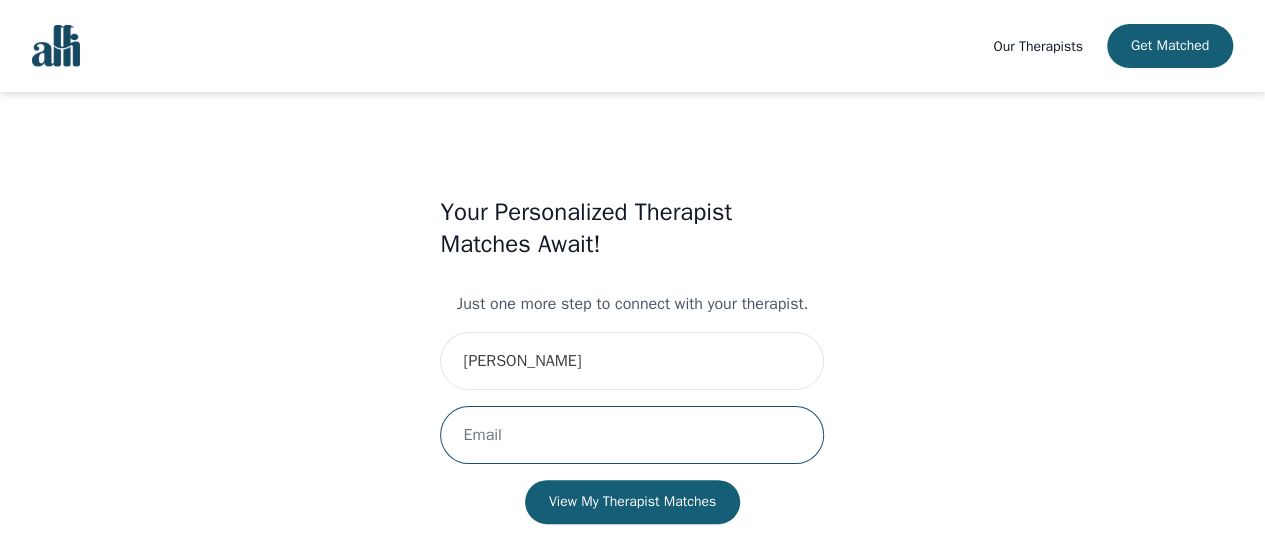 click at bounding box center (632, 435) 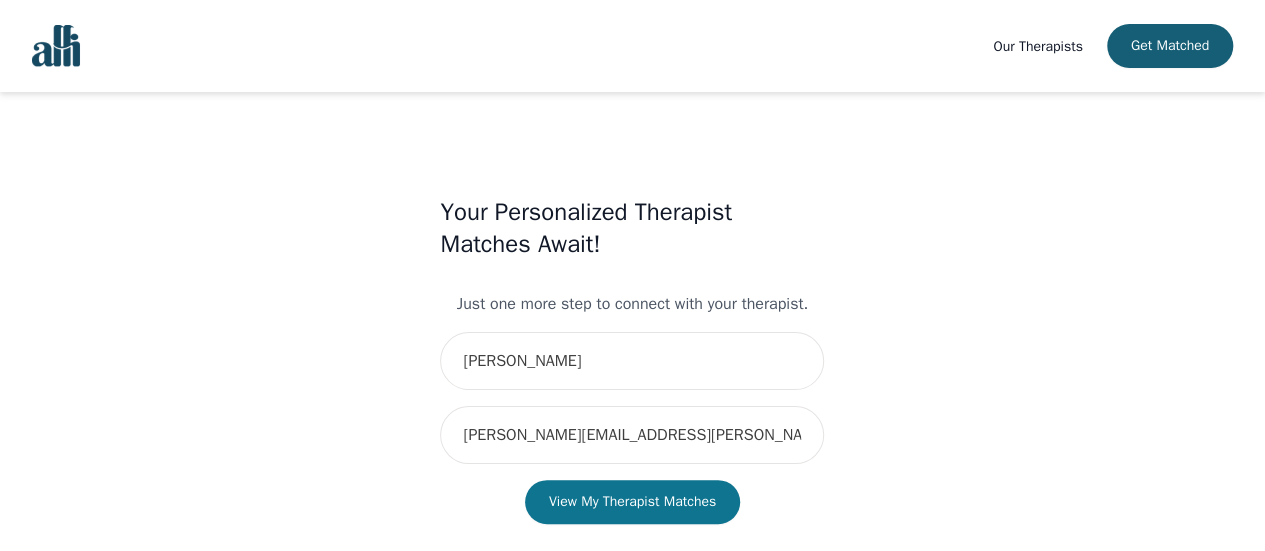 click on "View My Therapist Matches" at bounding box center (632, 502) 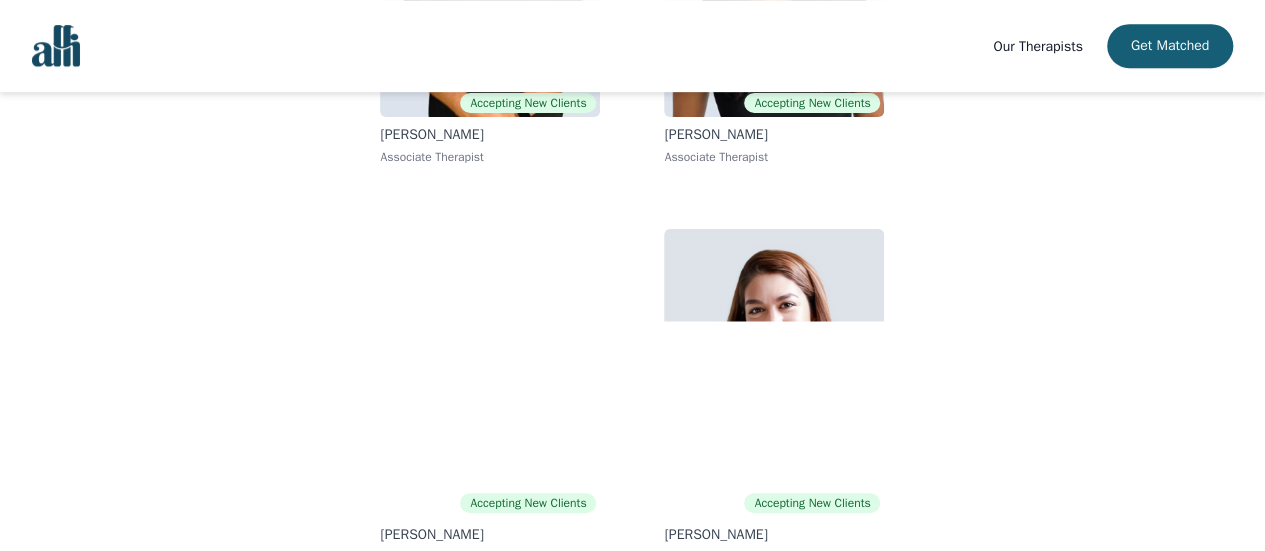 scroll, scrollTop: 492, scrollLeft: 0, axis: vertical 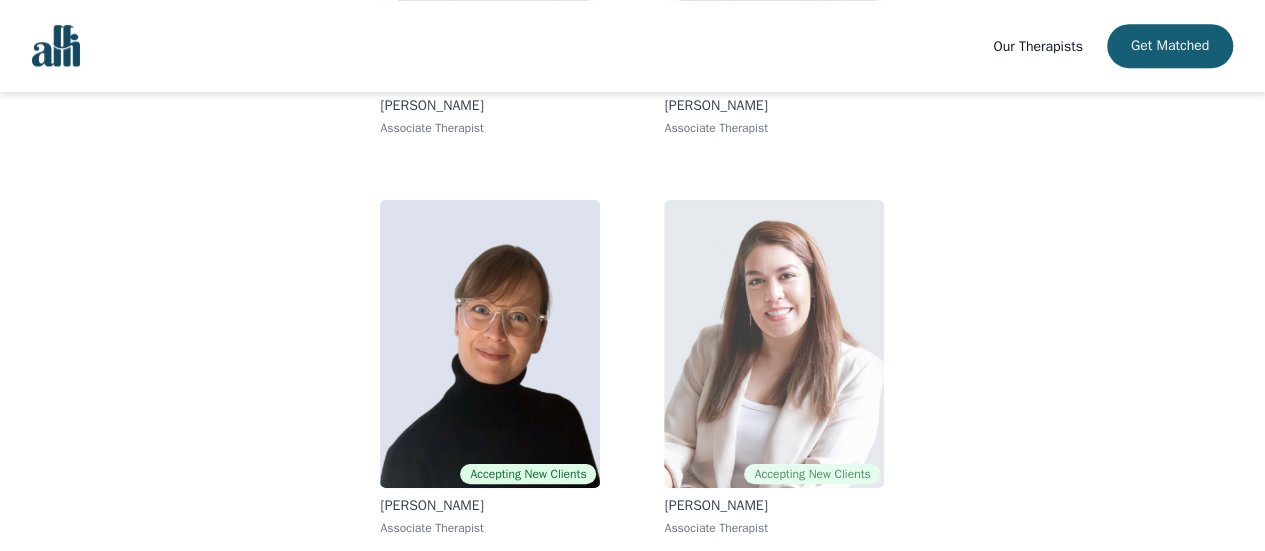 click on "[PERSON_NAME]" at bounding box center [774, 506] 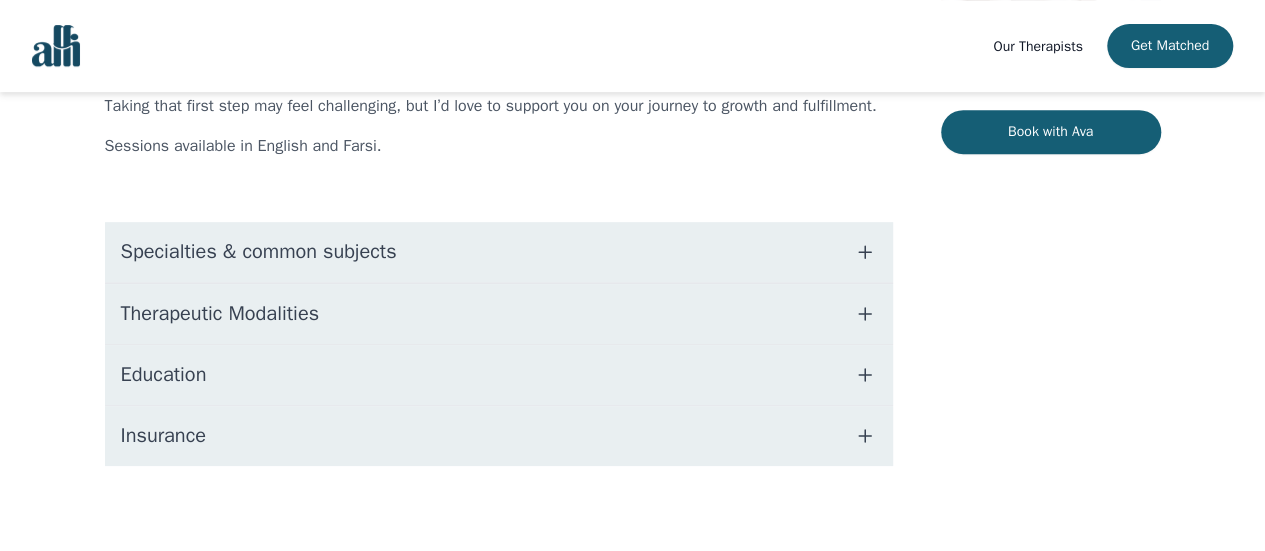 scroll, scrollTop: 435, scrollLeft: 0, axis: vertical 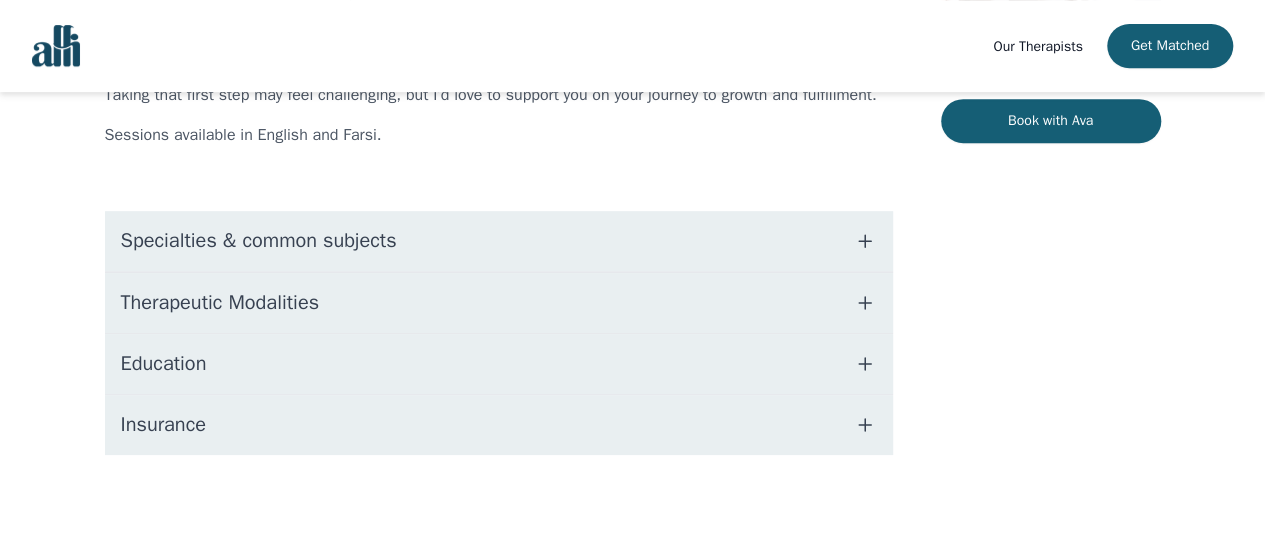 click on "Specialties & common subjects" at bounding box center (499, 241) 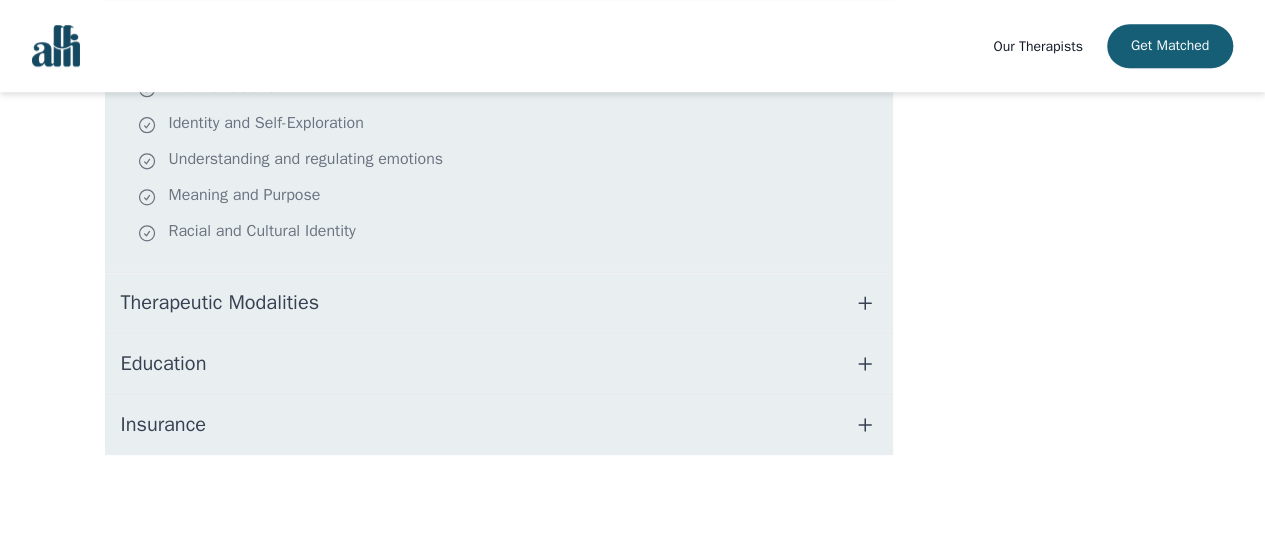 scroll, scrollTop: 819, scrollLeft: 0, axis: vertical 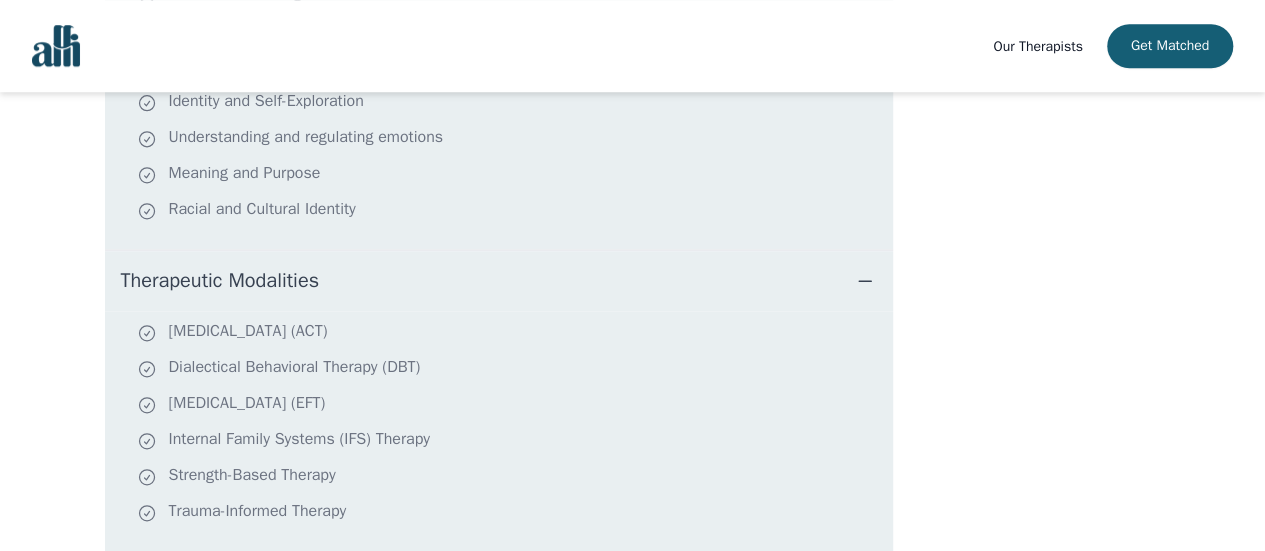 click on "Therapeutic Modalities" at bounding box center (499, 281) 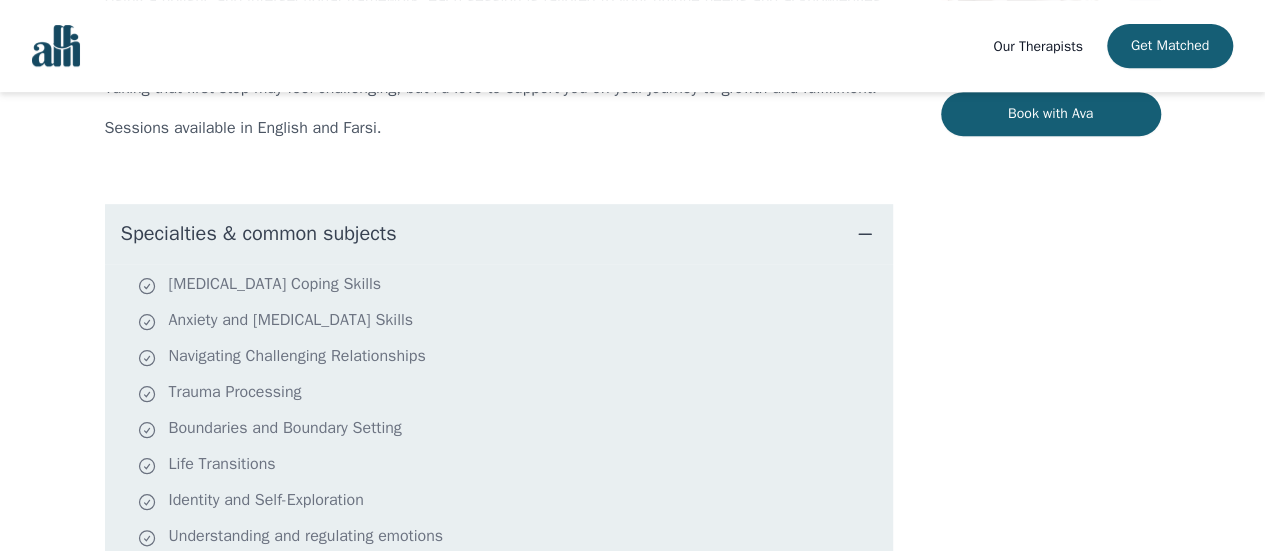 scroll, scrollTop: 419, scrollLeft: 0, axis: vertical 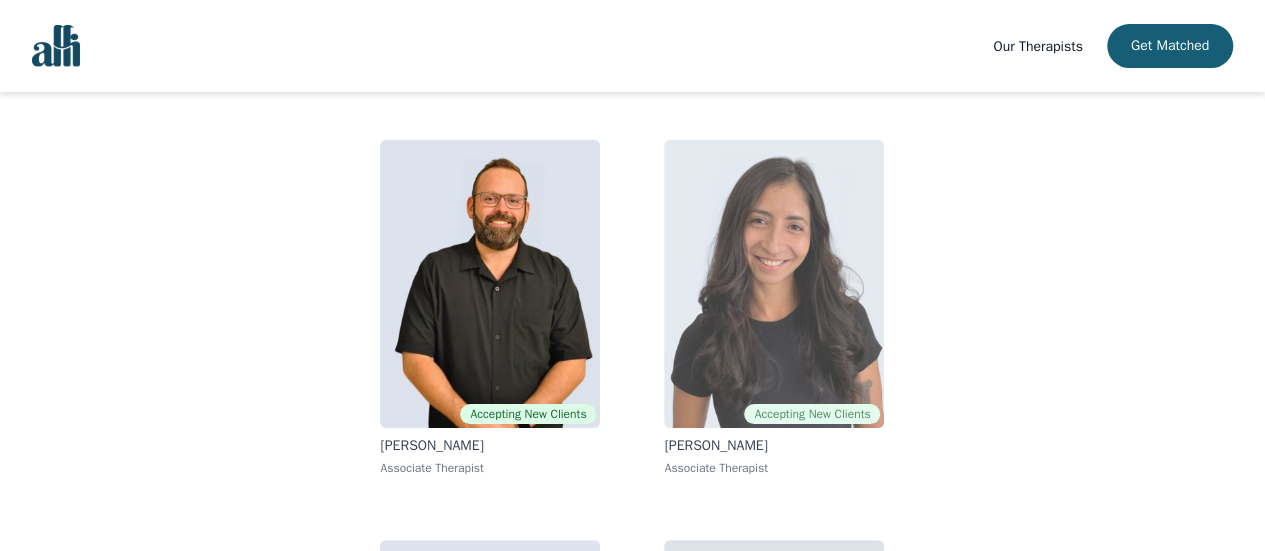click at bounding box center (774, 284) 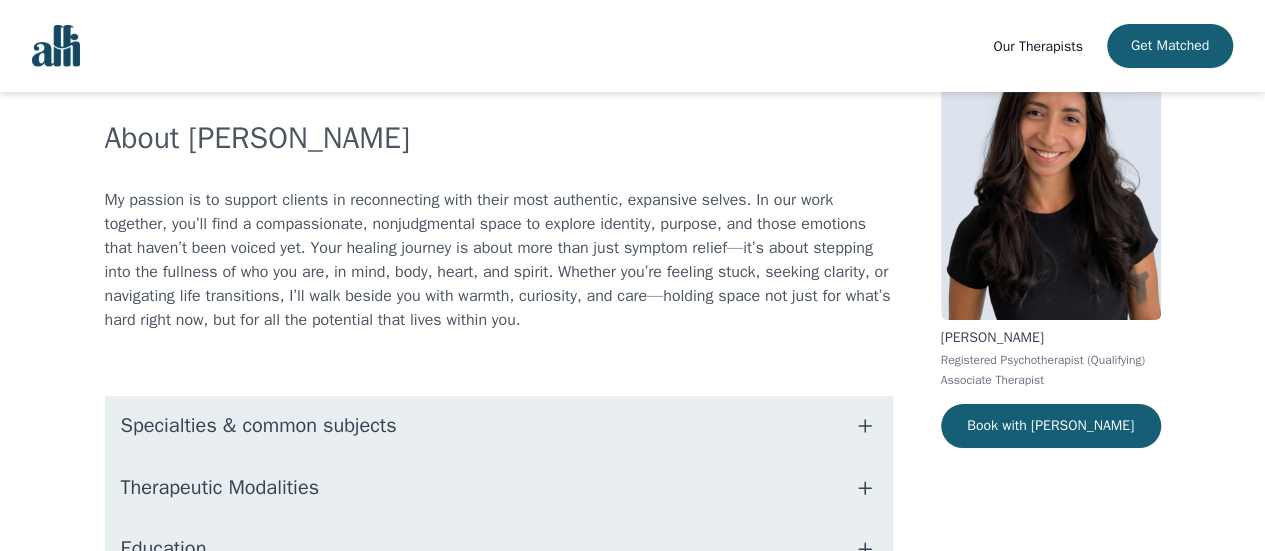 scroll, scrollTop: 291, scrollLeft: 0, axis: vertical 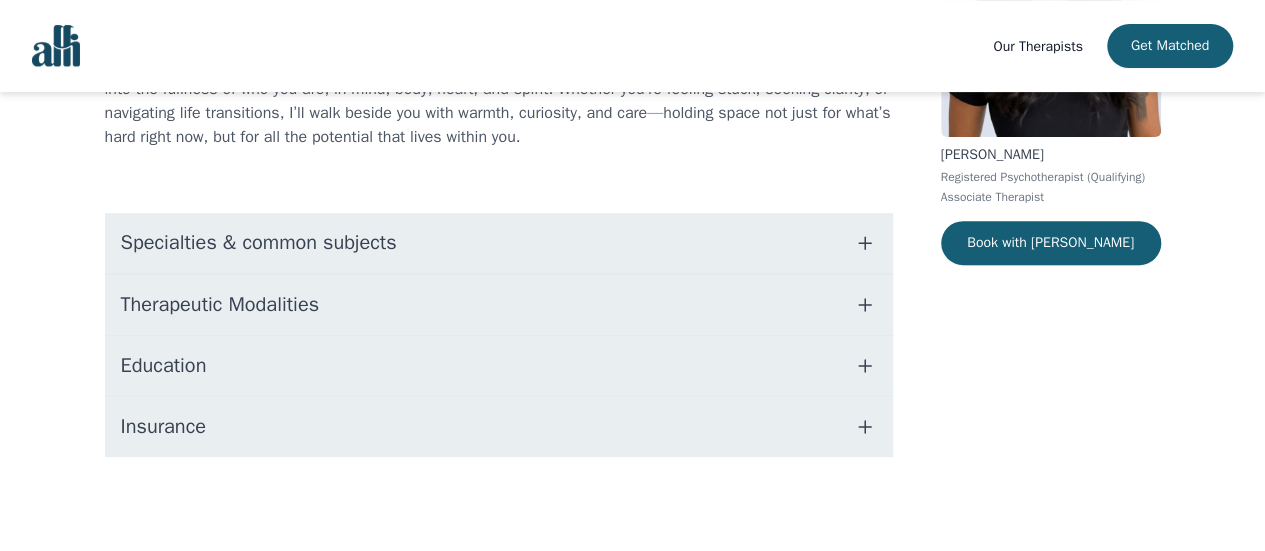 click on "Specialties & common subjects" at bounding box center [499, 243] 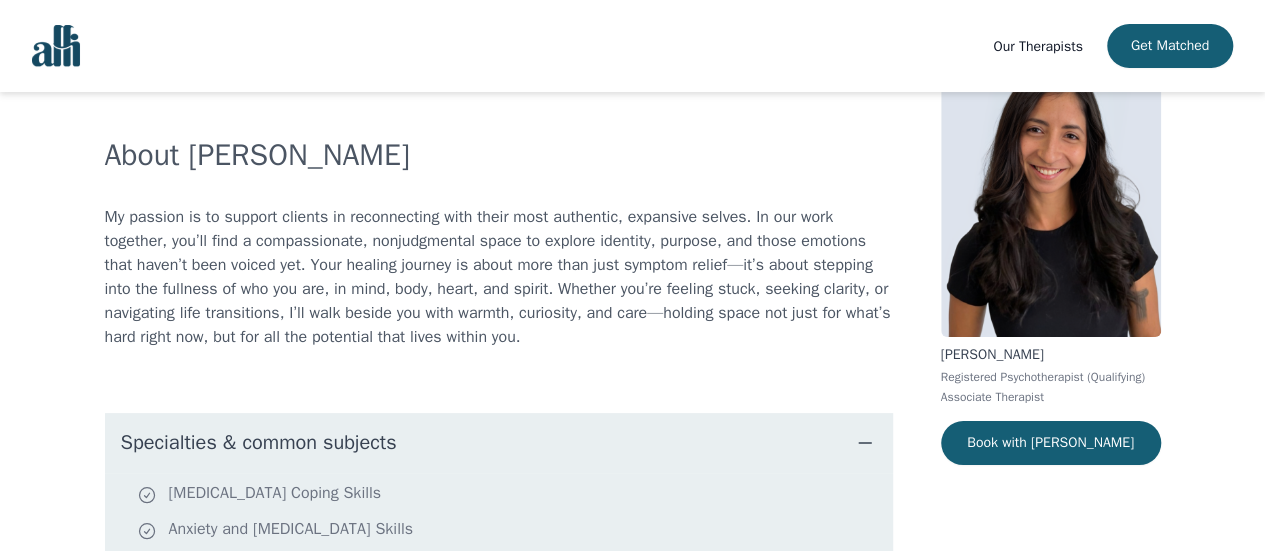 scroll, scrollTop: 0, scrollLeft: 0, axis: both 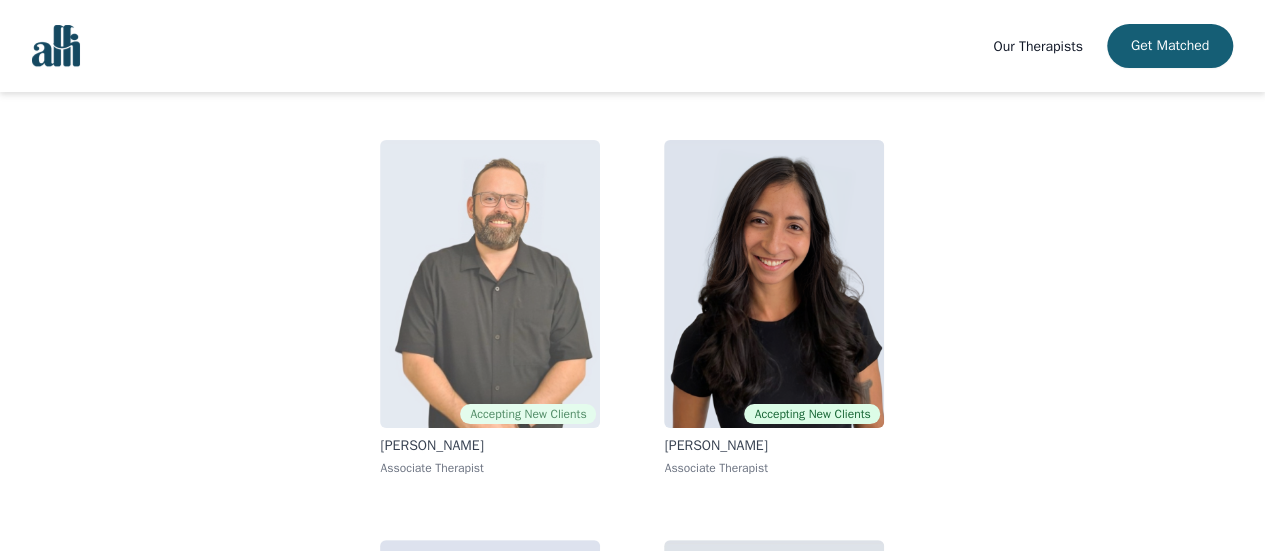 click at bounding box center [490, 284] 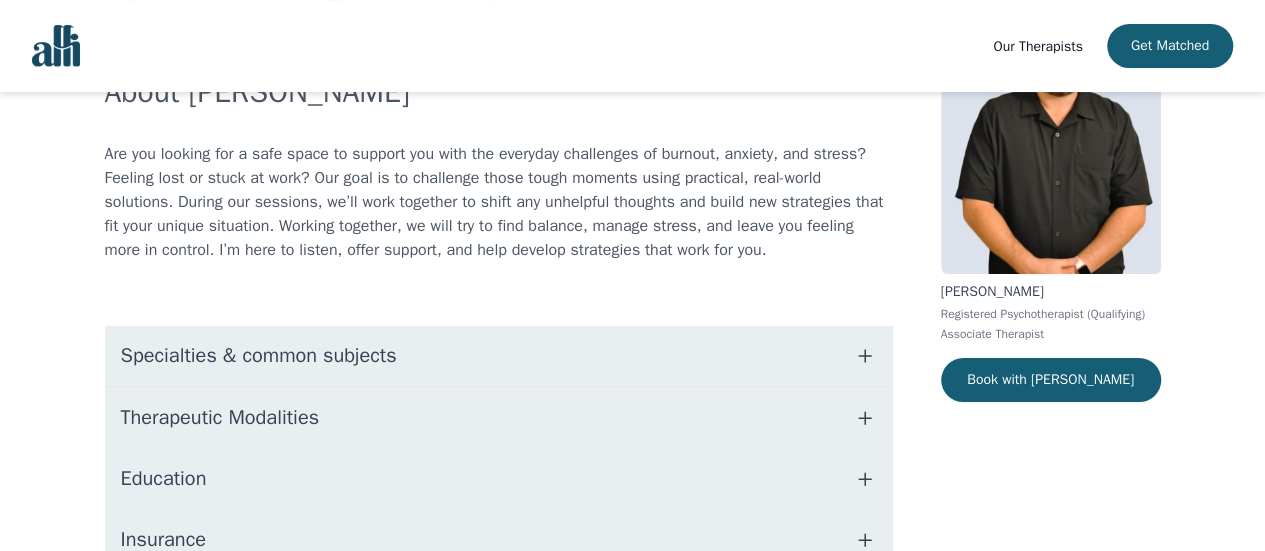 scroll, scrollTop: 200, scrollLeft: 0, axis: vertical 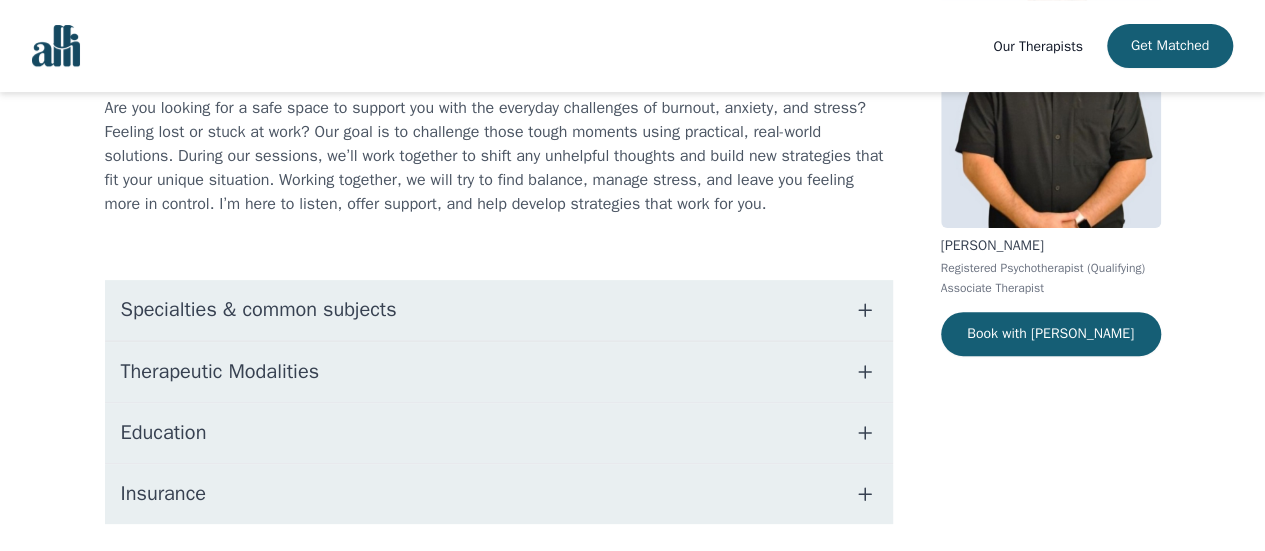 click on "Specialties & common subjects" at bounding box center [499, 310] 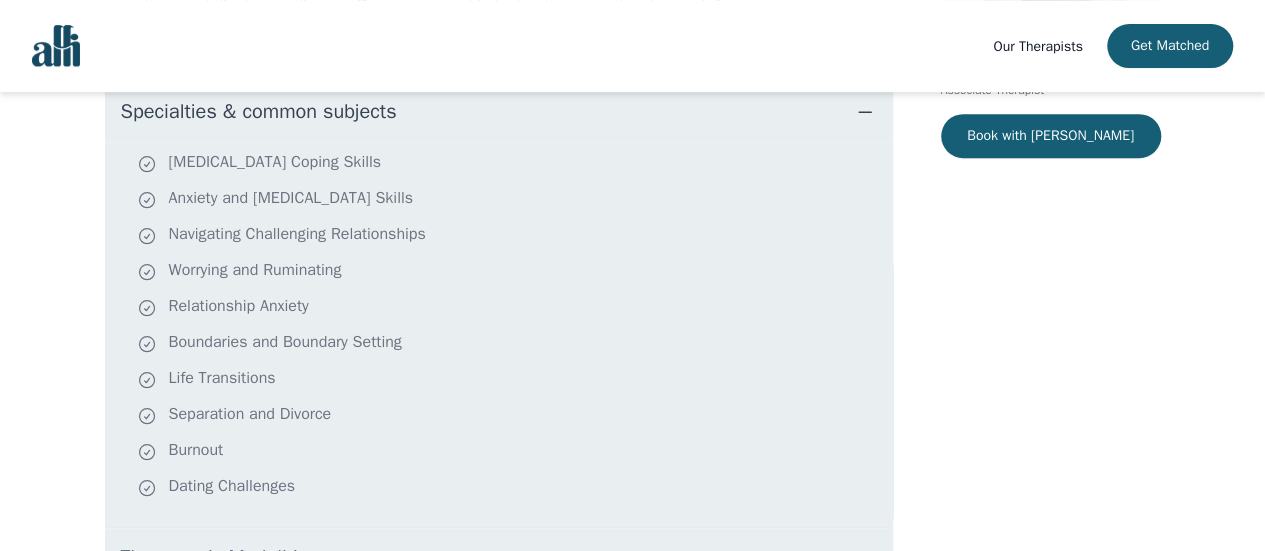 scroll, scrollTop: 400, scrollLeft: 0, axis: vertical 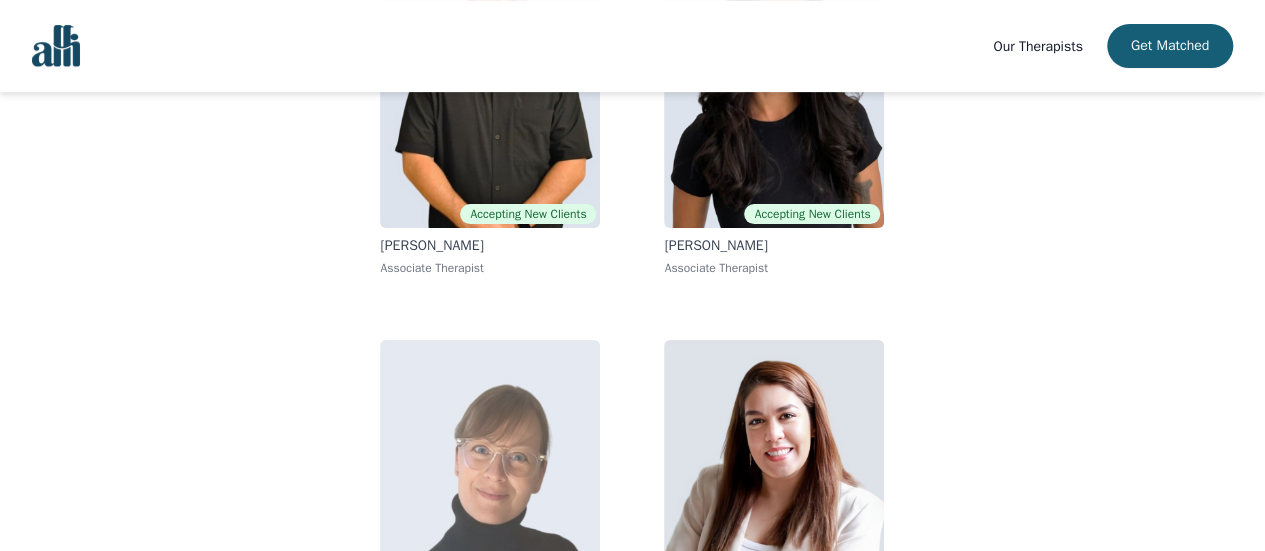 click at bounding box center [490, 484] 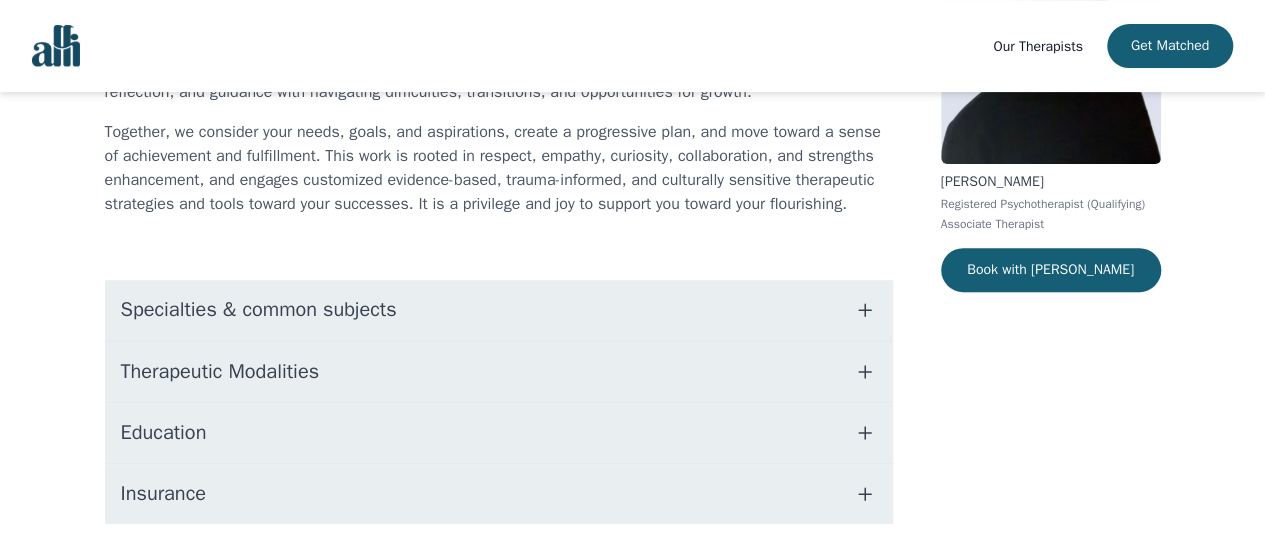 scroll, scrollTop: 331, scrollLeft: 0, axis: vertical 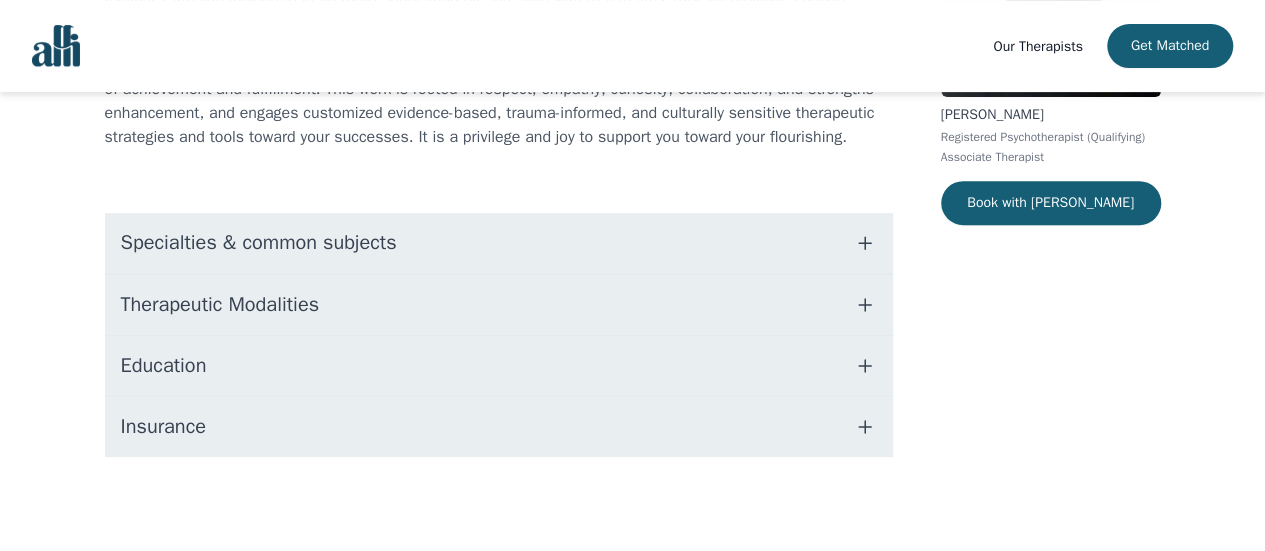 click on "Specialties & common subjects" at bounding box center (499, 243) 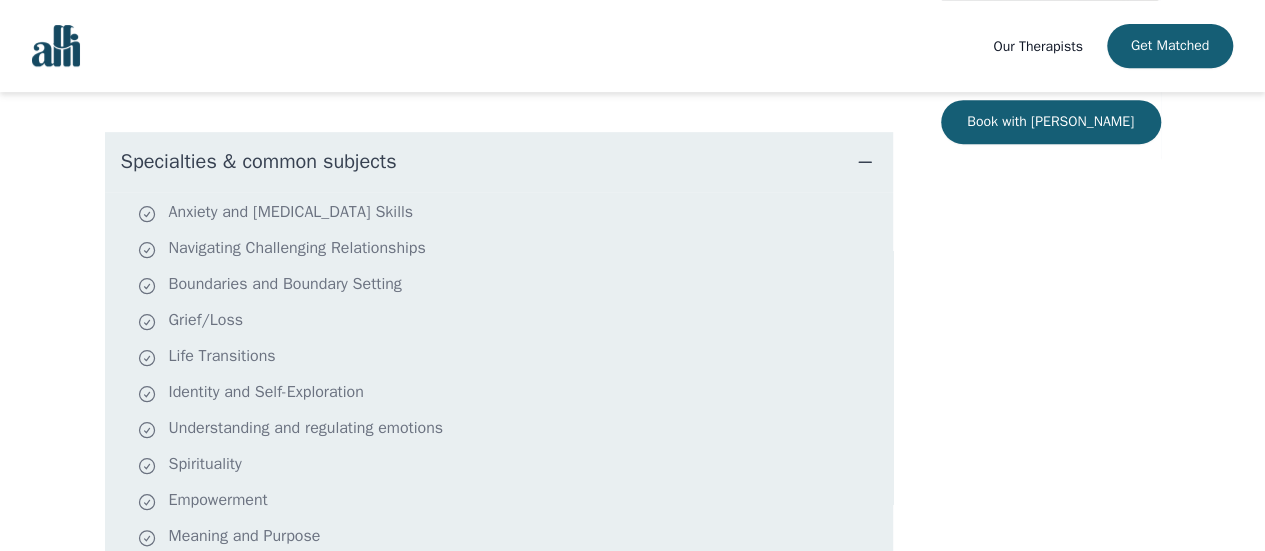 scroll, scrollTop: 531, scrollLeft: 0, axis: vertical 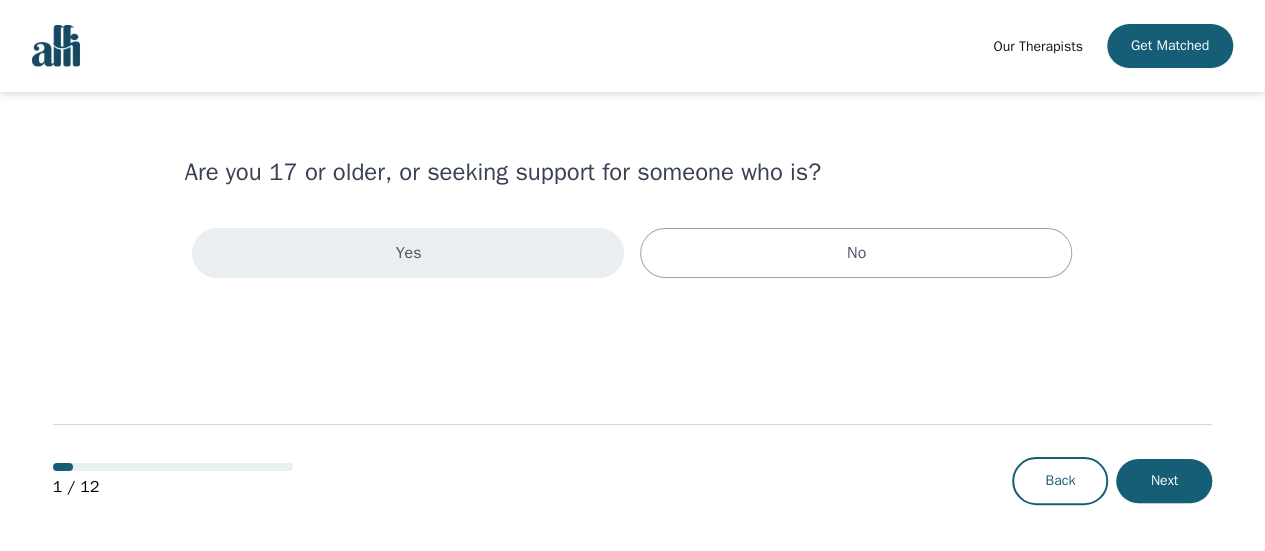 click on "Yes" at bounding box center (408, 253) 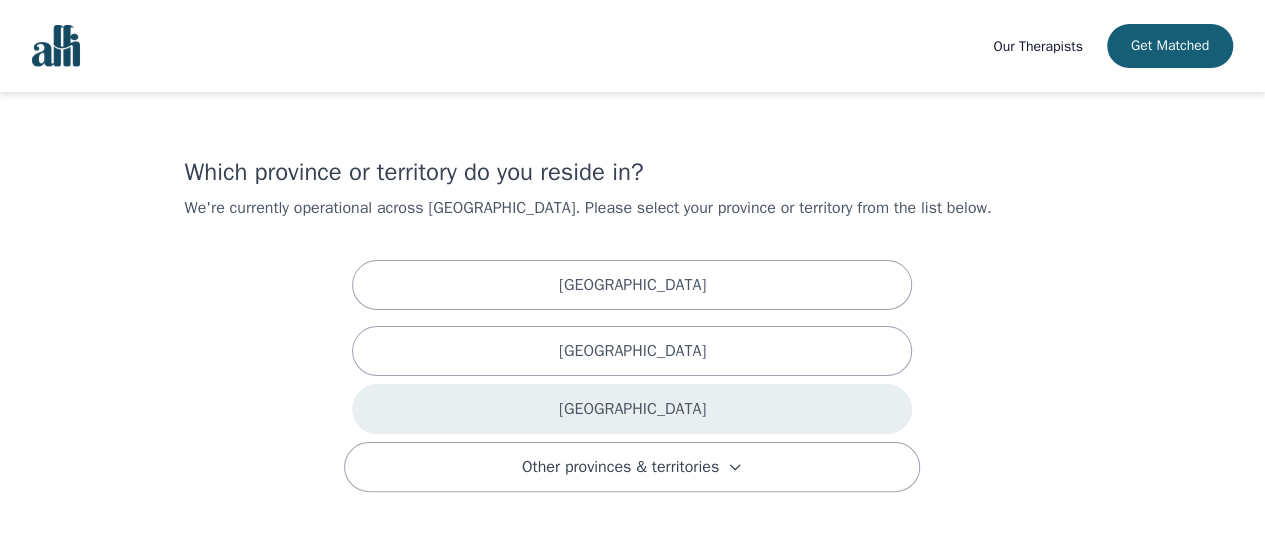 click on "Ontario" at bounding box center [632, 409] 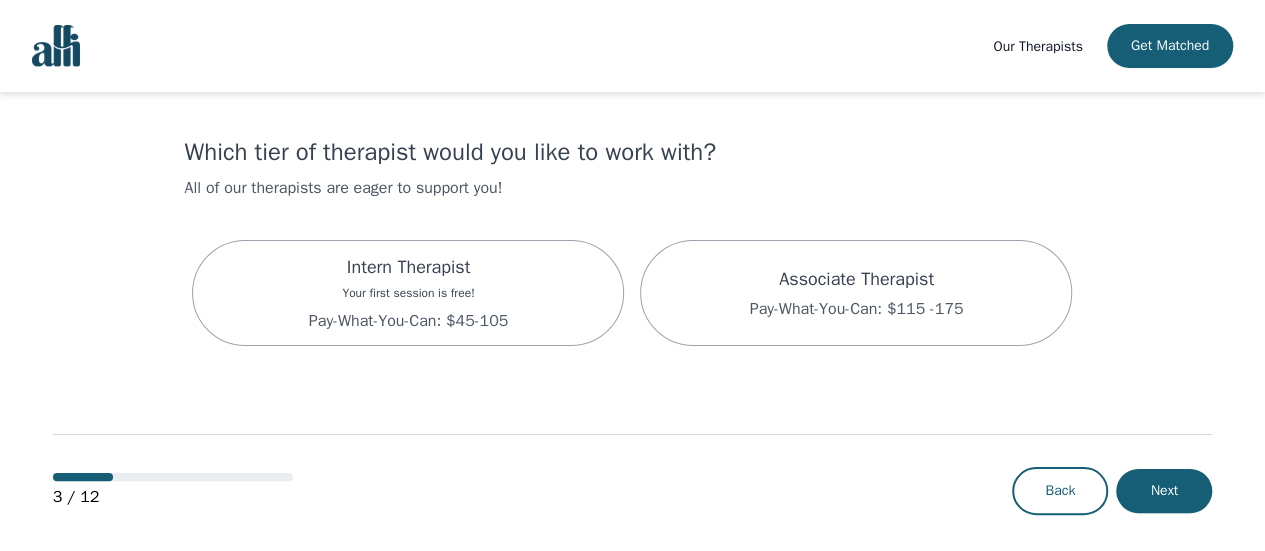 scroll, scrollTop: 31, scrollLeft: 0, axis: vertical 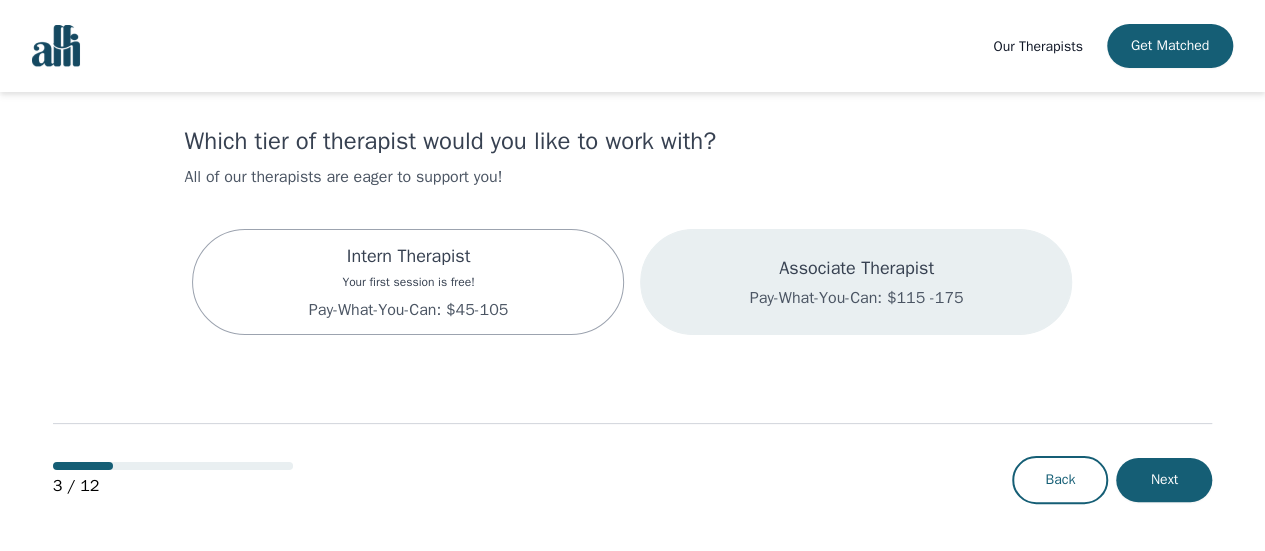 click on "Pay-What-You-Can: $115 -175" at bounding box center [857, 298] 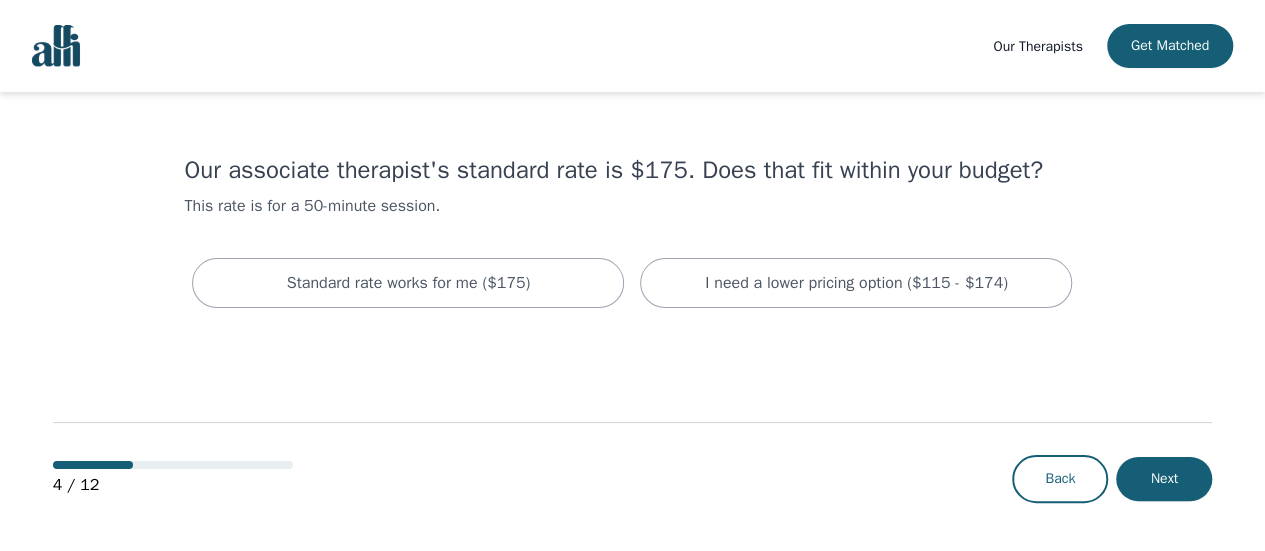 scroll, scrollTop: 0, scrollLeft: 0, axis: both 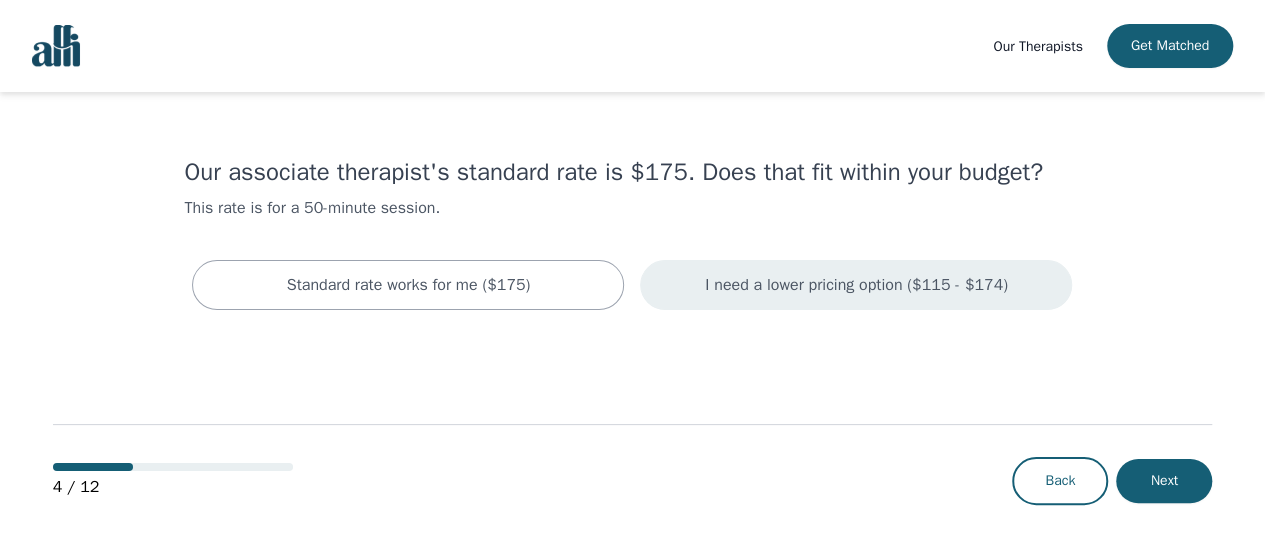 click on "I need a lower pricing option ($115 - $174)" at bounding box center [856, 285] 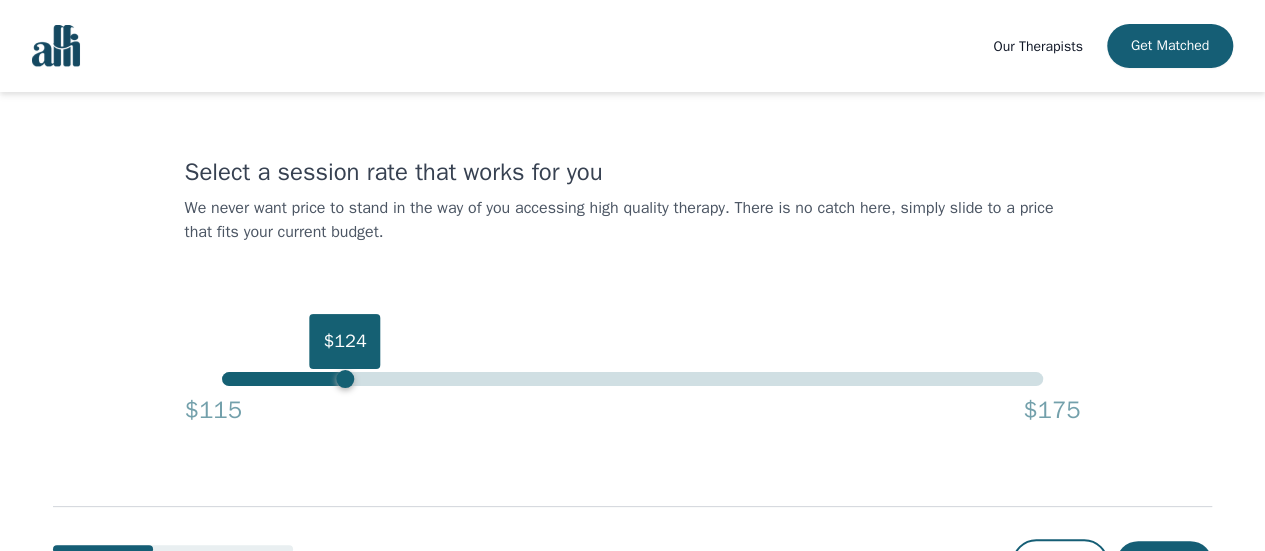 click on "$124" at bounding box center [632, 379] 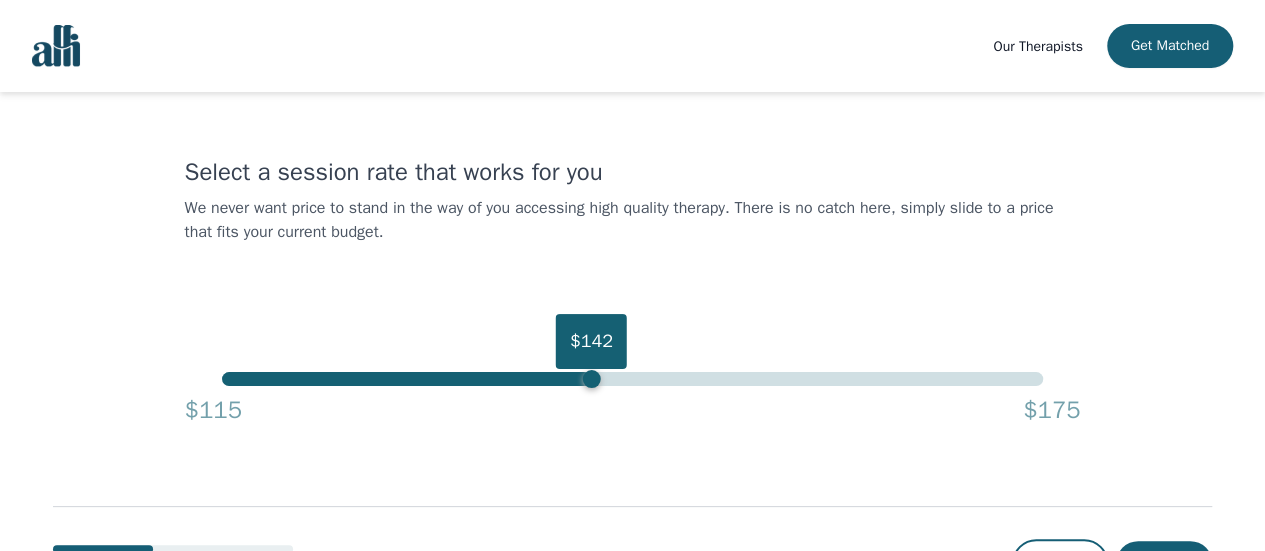 drag, startPoint x: 350, startPoint y: 381, endPoint x: 595, endPoint y: 382, distance: 245.00204 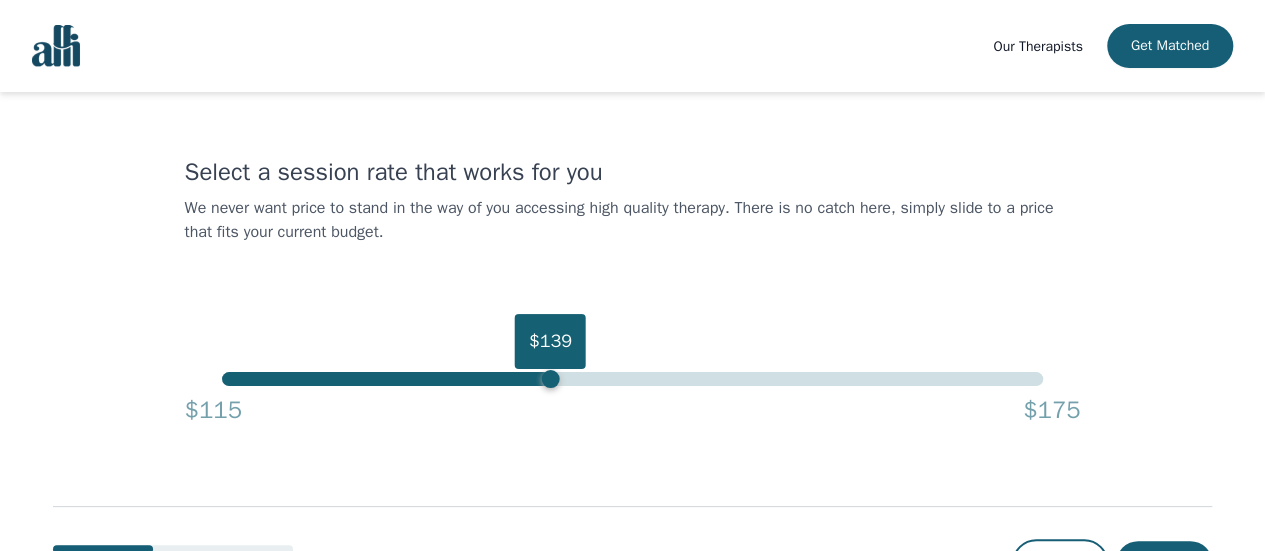 drag, startPoint x: 595, startPoint y: 382, endPoint x: 546, endPoint y: 382, distance: 49 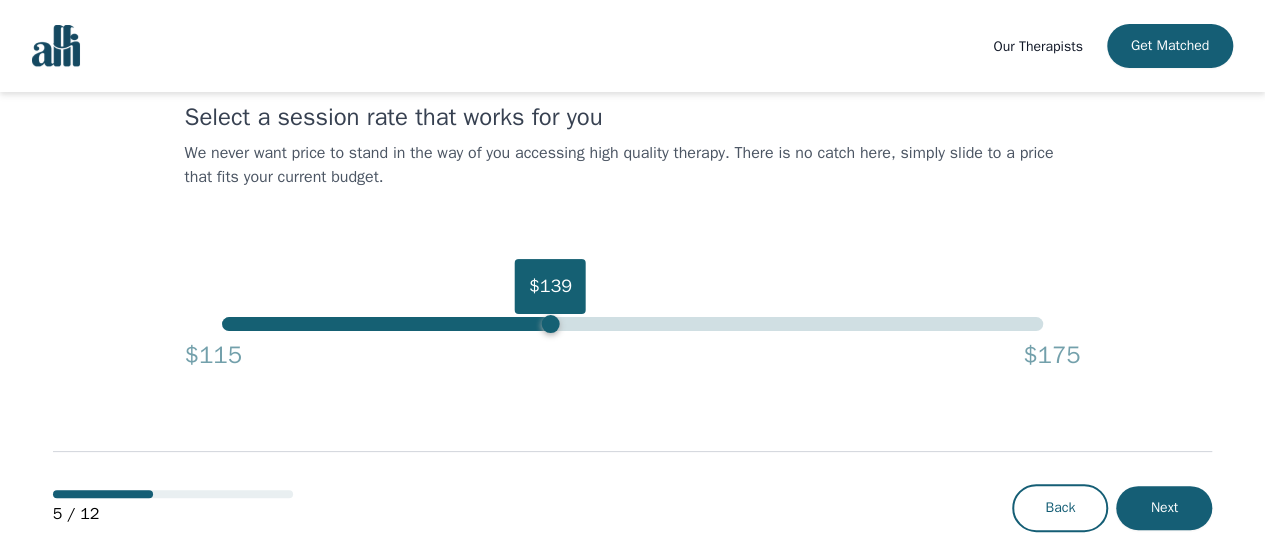 scroll, scrollTop: 84, scrollLeft: 0, axis: vertical 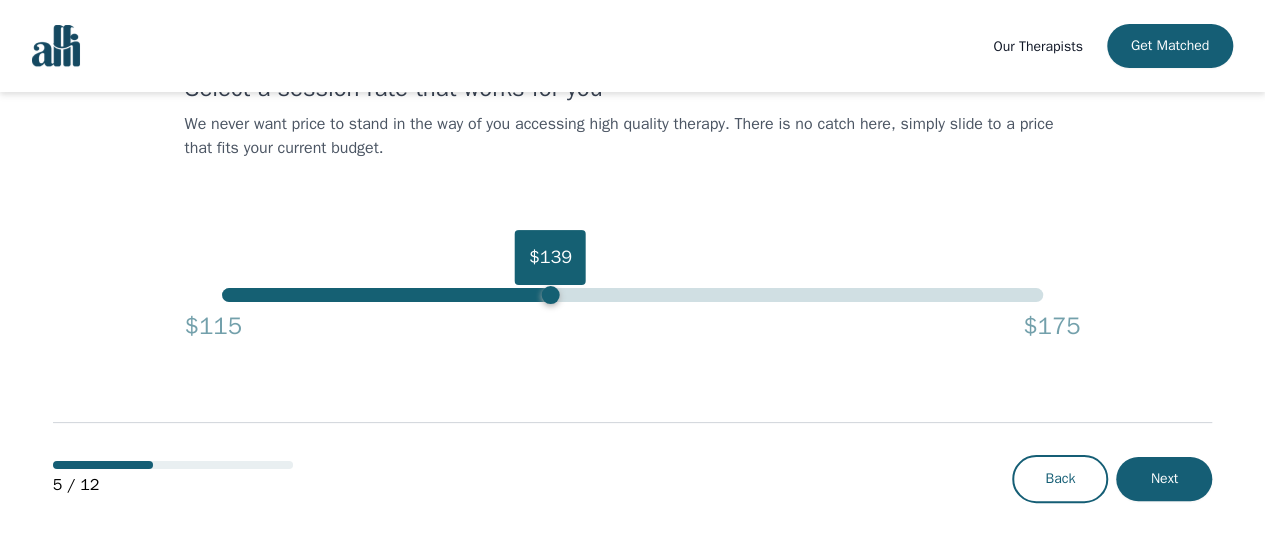 click on "Back Next" at bounding box center (1112, 479) 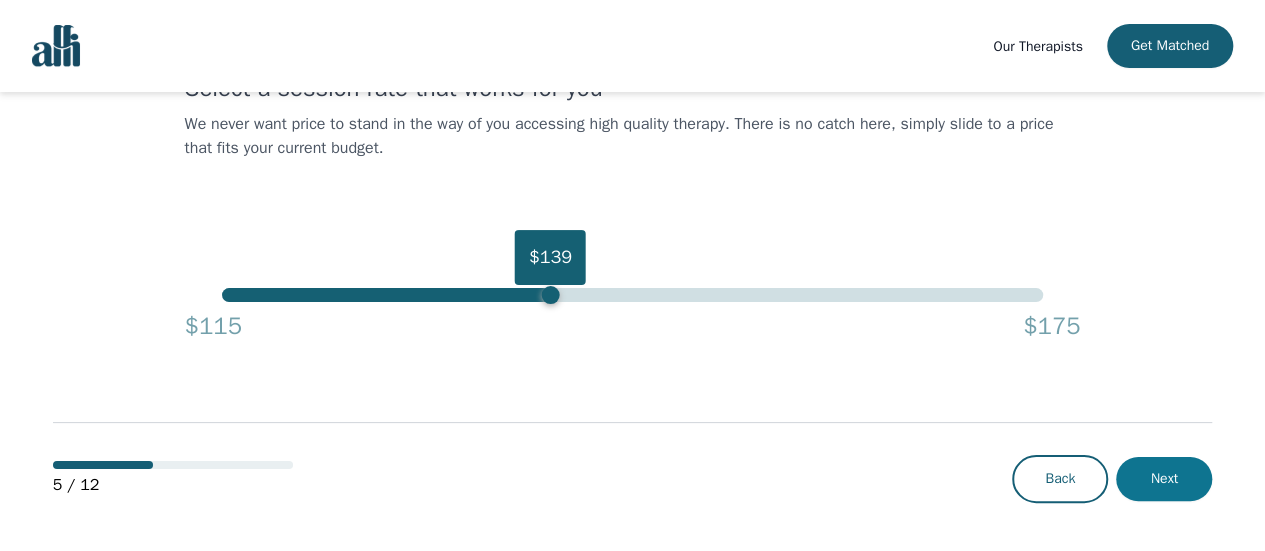 click on "Next" at bounding box center [1164, 479] 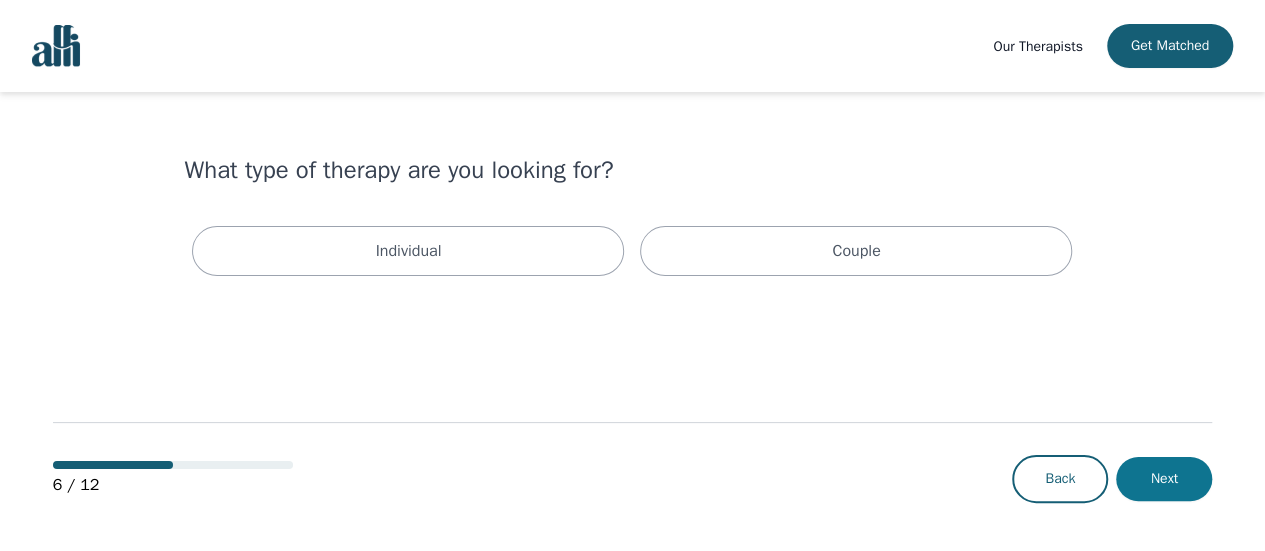 scroll, scrollTop: 0, scrollLeft: 0, axis: both 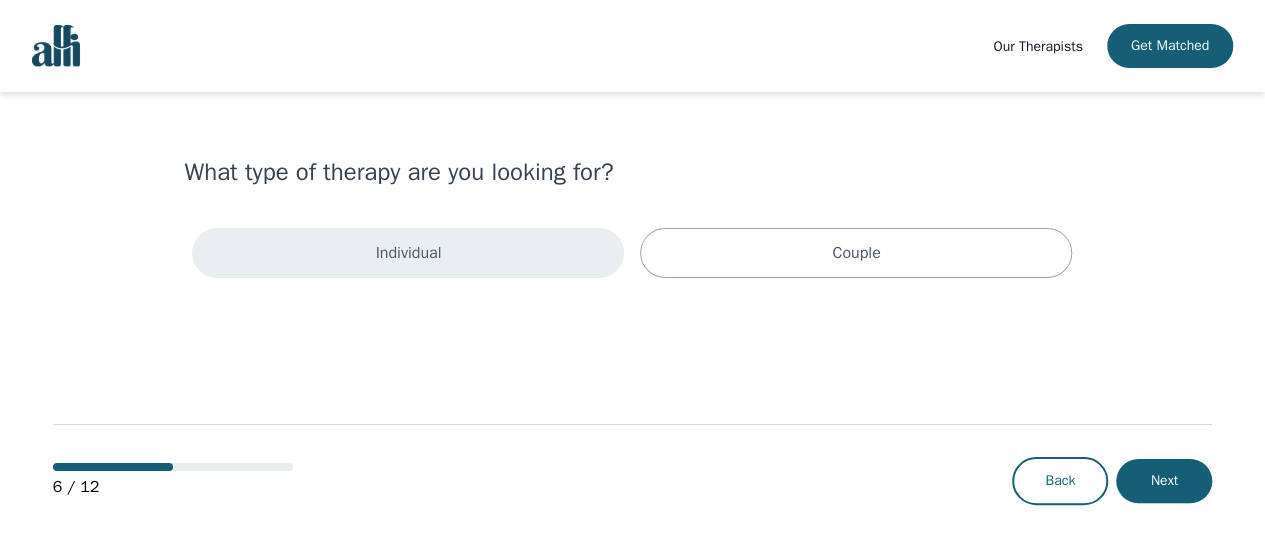 click on "Individual" at bounding box center [408, 253] 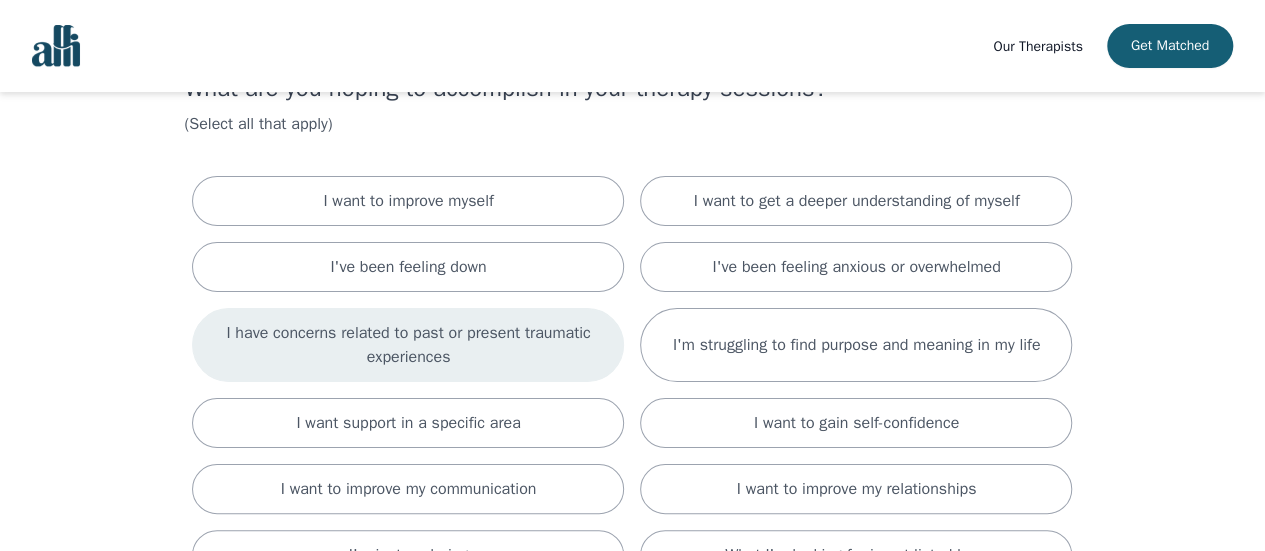 scroll, scrollTop: 200, scrollLeft: 0, axis: vertical 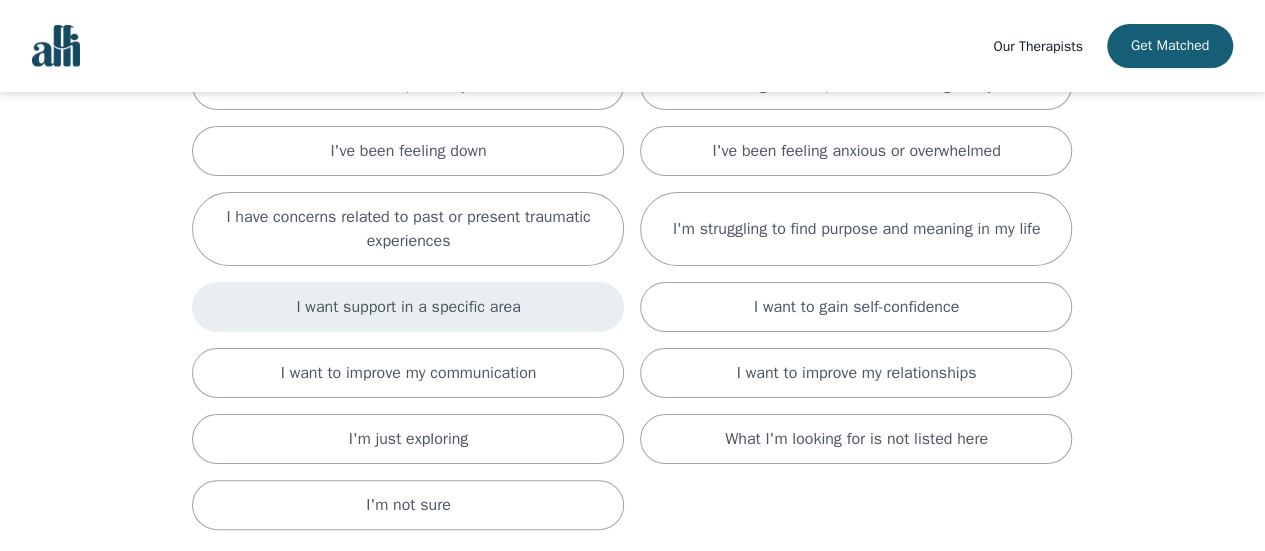 click on "I want support in a specific area" at bounding box center (408, 307) 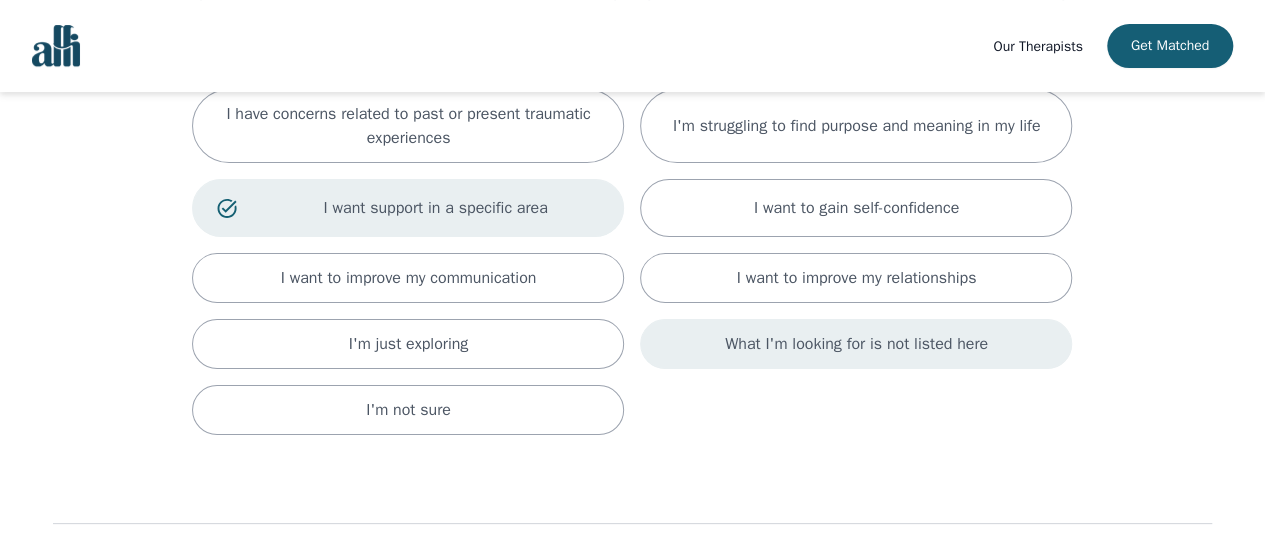 scroll, scrollTop: 399, scrollLeft: 0, axis: vertical 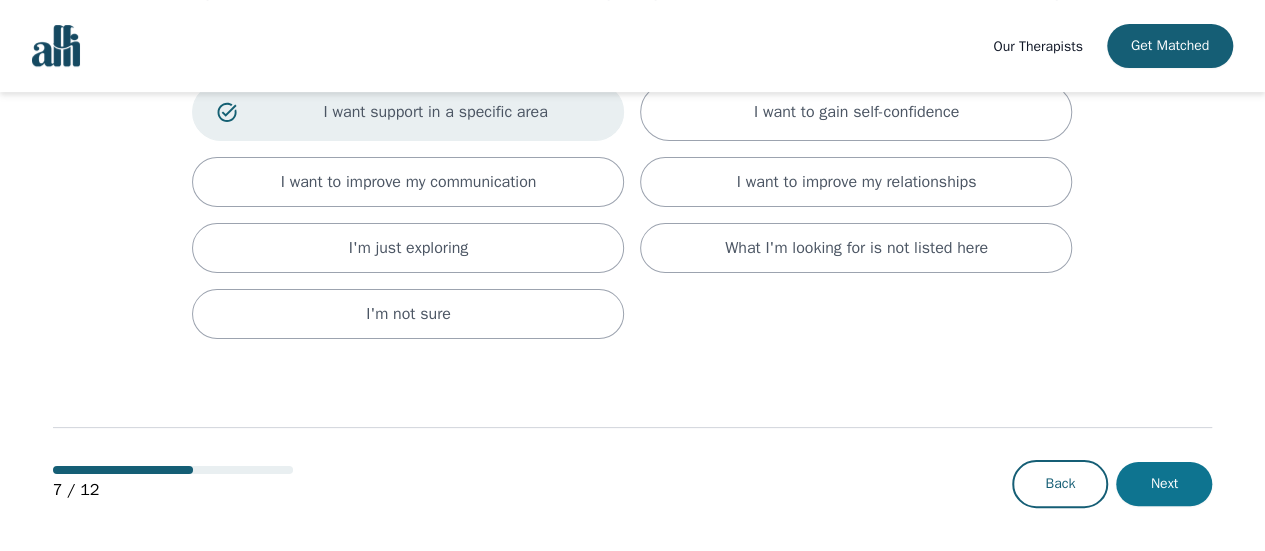 click on "Next" at bounding box center [1164, 484] 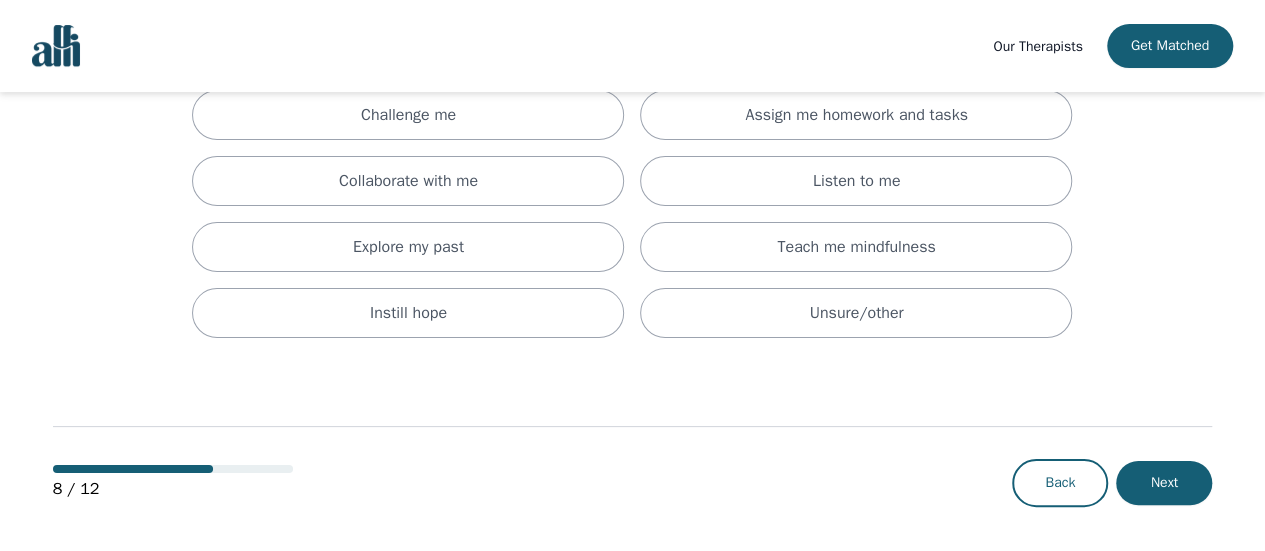 scroll, scrollTop: 0, scrollLeft: 0, axis: both 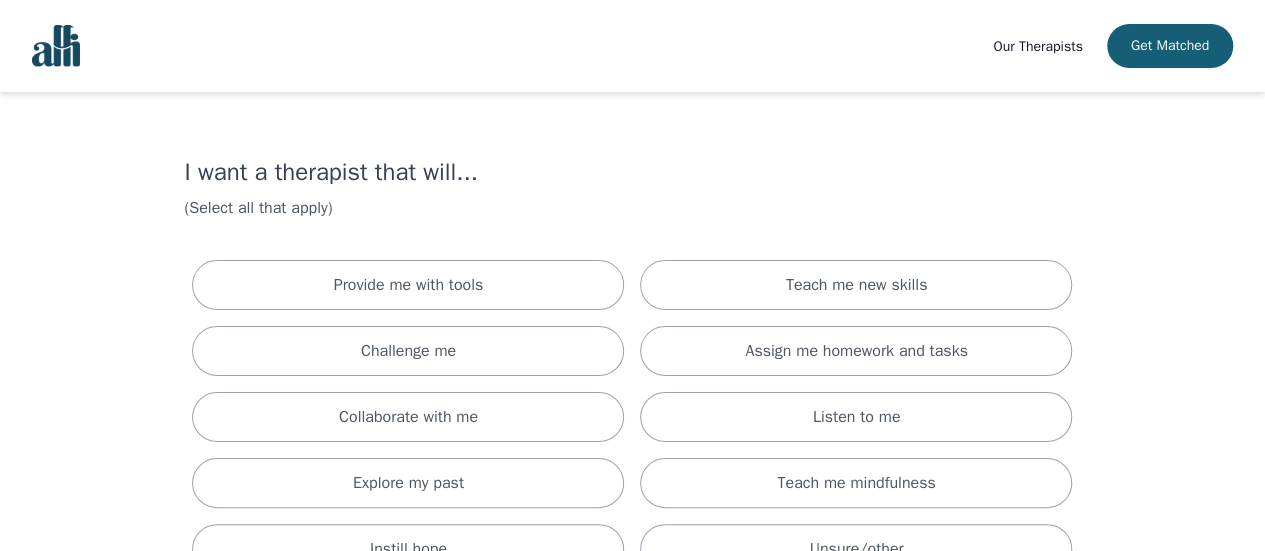 click on "Provide me with tools Teach me new skills Challenge me Assign me homework and tasks Collaborate with me Listen to me Explore my past Teach me mindfulness Instill hope Unsure/other" at bounding box center [632, 417] 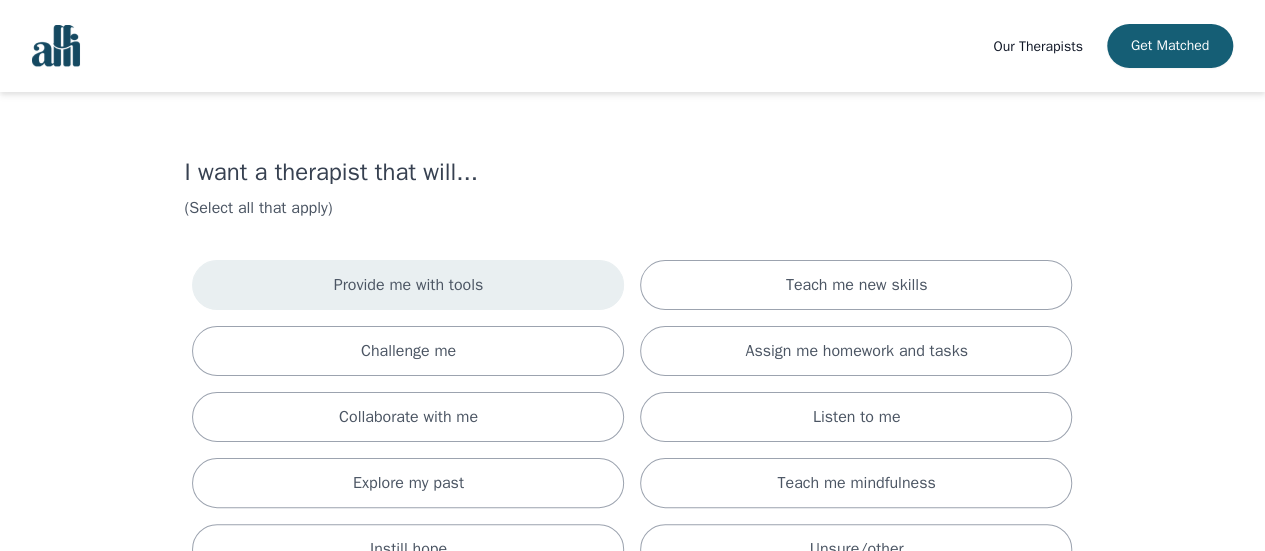 click on "Provide me with tools" at bounding box center (408, 285) 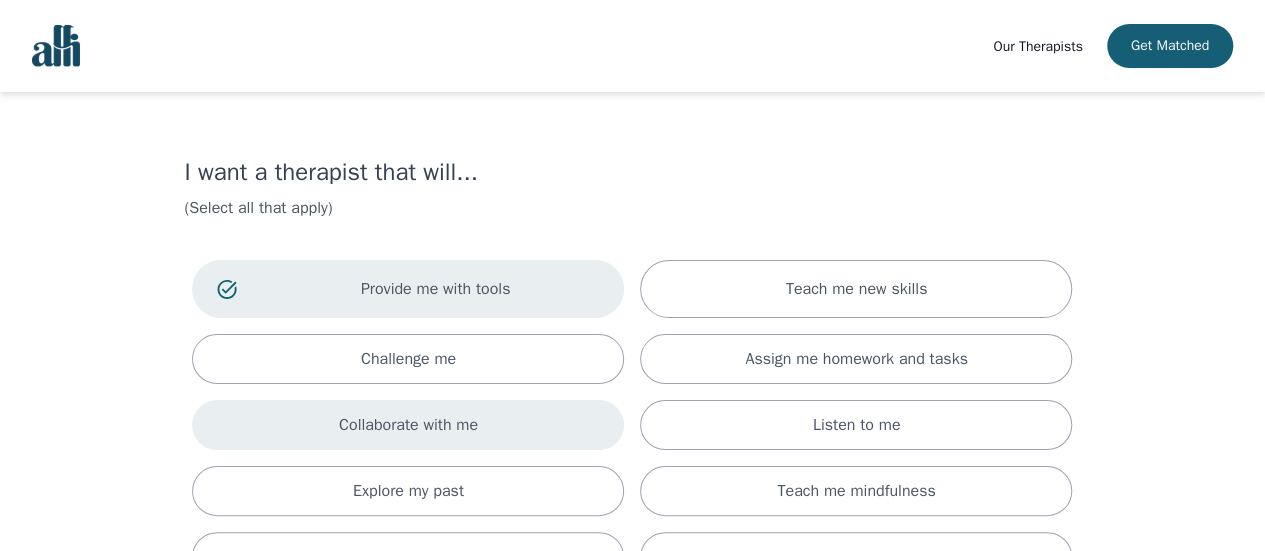 click on "Collaborate with me" at bounding box center [408, 425] 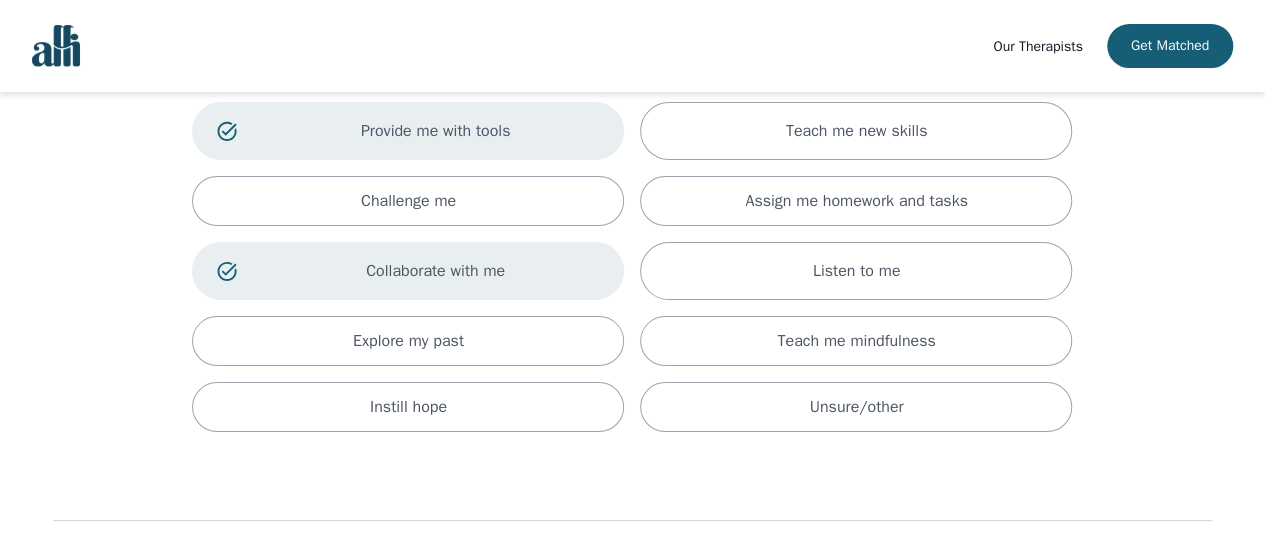scroll, scrollTop: 252, scrollLeft: 0, axis: vertical 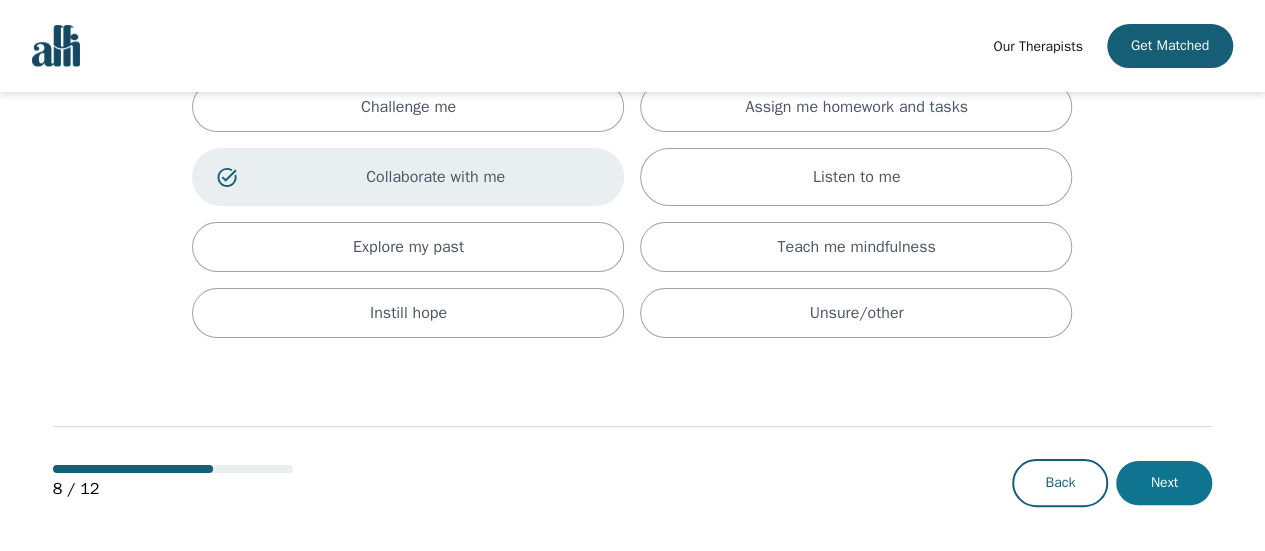 click on "Next" at bounding box center (1164, 483) 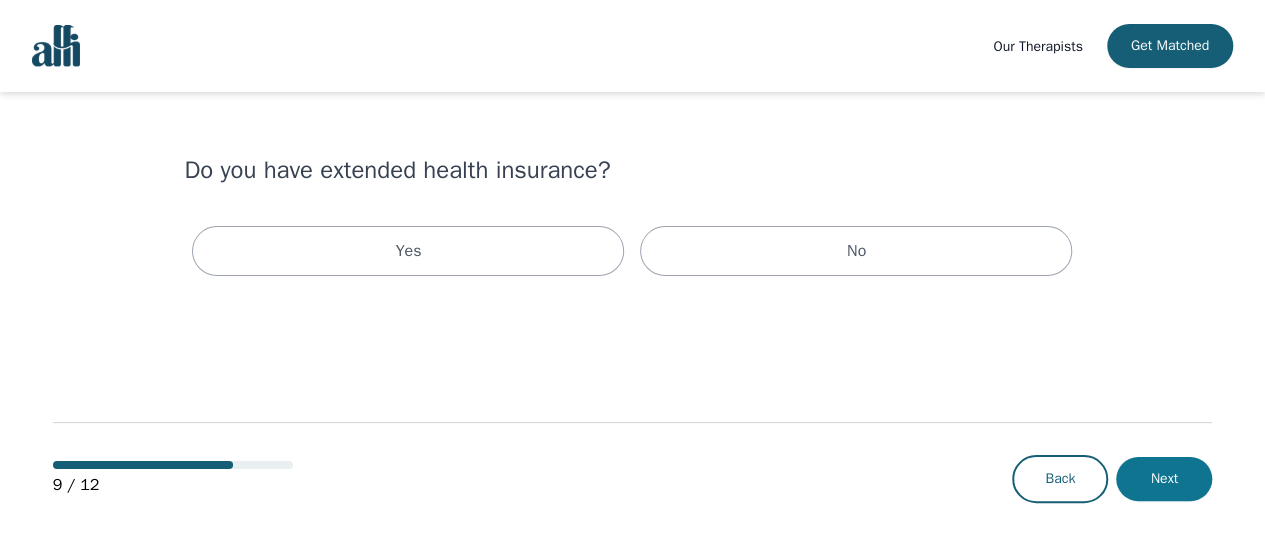 scroll, scrollTop: 0, scrollLeft: 0, axis: both 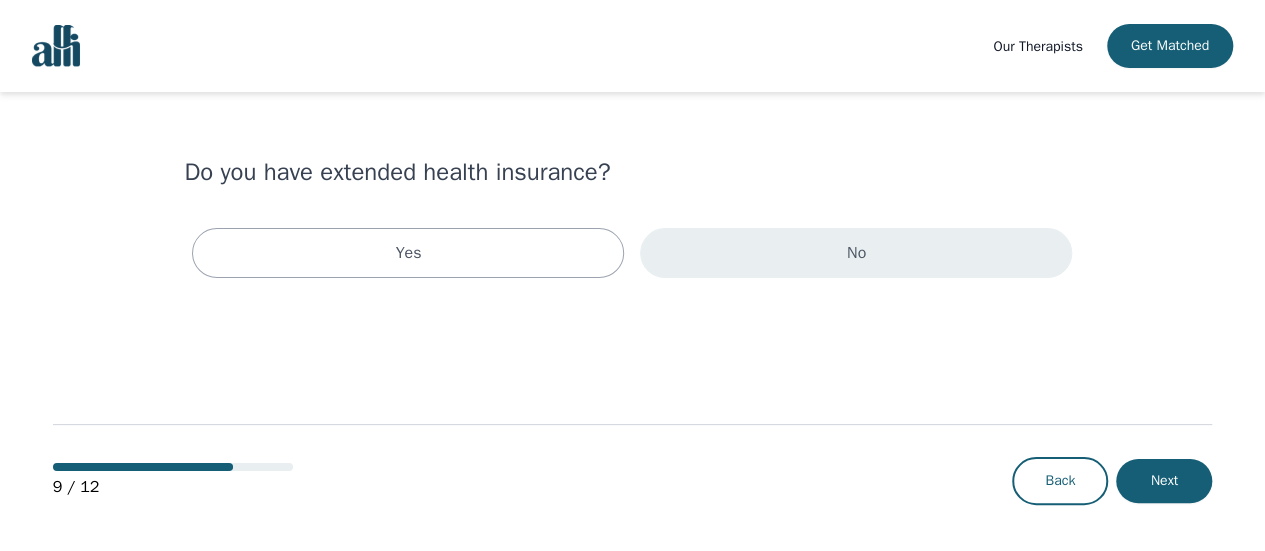click on "No" at bounding box center [856, 253] 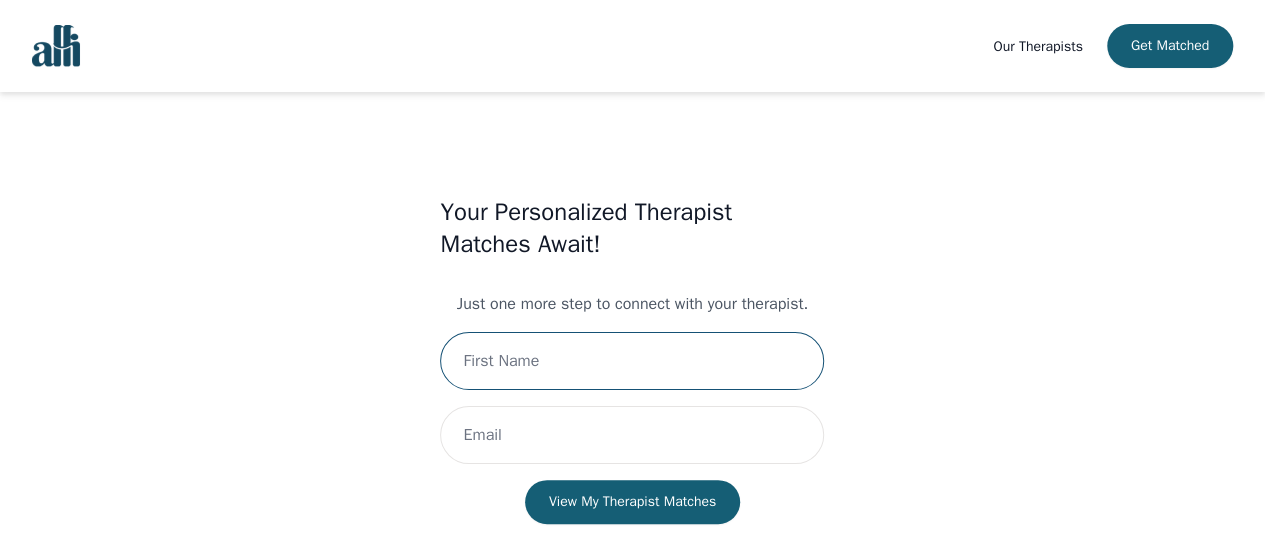 click at bounding box center (632, 361) 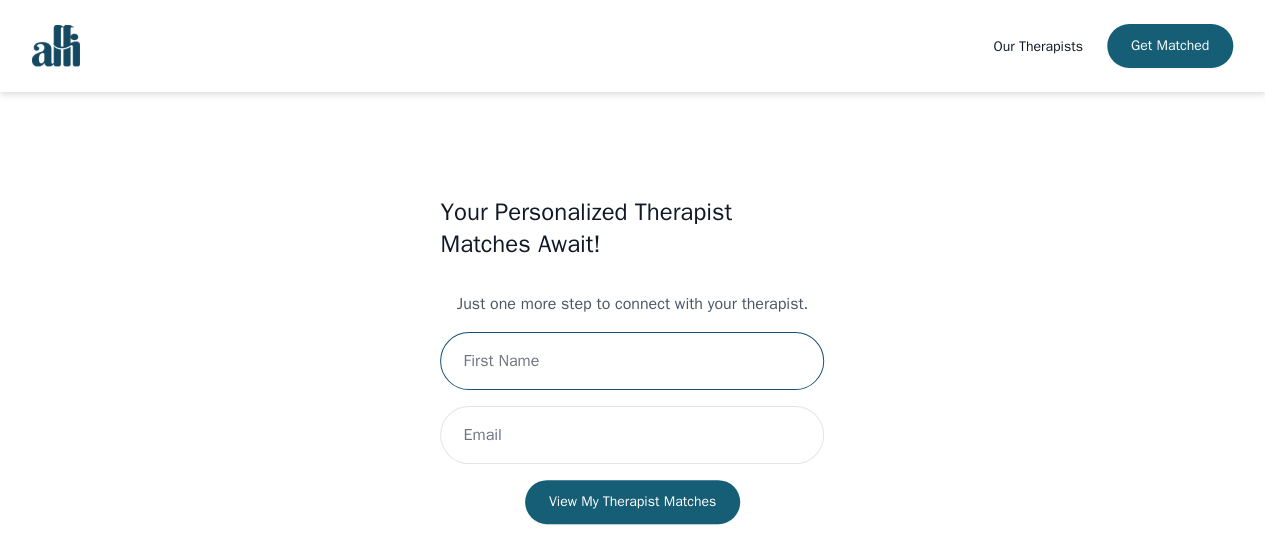 type on "[PERSON_NAME]" 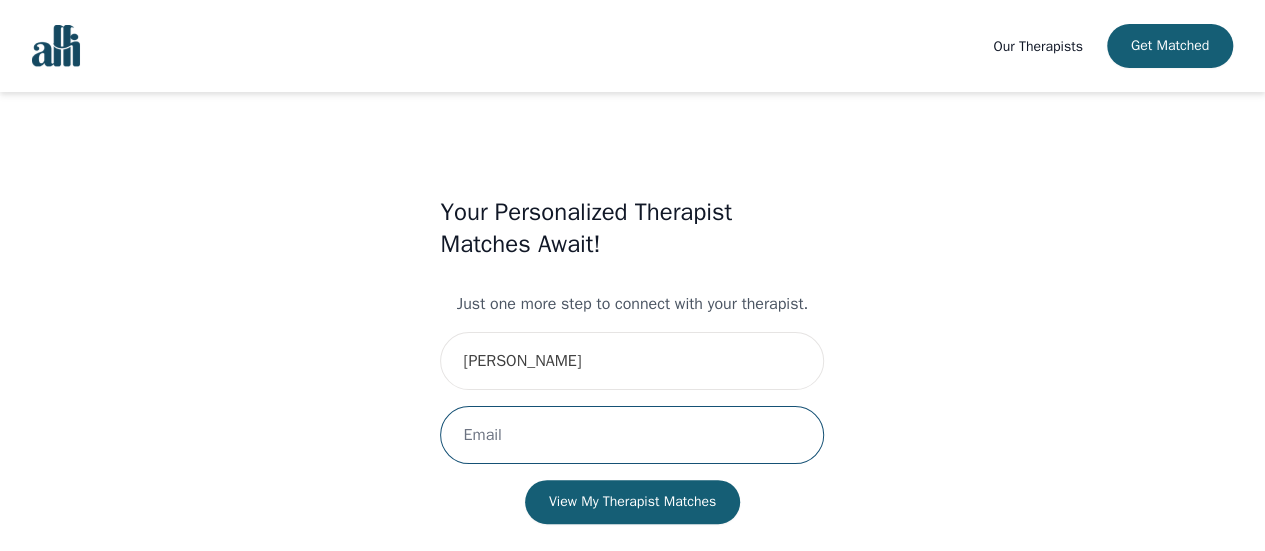 click at bounding box center (632, 435) 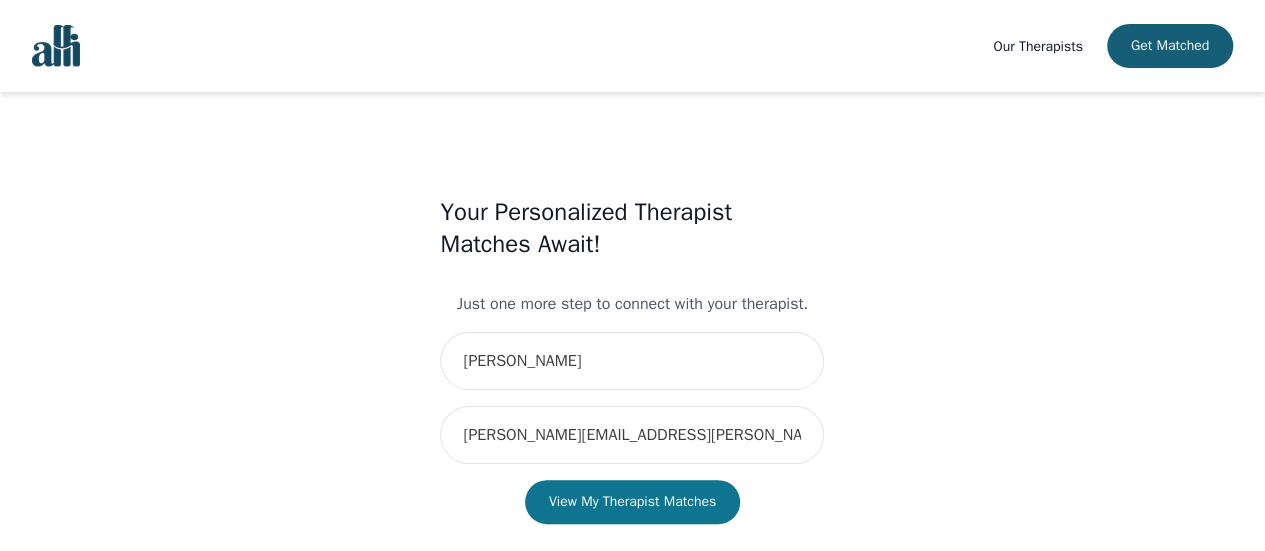 click on "View My Therapist Matches" at bounding box center [632, 502] 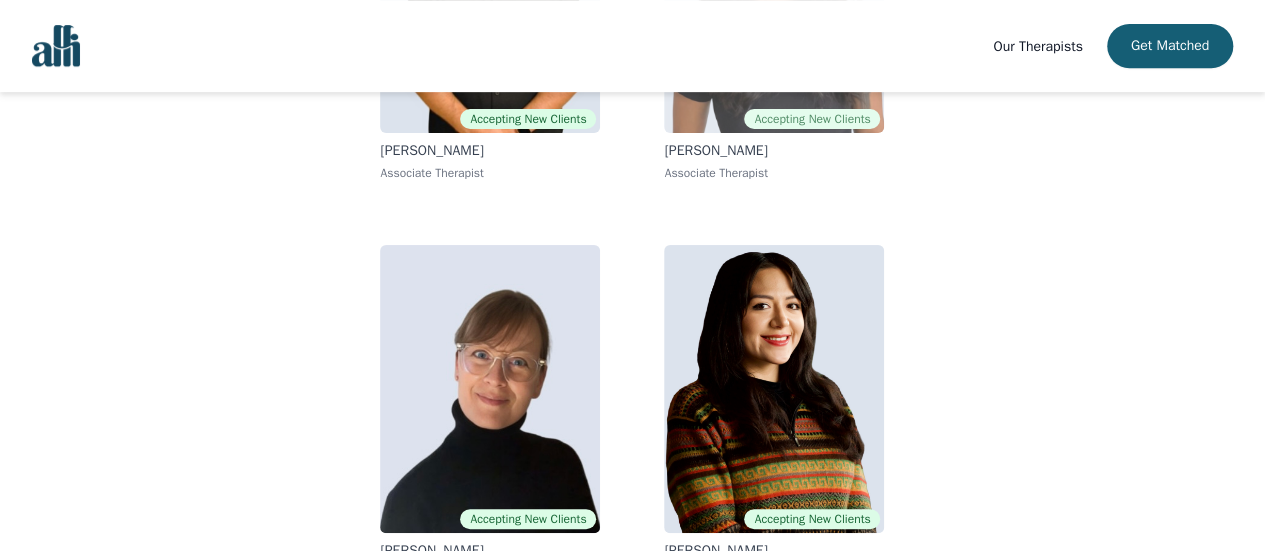scroll, scrollTop: 492, scrollLeft: 0, axis: vertical 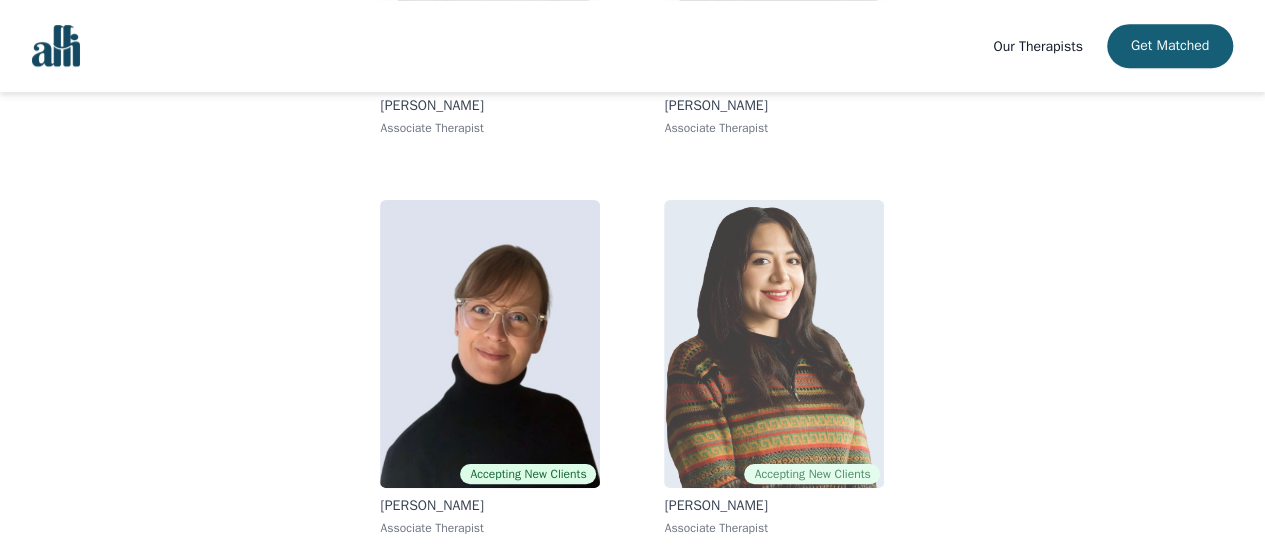click at bounding box center (774, 344) 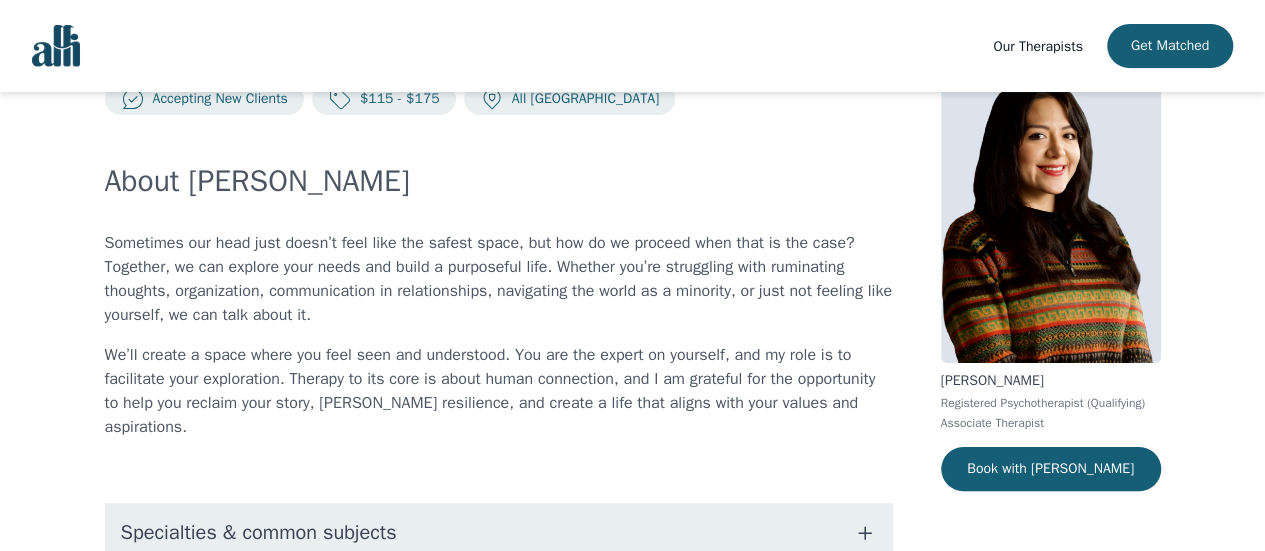 scroll, scrollTop: 200, scrollLeft: 0, axis: vertical 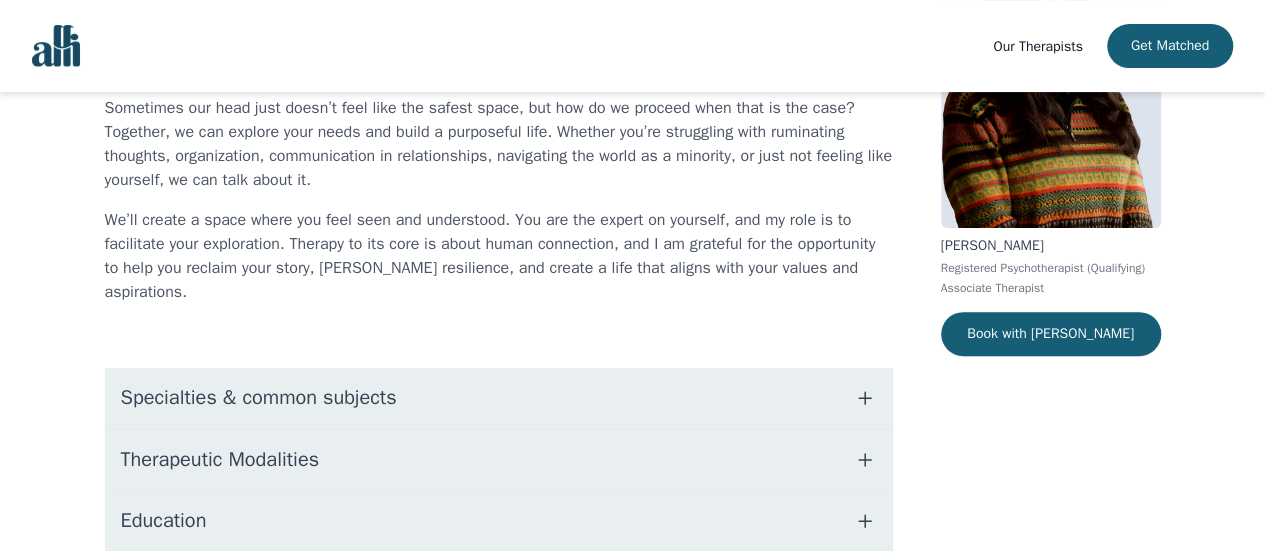 click on "Specialties & common subjects" at bounding box center [499, 398] 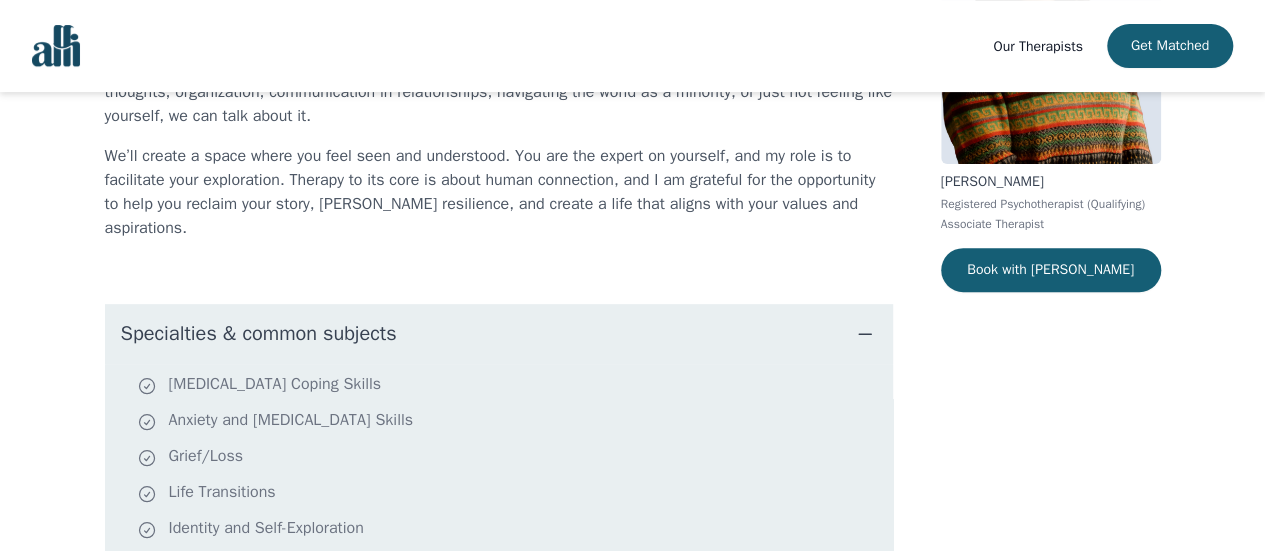 scroll, scrollTop: 0, scrollLeft: 0, axis: both 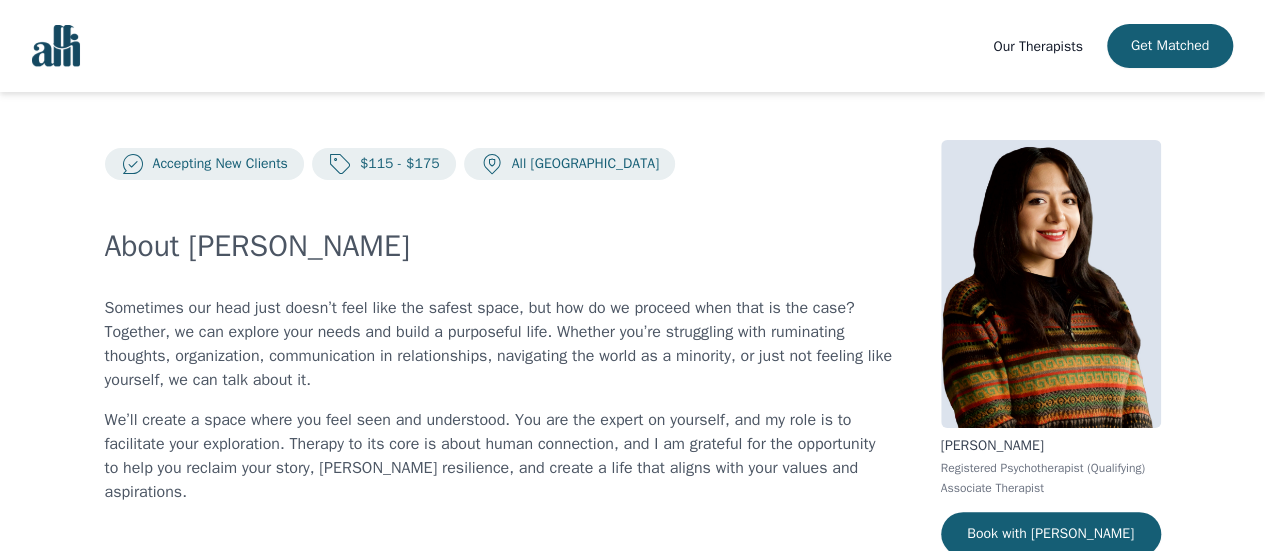 click on "Our Therapists" at bounding box center [1037, 46] 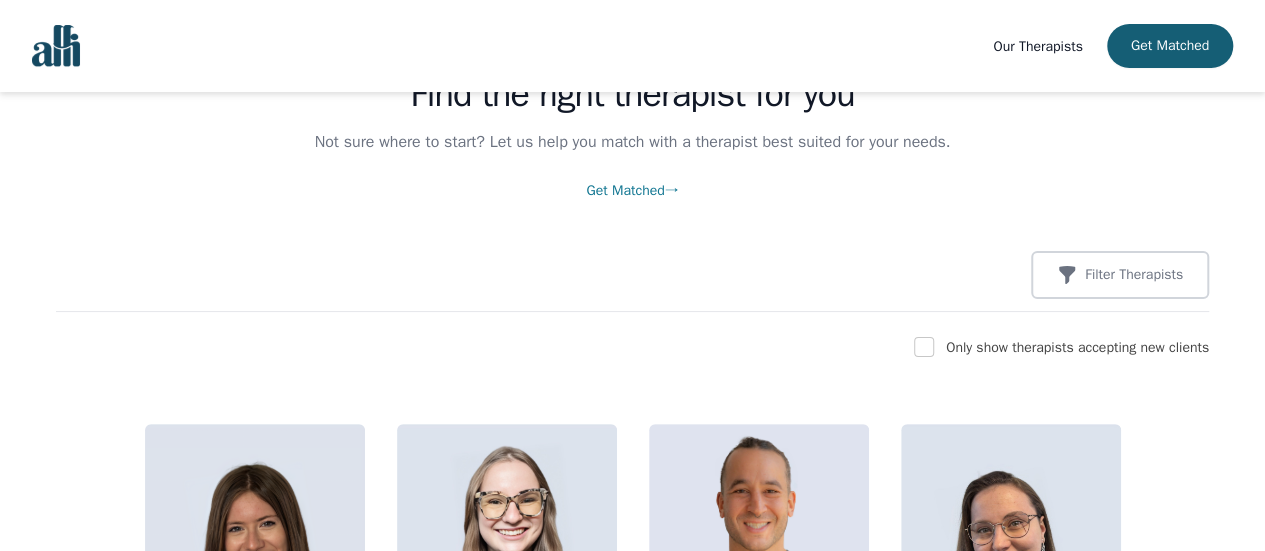 scroll, scrollTop: 0, scrollLeft: 0, axis: both 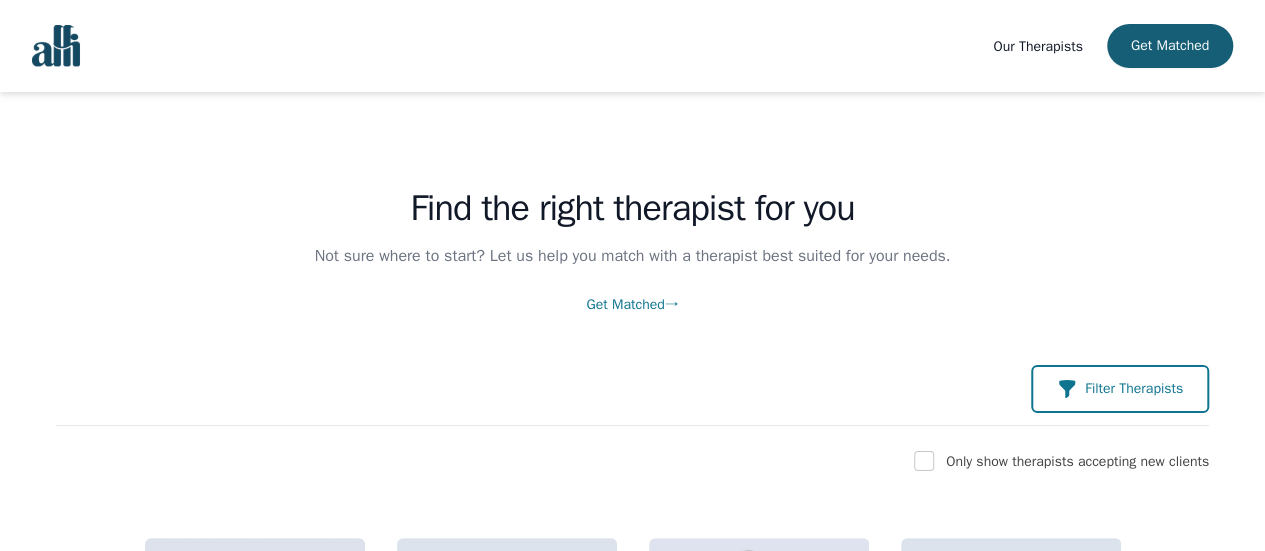 click on "Filter Therapists" at bounding box center [1134, 389] 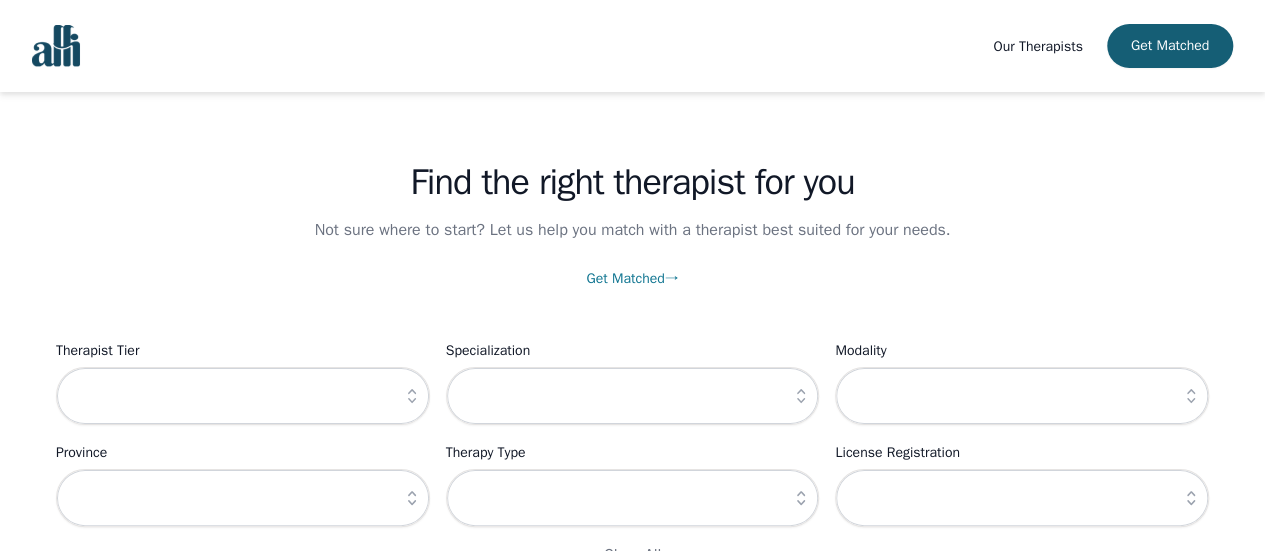 scroll, scrollTop: 200, scrollLeft: 0, axis: vertical 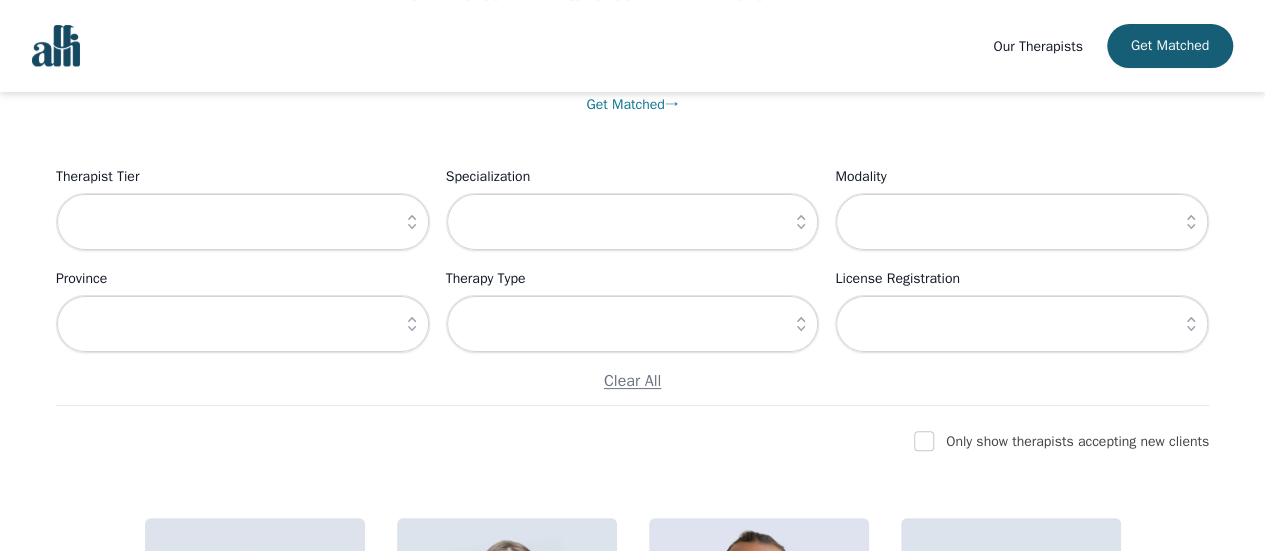 click on "Therapist Tier Specialization Modality Province Therapy Type License Registration Clear All" at bounding box center [632, 279] 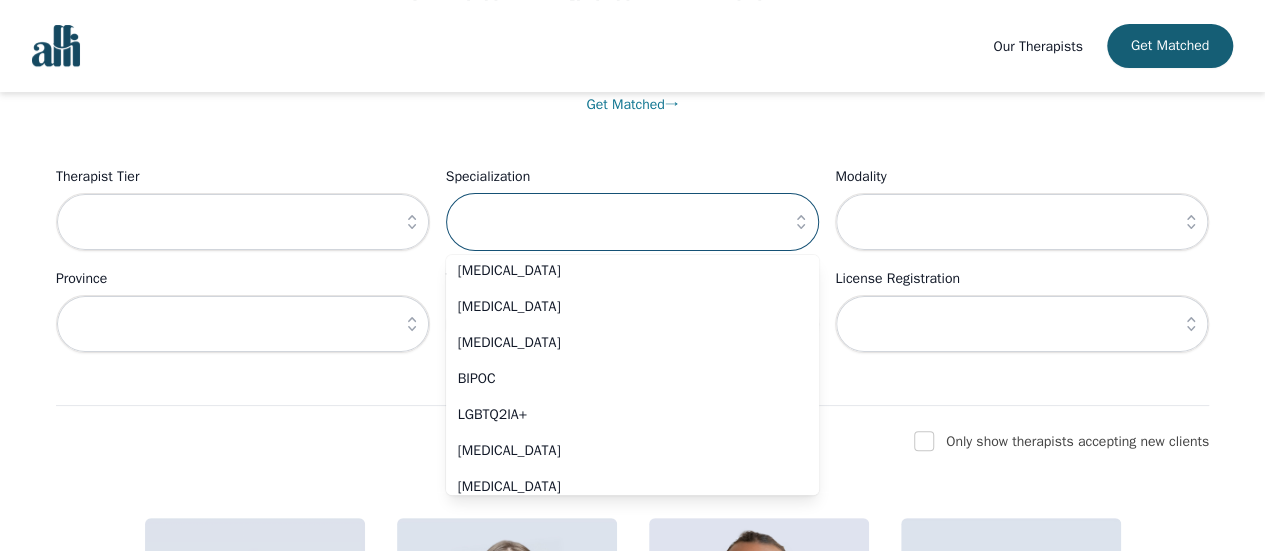 scroll, scrollTop: 900, scrollLeft: 0, axis: vertical 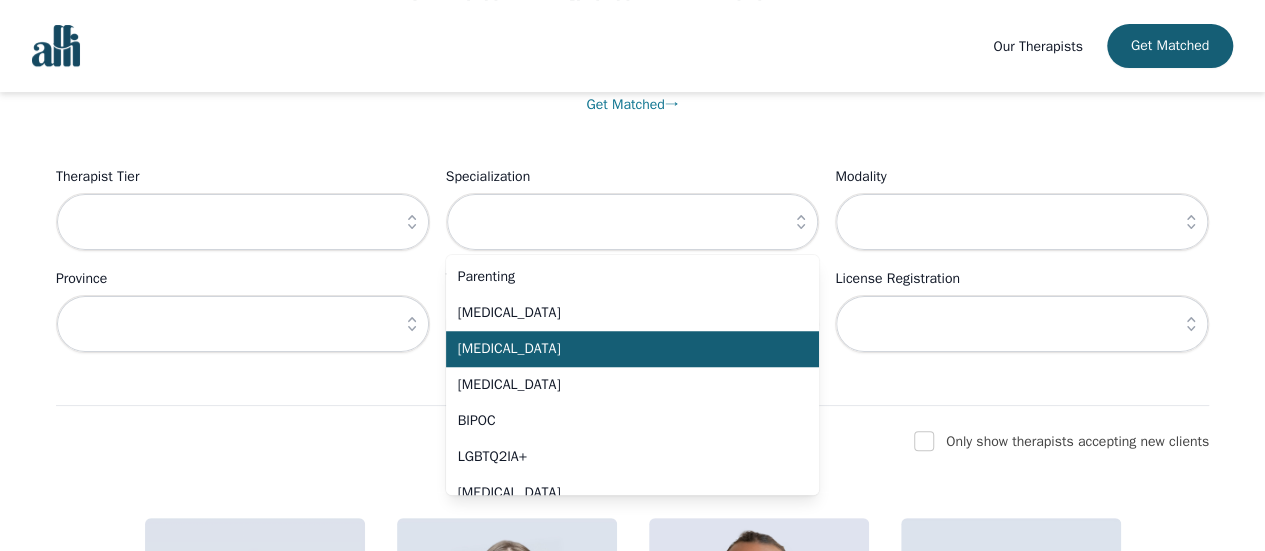 click on "Eating Disorder" at bounding box center [621, 349] 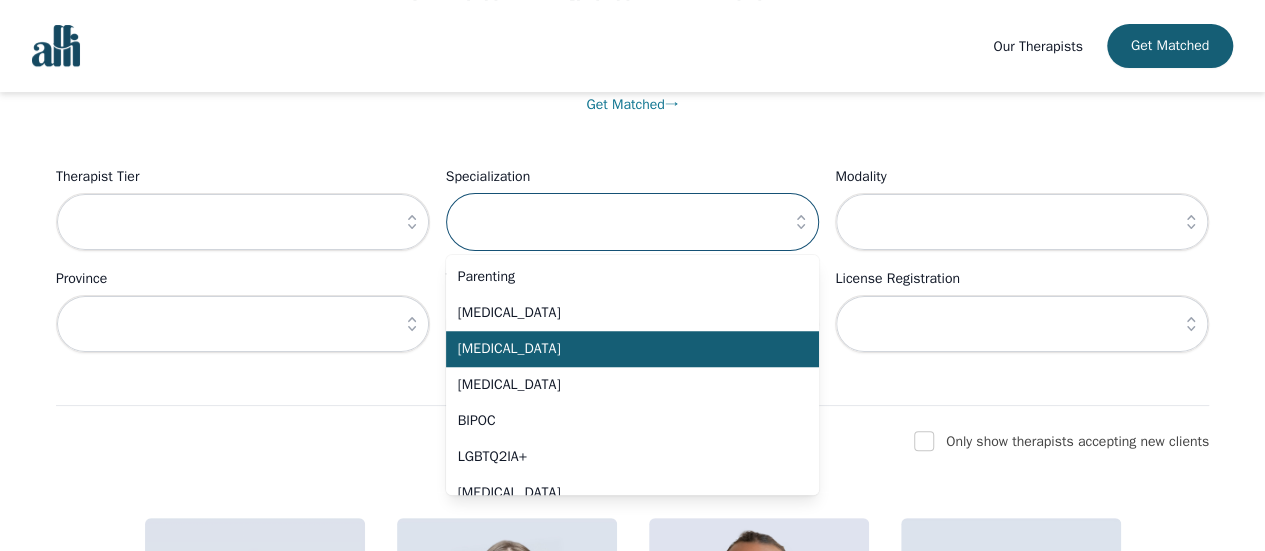 type on "Eating Disorder" 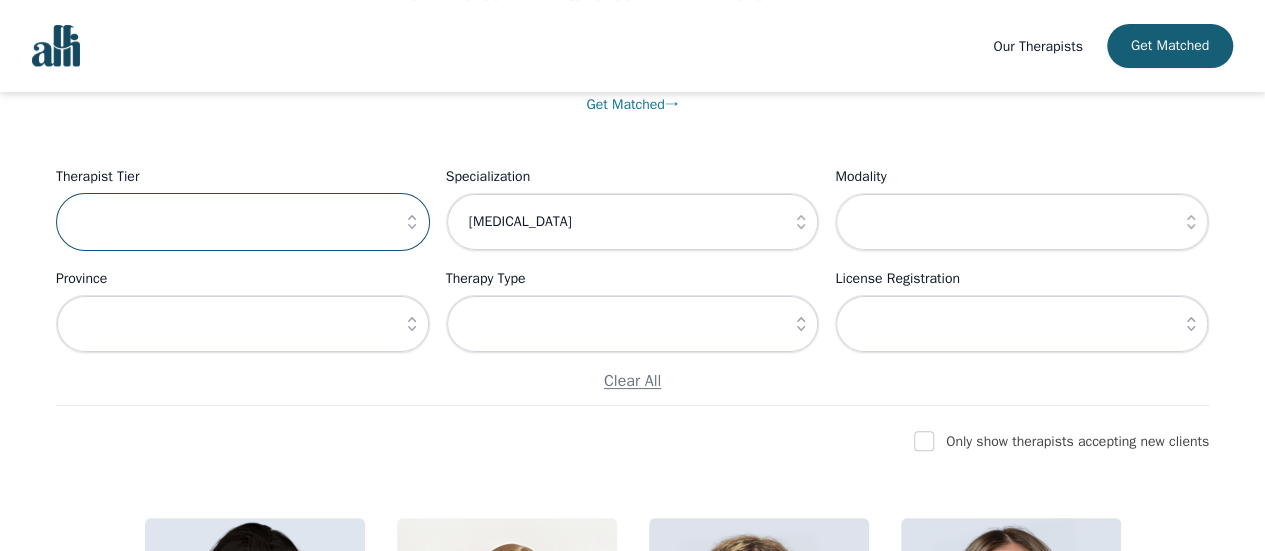click at bounding box center [243, 222] 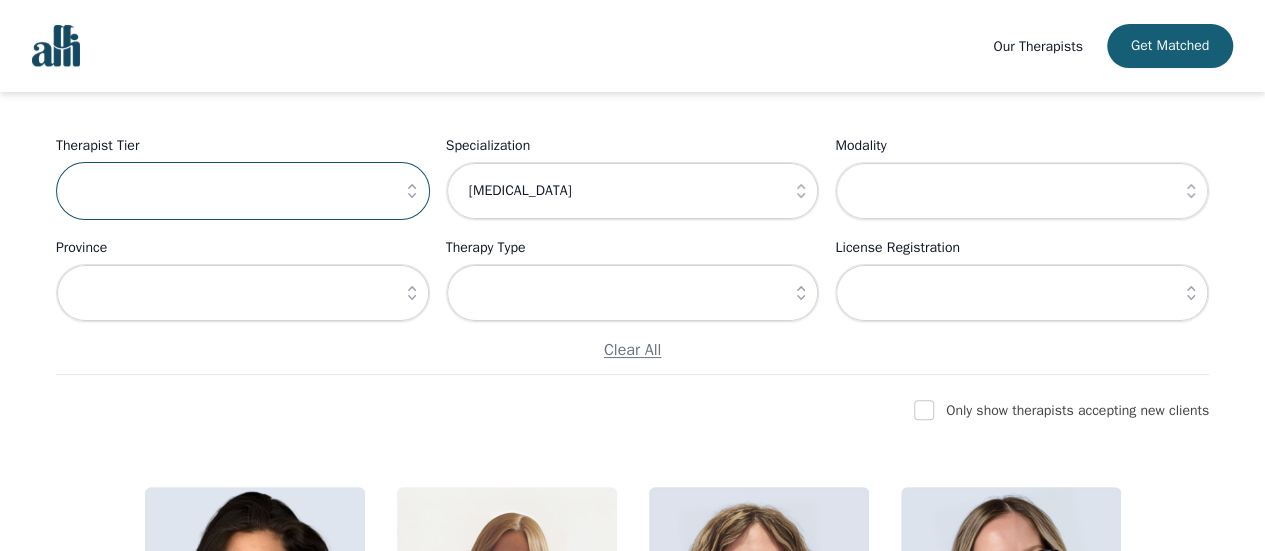 scroll, scrollTop: 200, scrollLeft: 0, axis: vertical 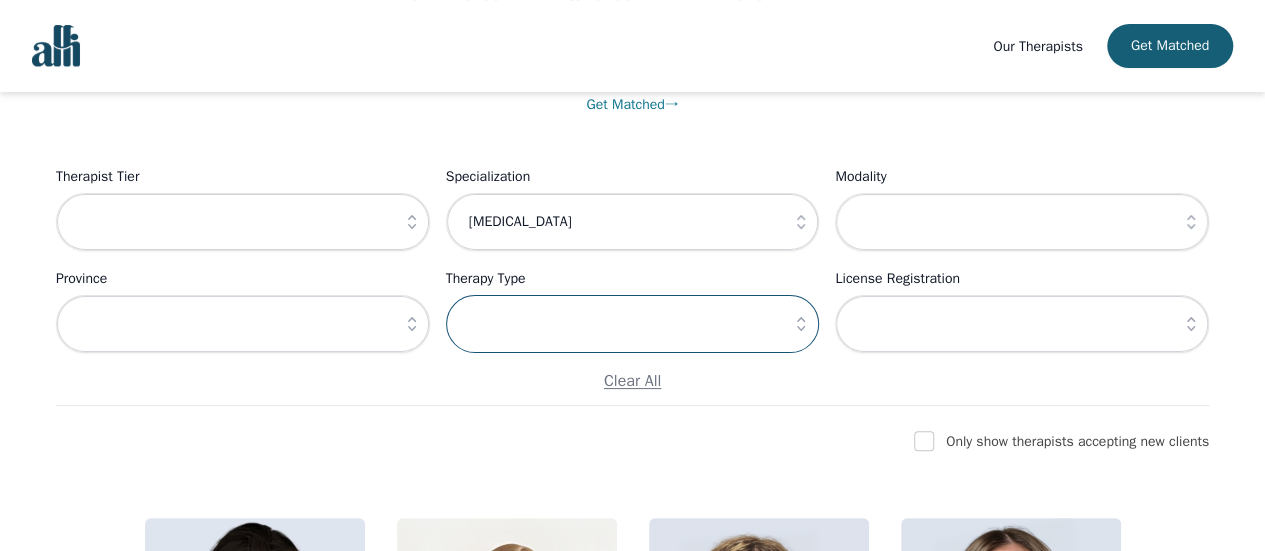 click at bounding box center (633, 324) 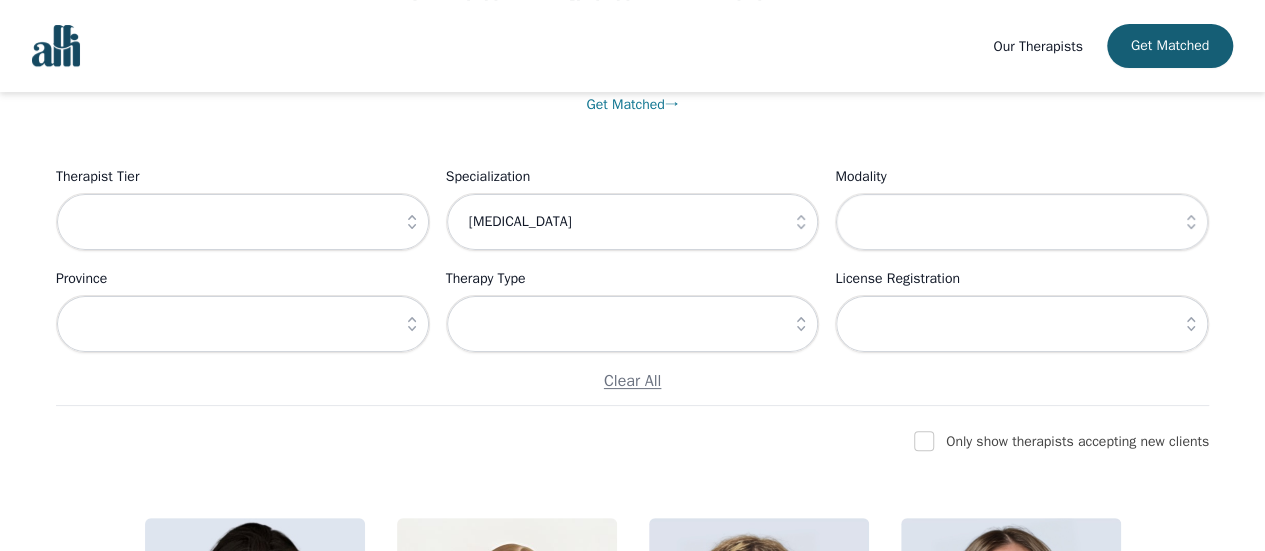 click 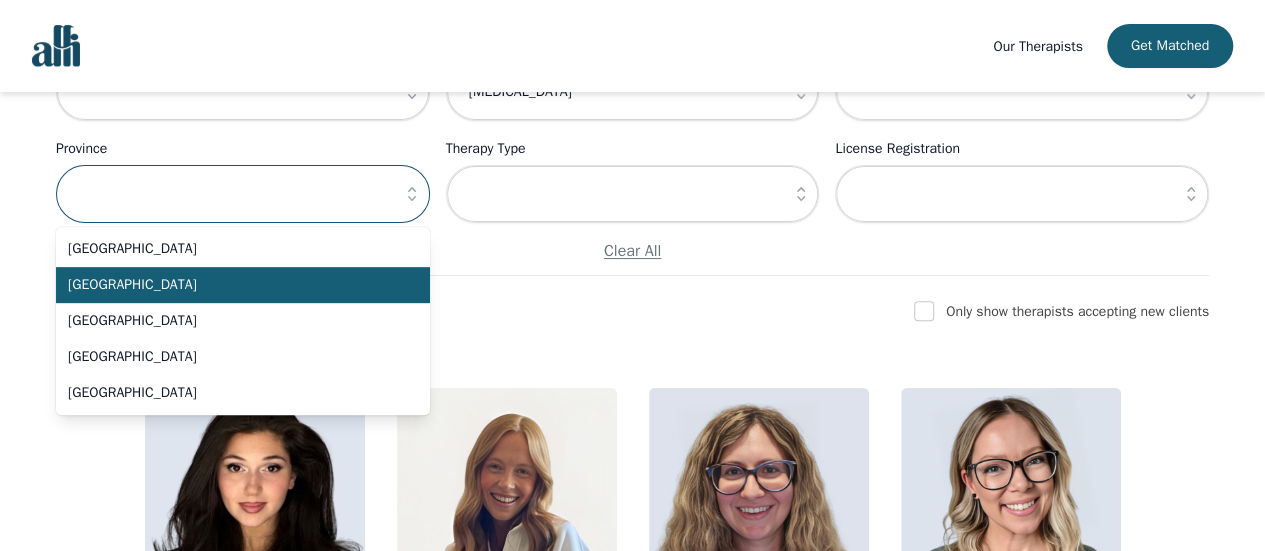 scroll, scrollTop: 400, scrollLeft: 0, axis: vertical 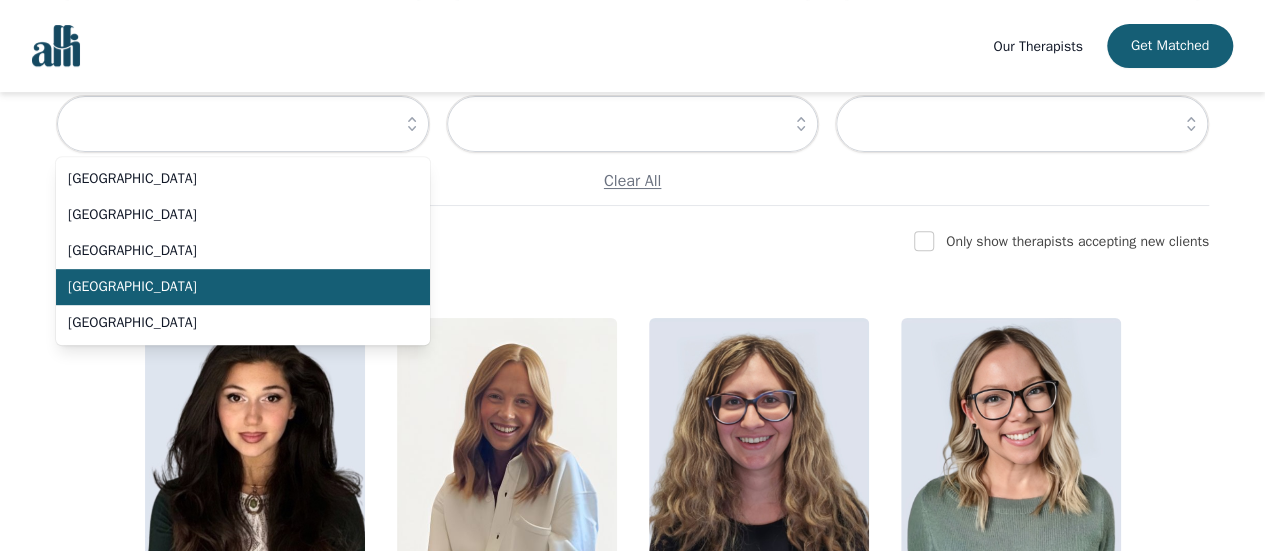 click on "[GEOGRAPHIC_DATA]" at bounding box center (231, 287) 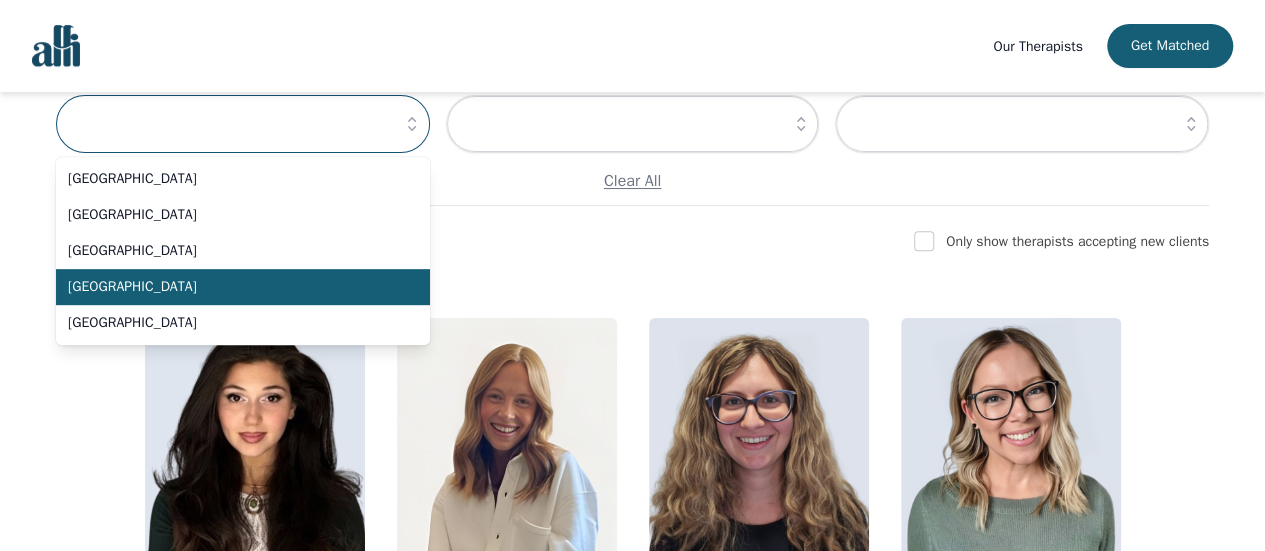 type on "[GEOGRAPHIC_DATA]" 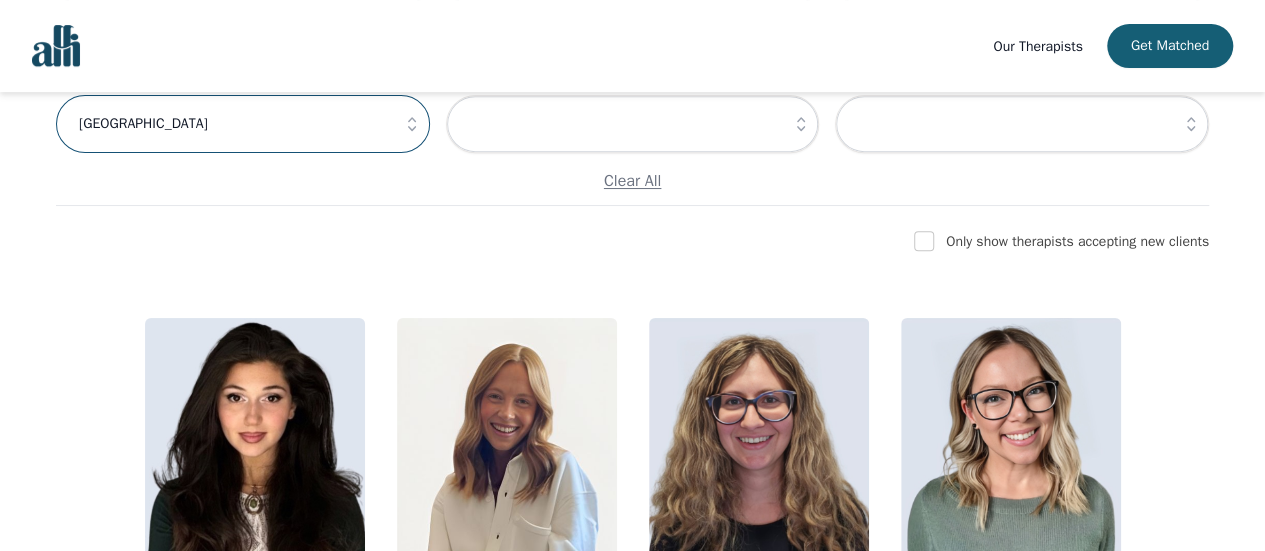 scroll, scrollTop: 300, scrollLeft: 0, axis: vertical 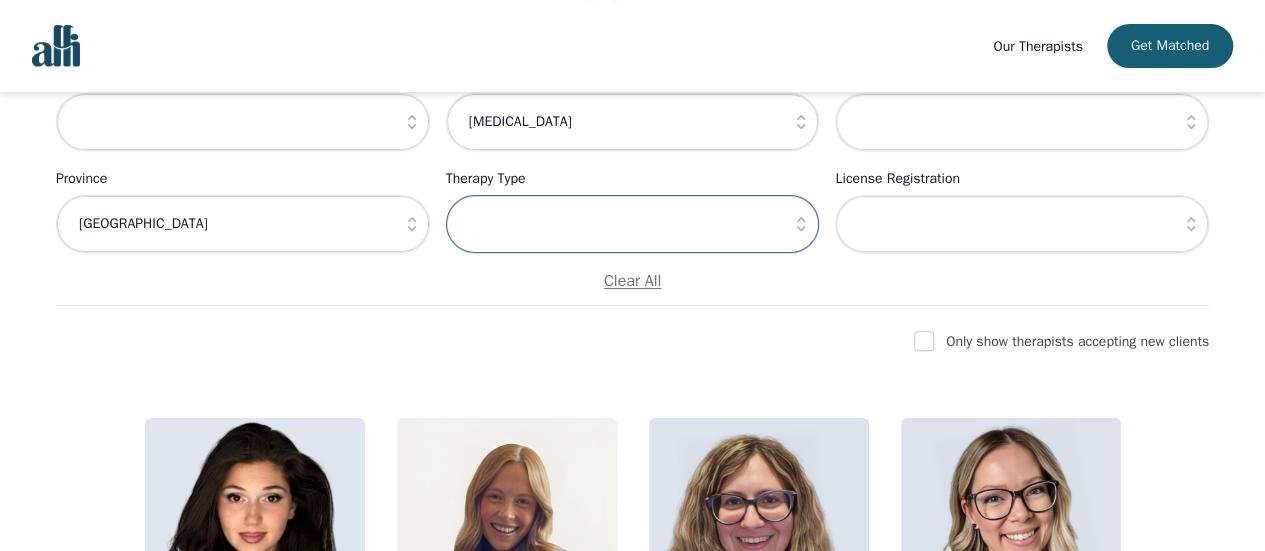 click at bounding box center [633, 224] 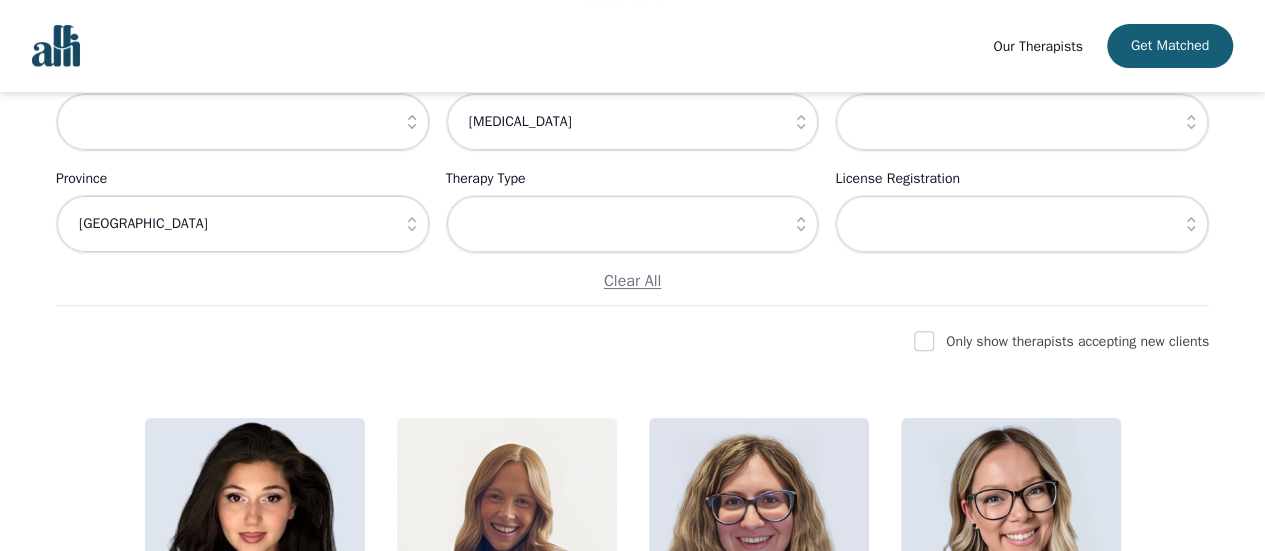 click 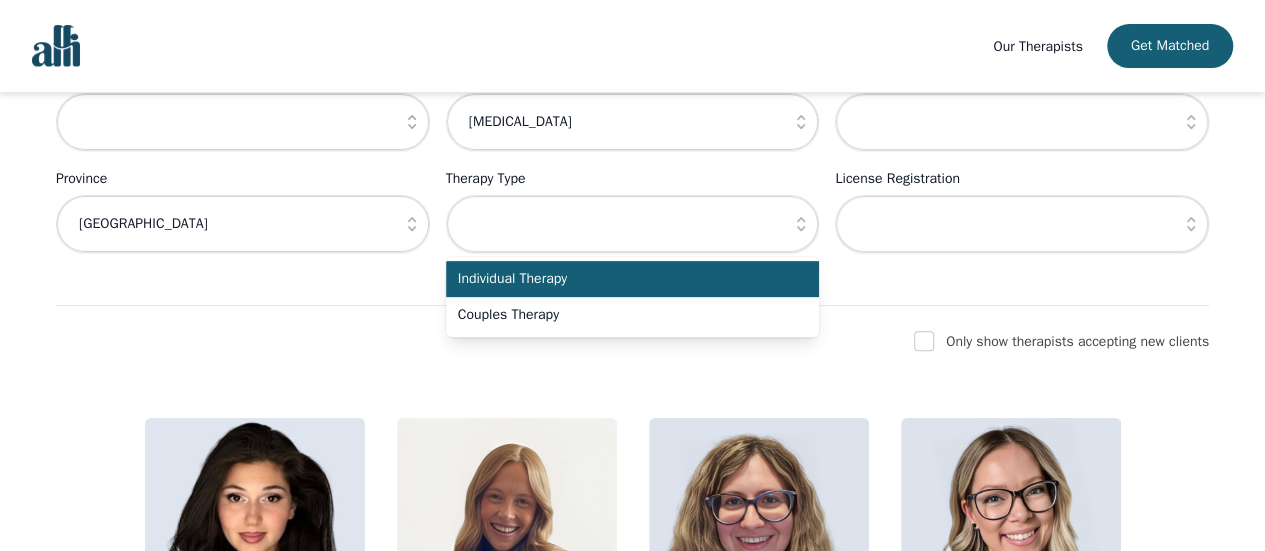 click on "Individual Therapy" at bounding box center (621, 279) 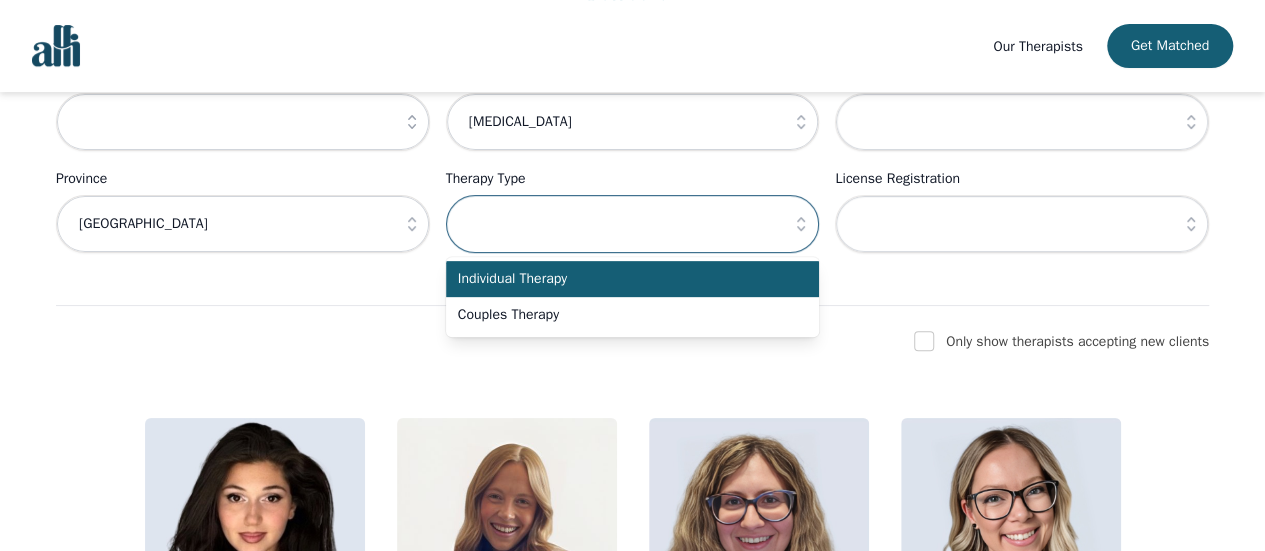 type on "Individual Therapy" 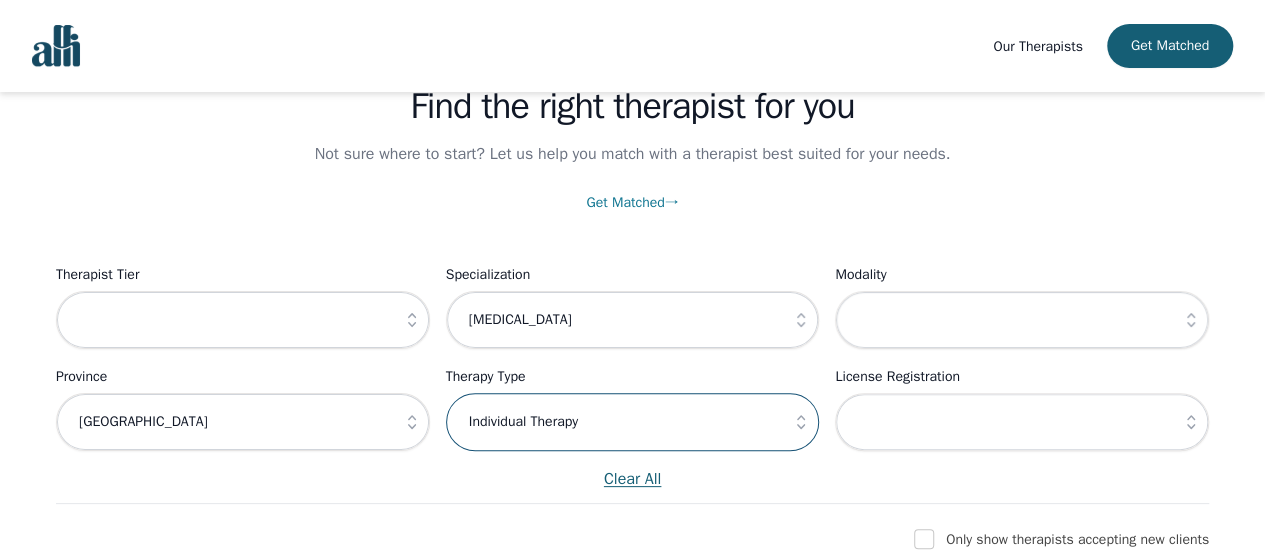 scroll, scrollTop: 100, scrollLeft: 0, axis: vertical 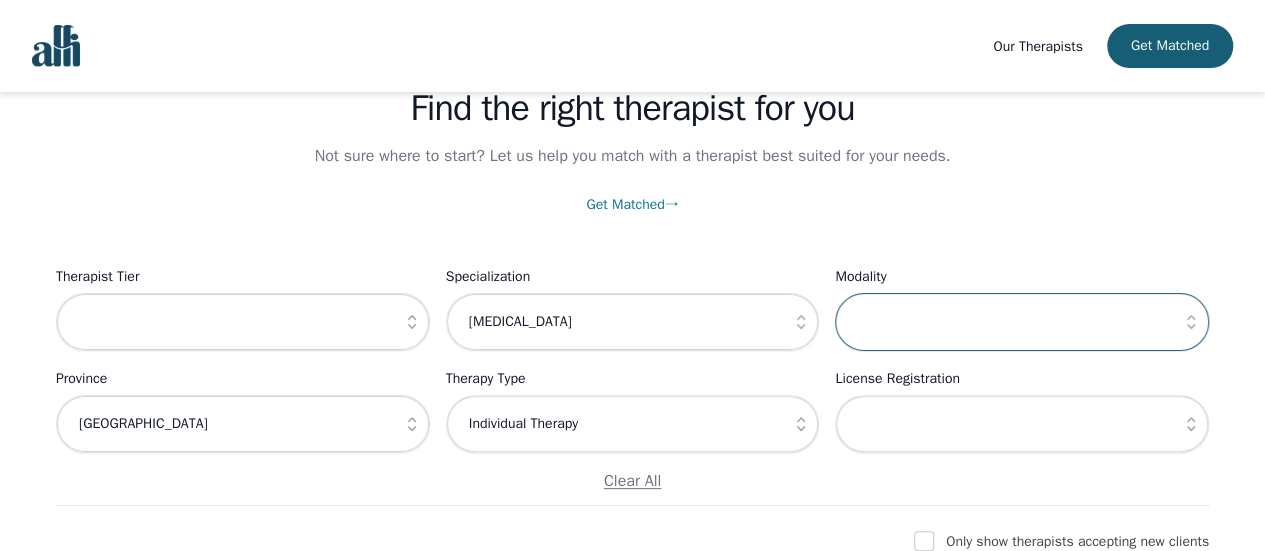 click at bounding box center [1022, 322] 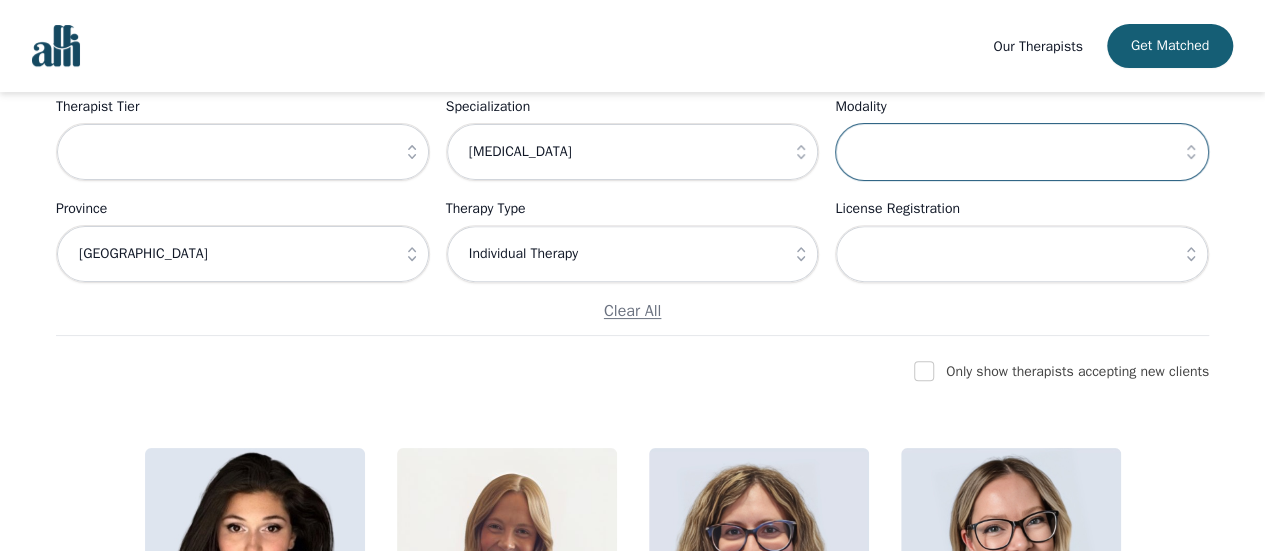 scroll, scrollTop: 200, scrollLeft: 0, axis: vertical 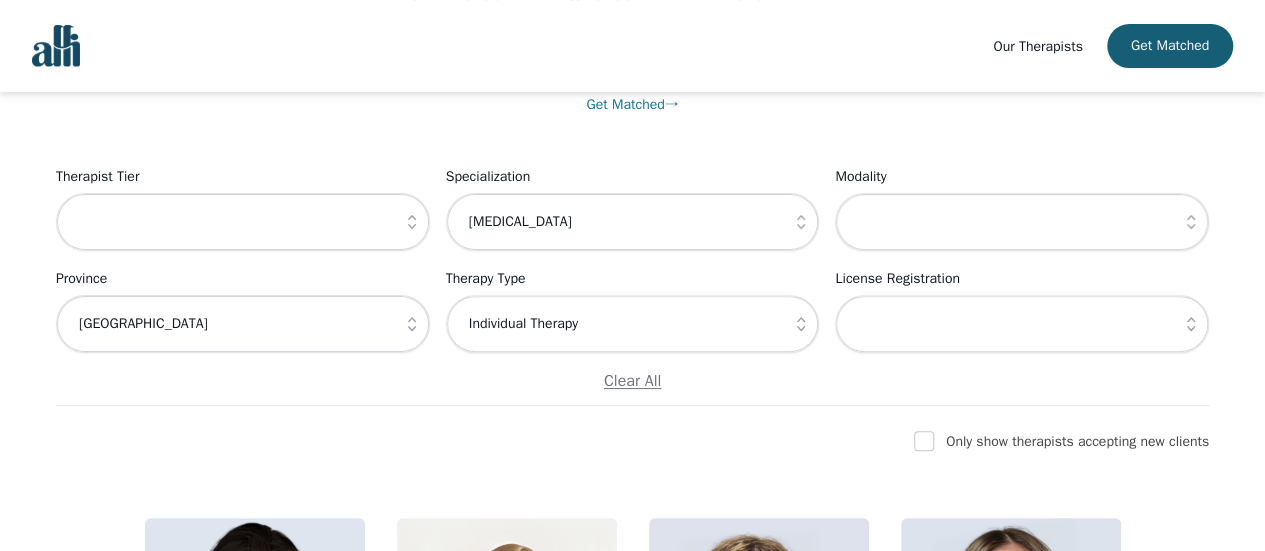 click 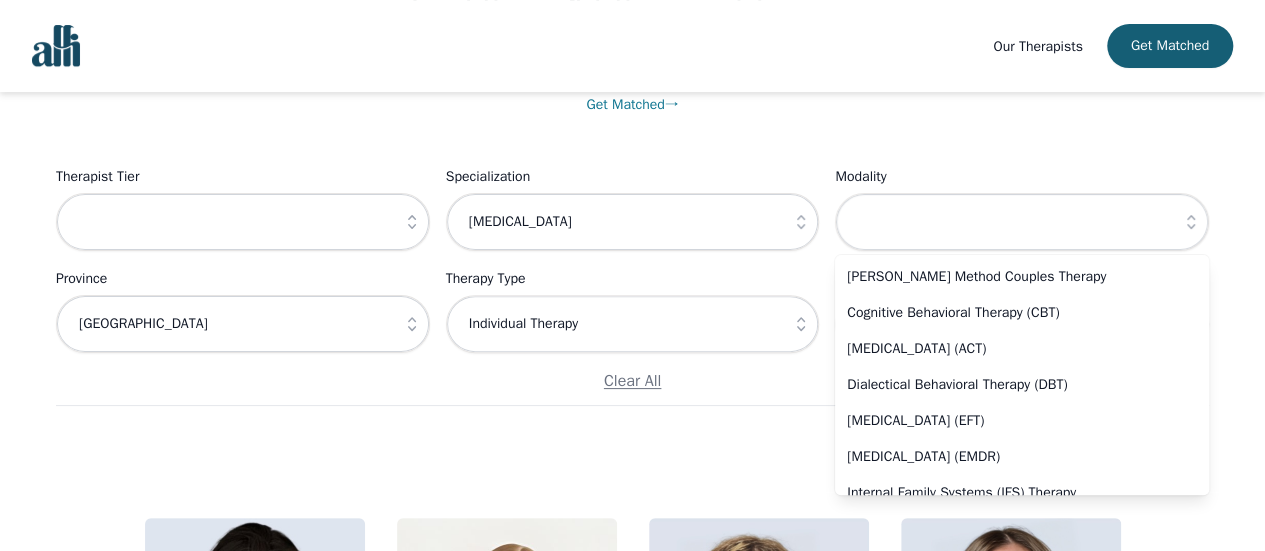 click at bounding box center (1191, 222) 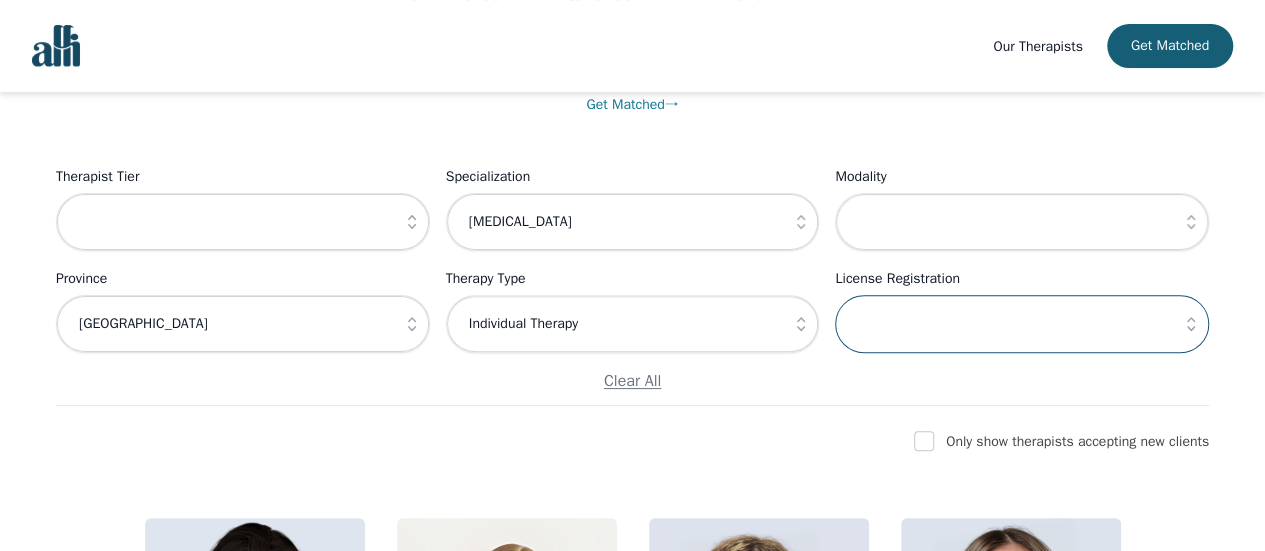 click at bounding box center (1022, 324) 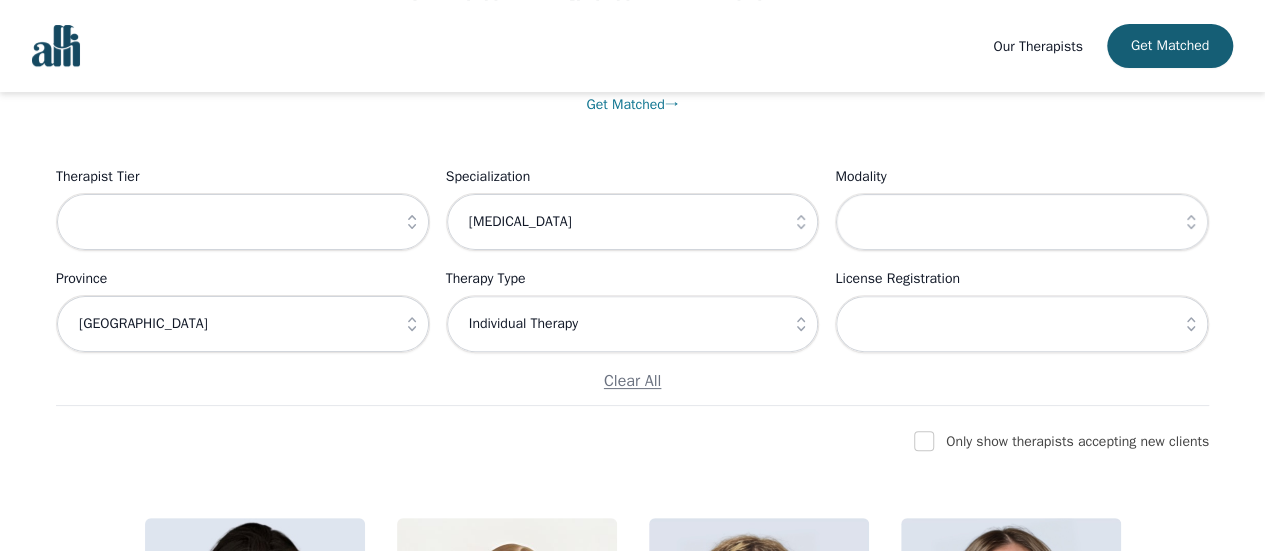 click 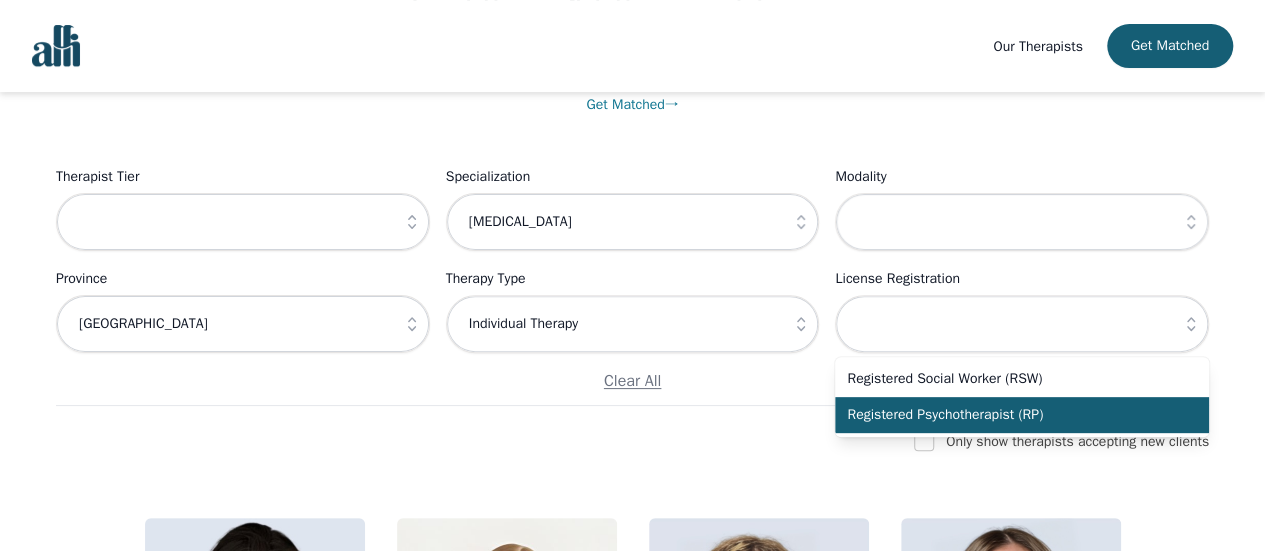 click on "Registered Psychotherapist (RP)" at bounding box center (1010, 415) 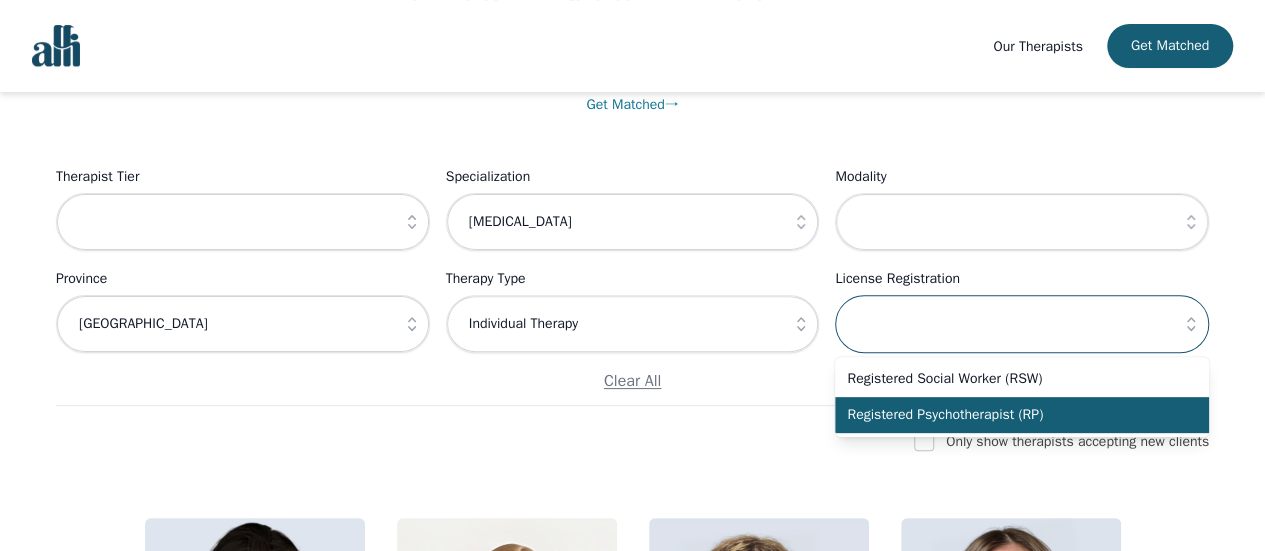 type on "Registered Psychotherapist (RP)" 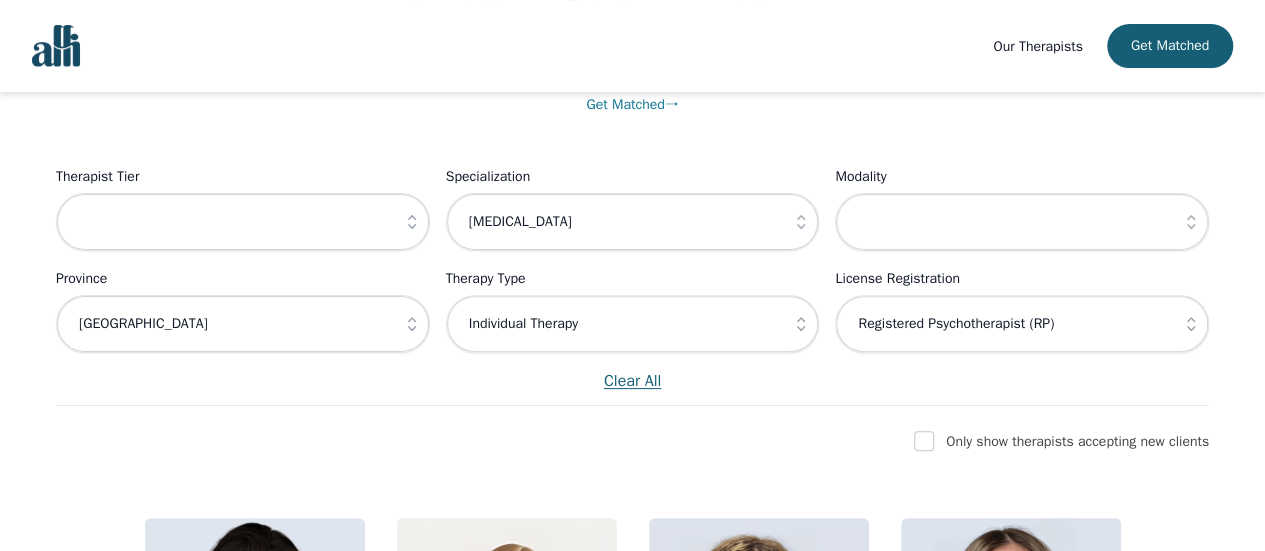 click on "Clear All" at bounding box center (632, 381) 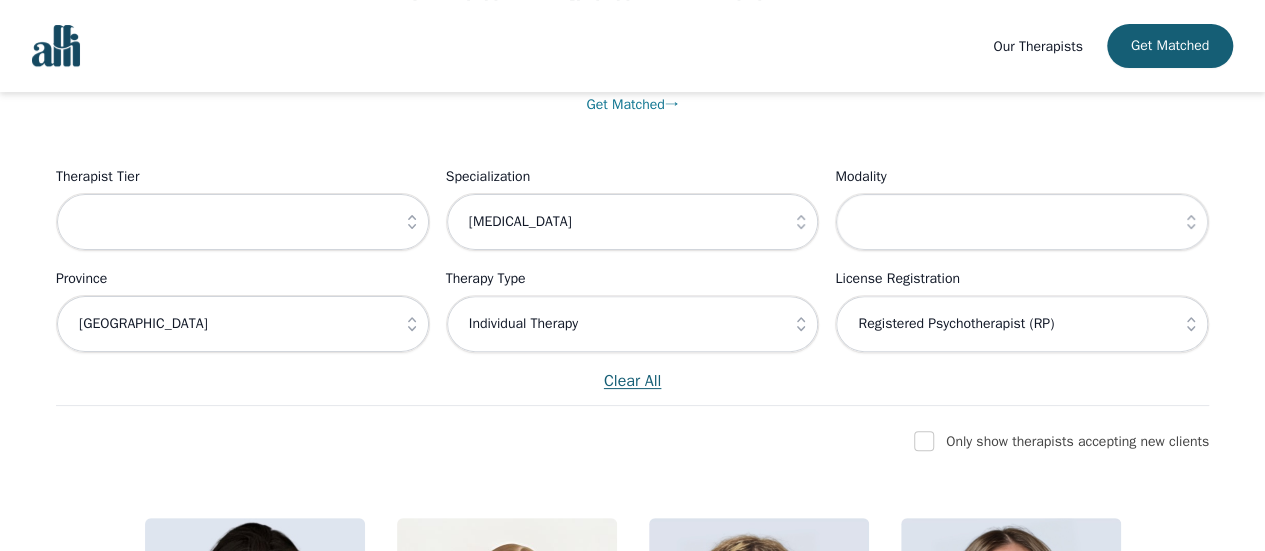 type 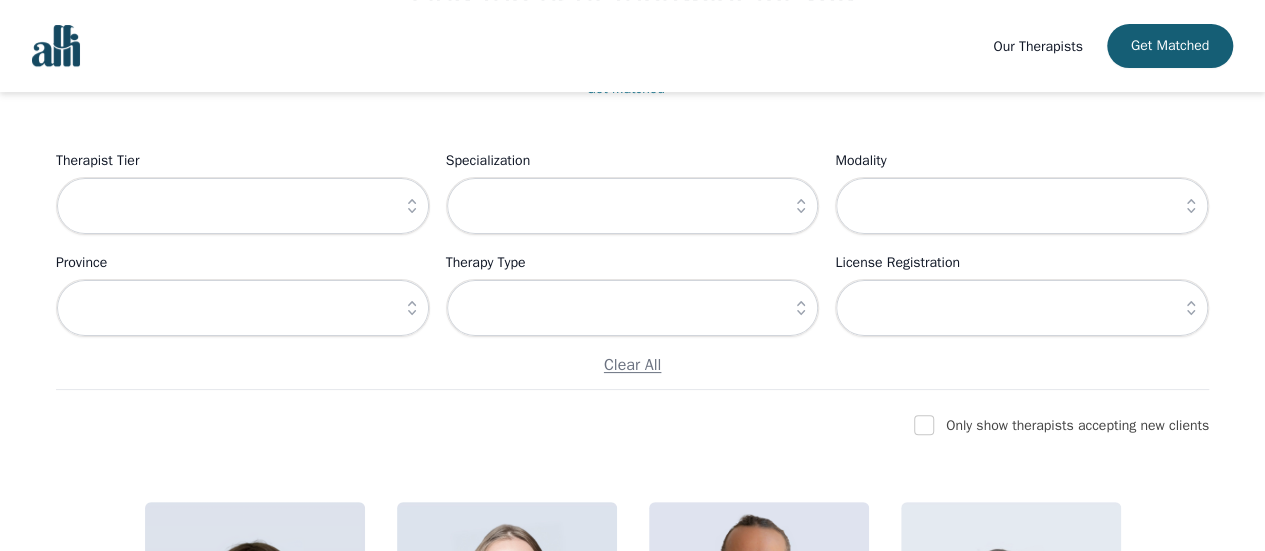 scroll, scrollTop: 200, scrollLeft: 0, axis: vertical 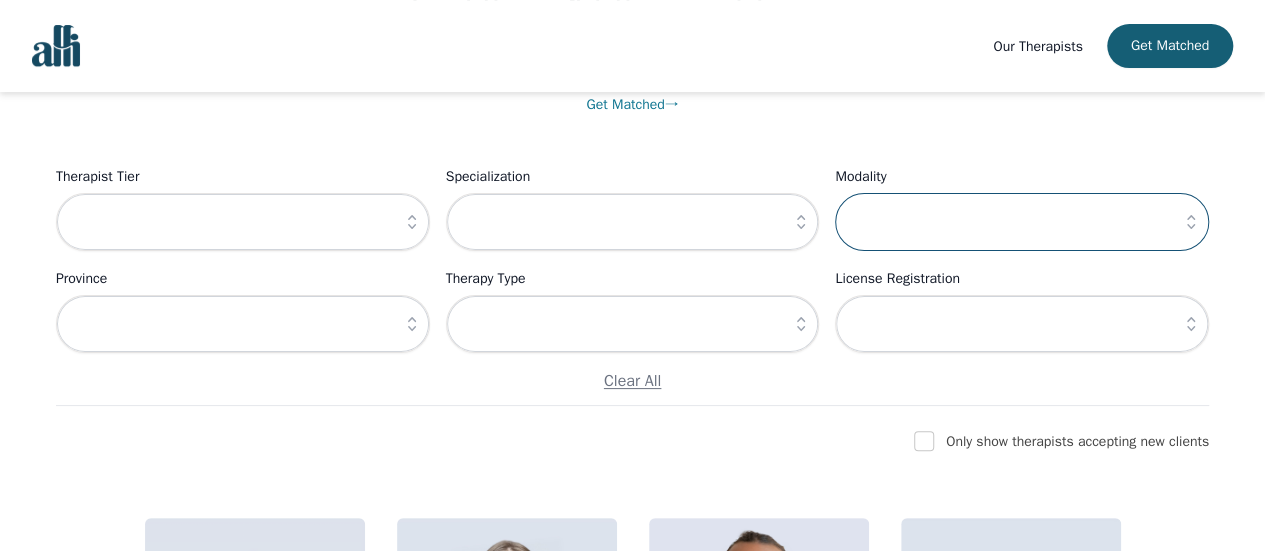 click at bounding box center (1022, 222) 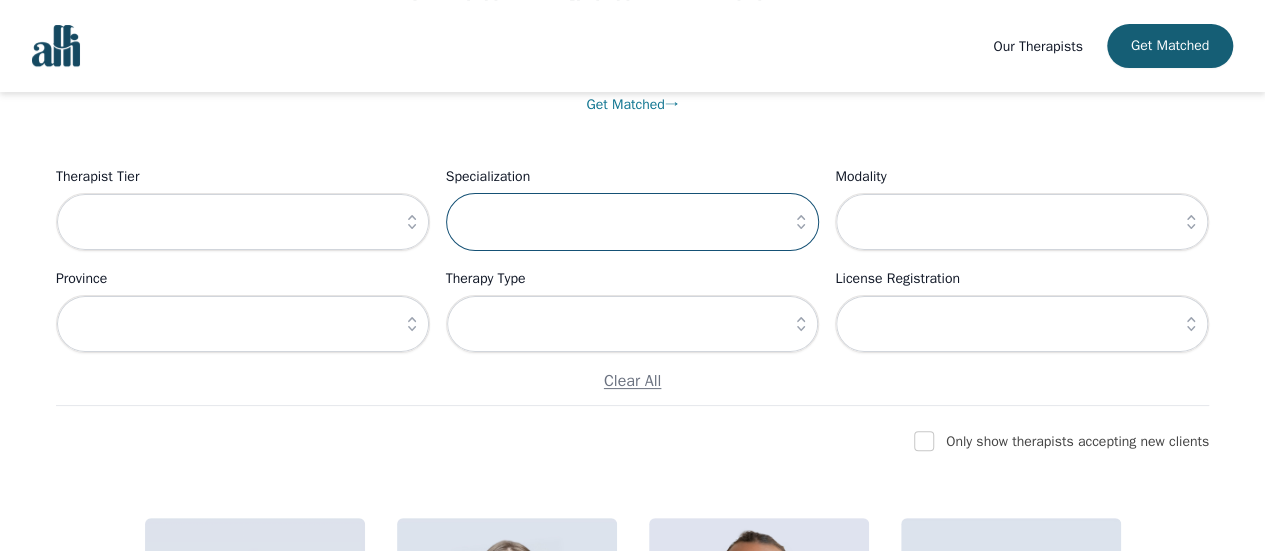 click at bounding box center [633, 222] 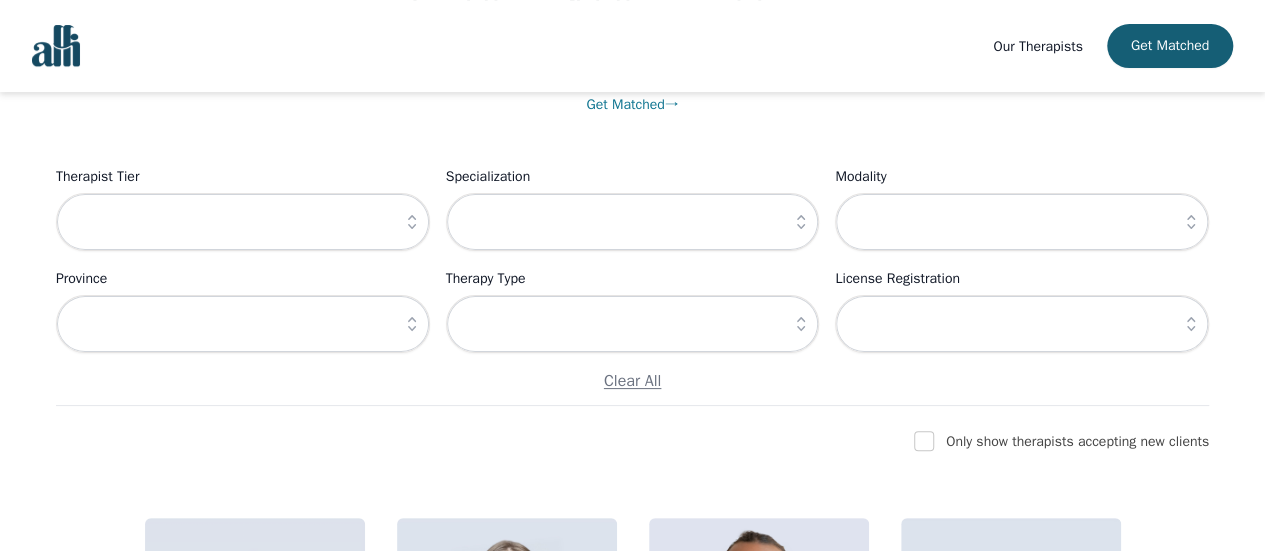 click 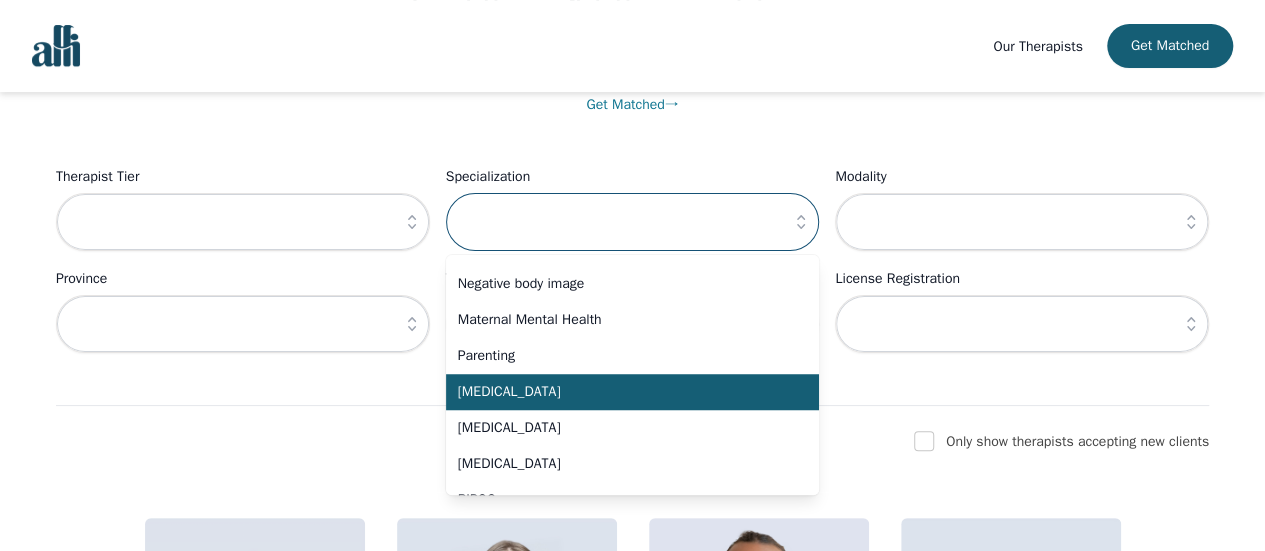 scroll, scrollTop: 852, scrollLeft: 0, axis: vertical 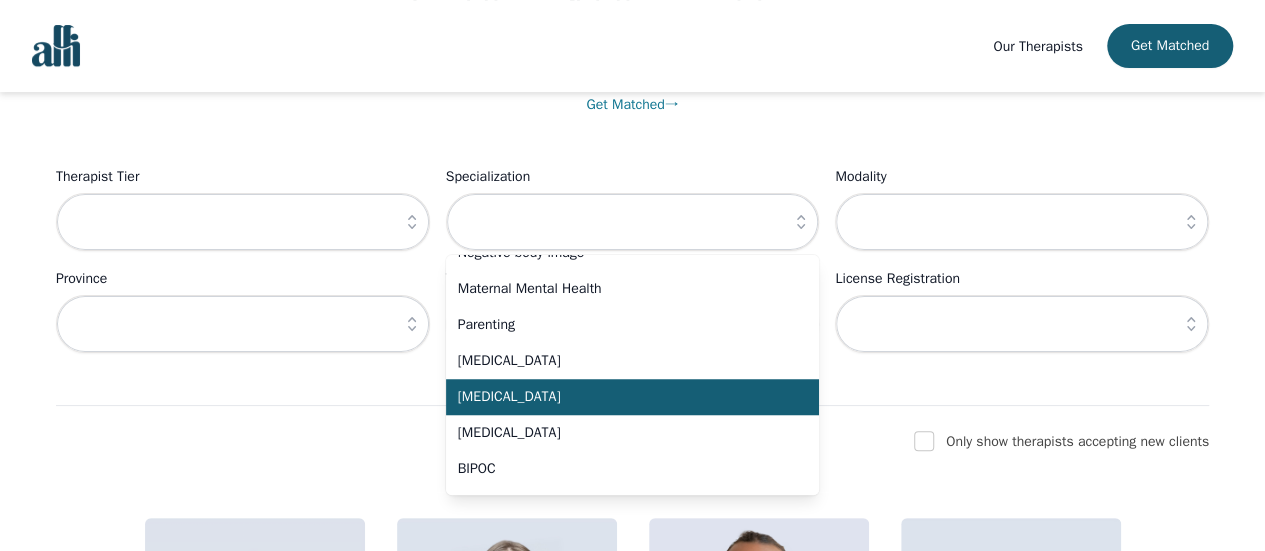 click on "Eating Disorder" at bounding box center [621, 397] 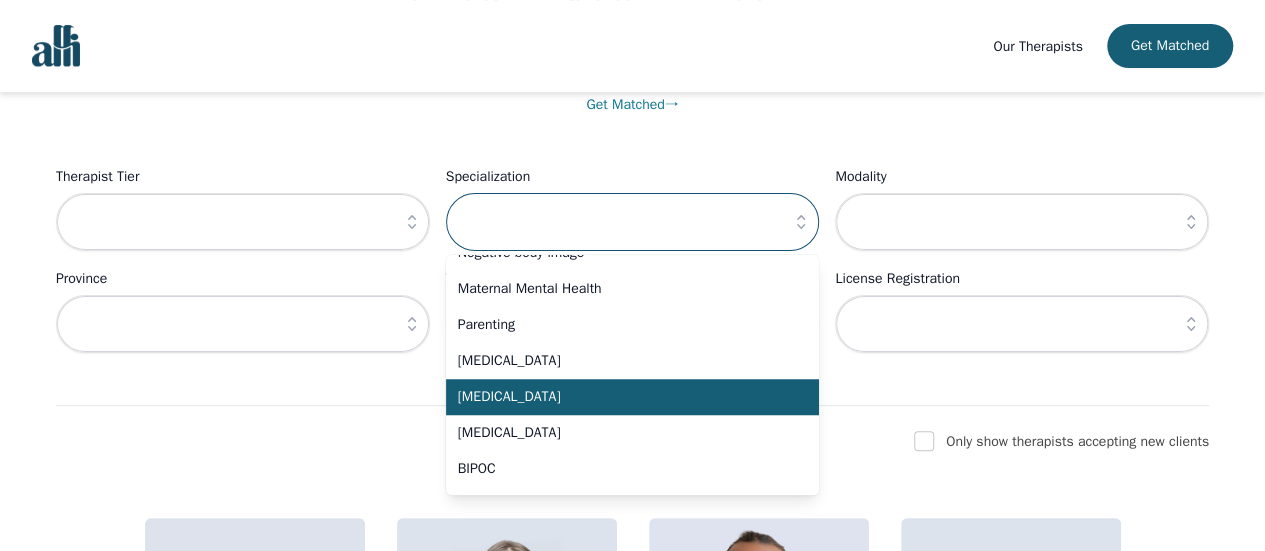 type on "Eating Disorder" 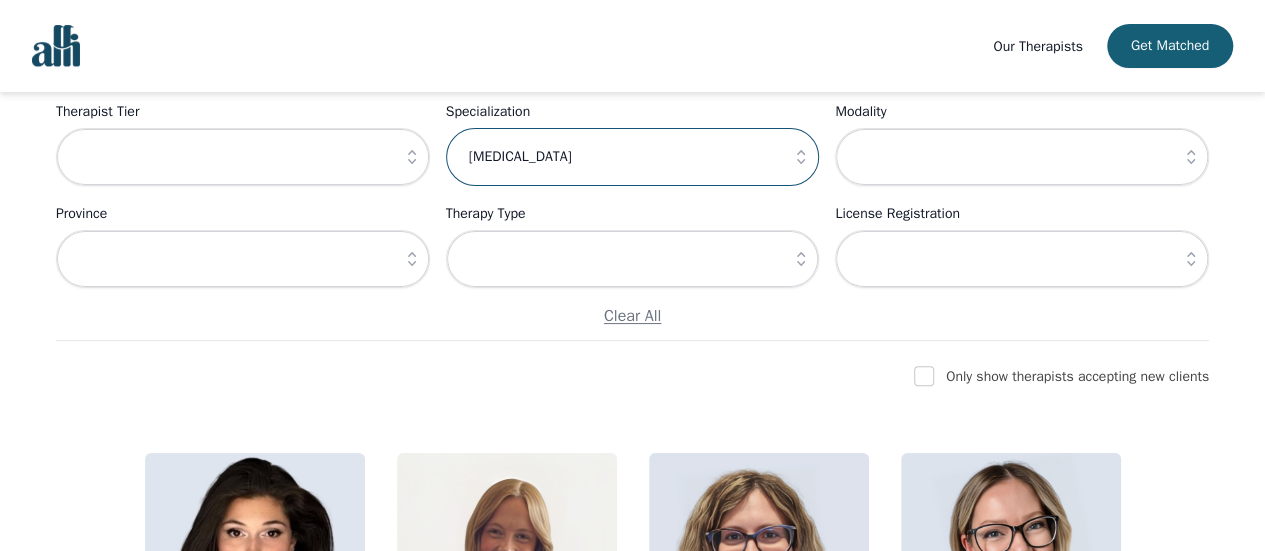 scroll, scrollTop: 100, scrollLeft: 0, axis: vertical 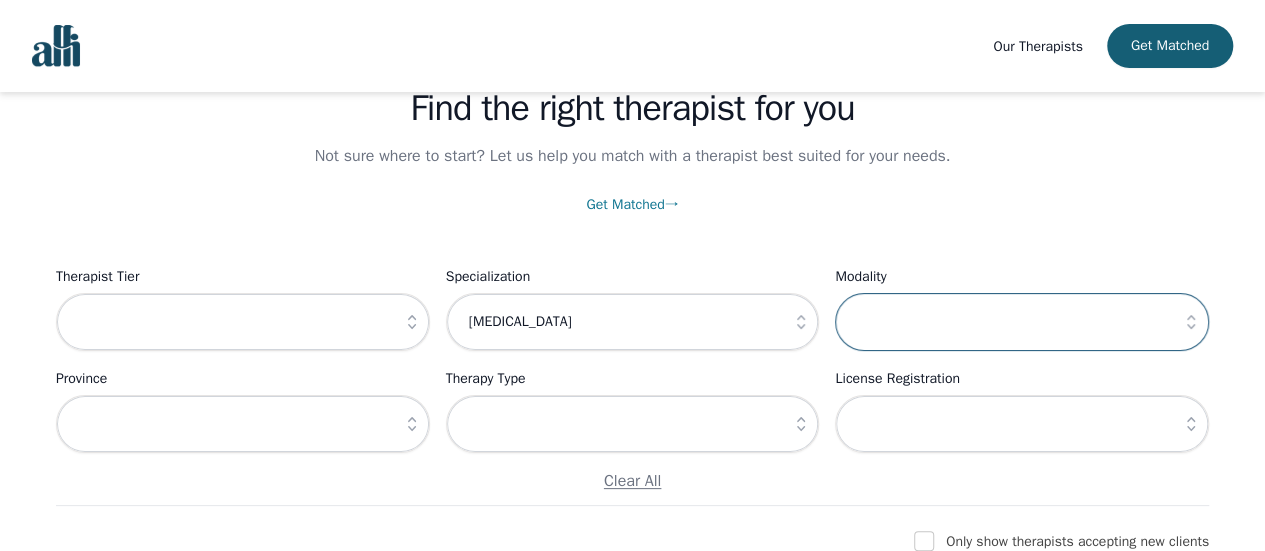 click at bounding box center [1022, 322] 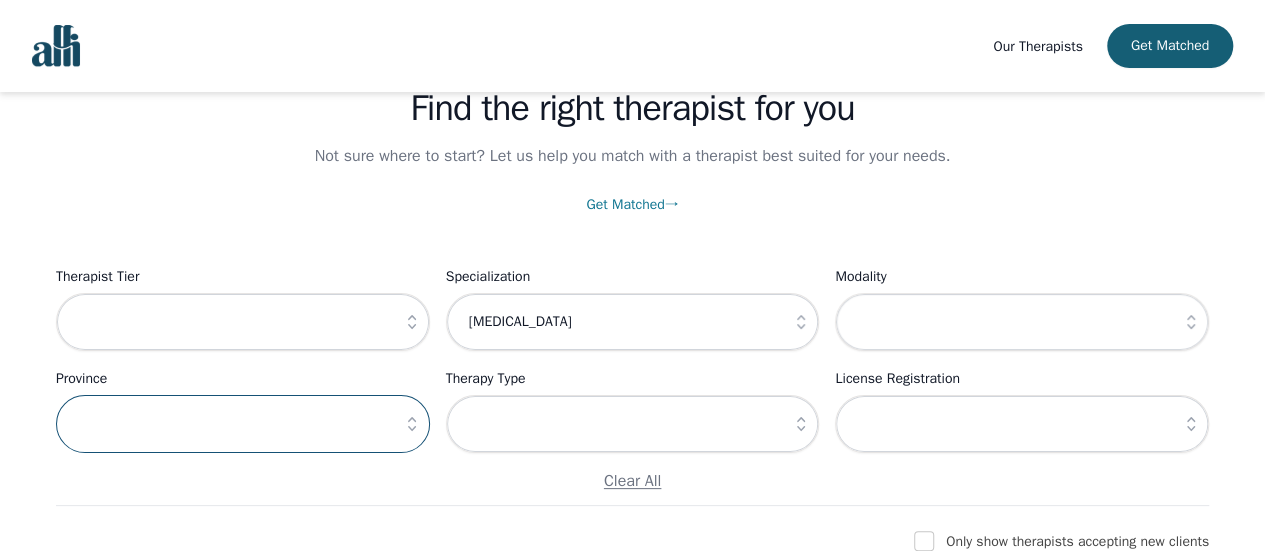 click at bounding box center [243, 424] 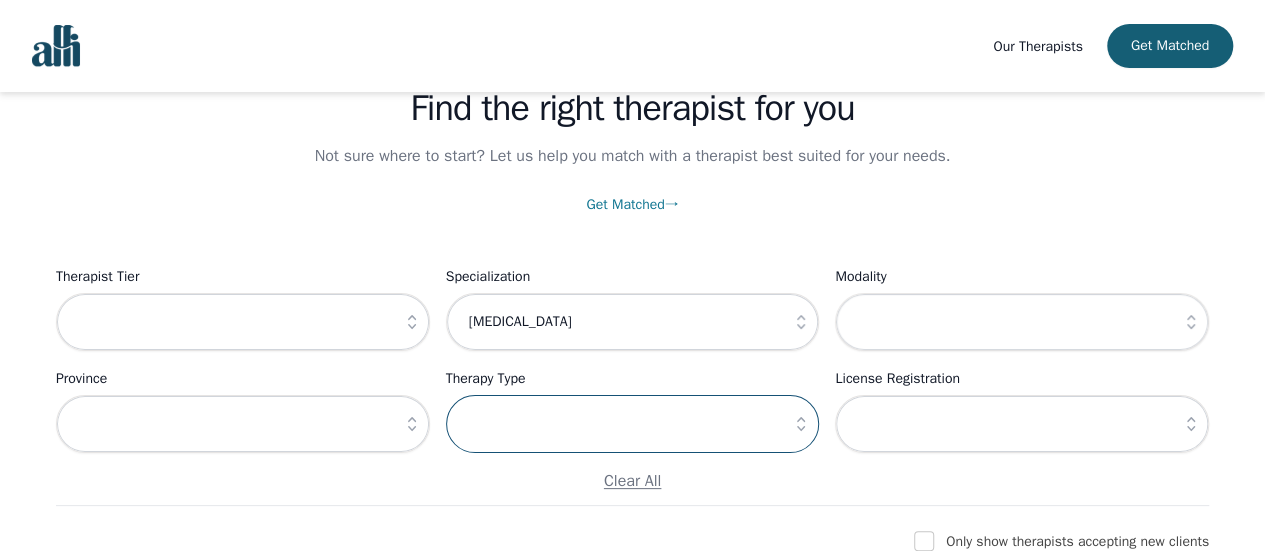 click at bounding box center (633, 424) 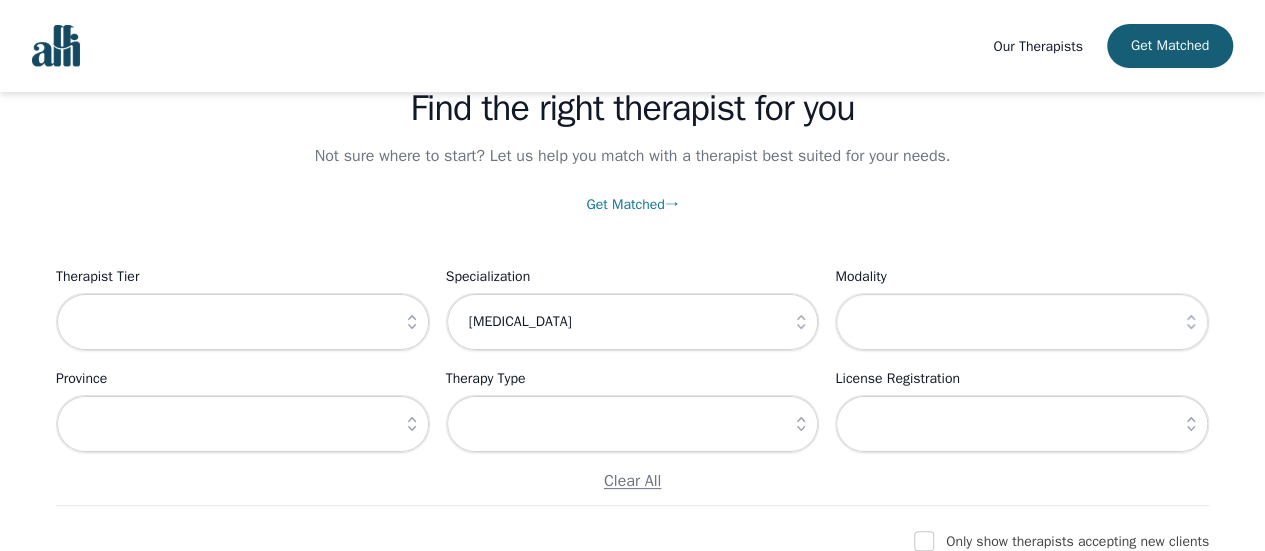 click 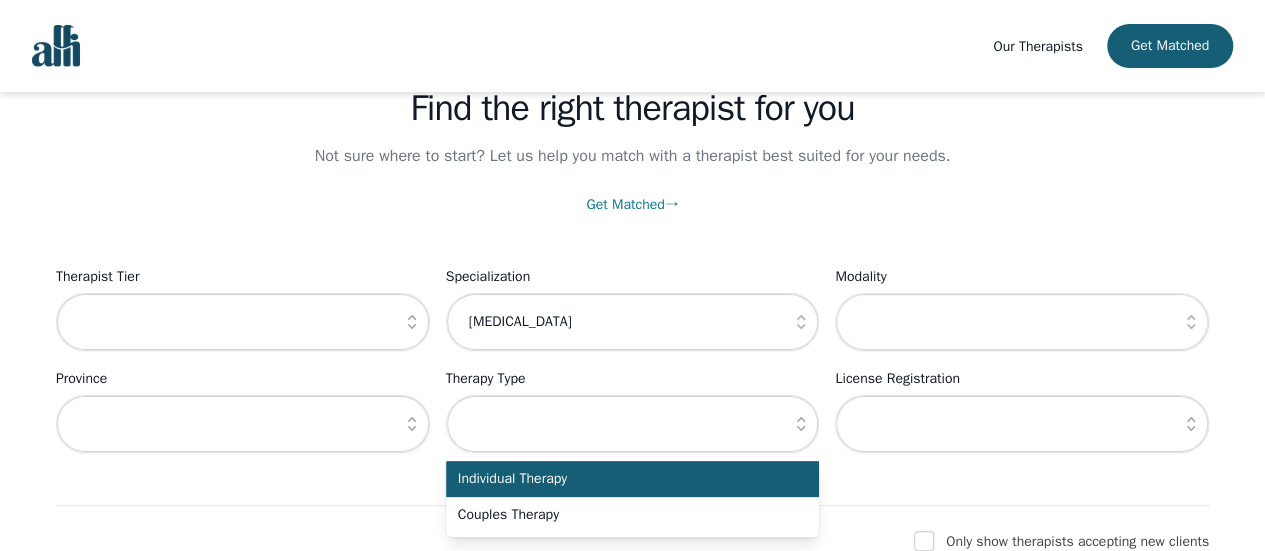 click on "Individual Therapy" at bounding box center (621, 479) 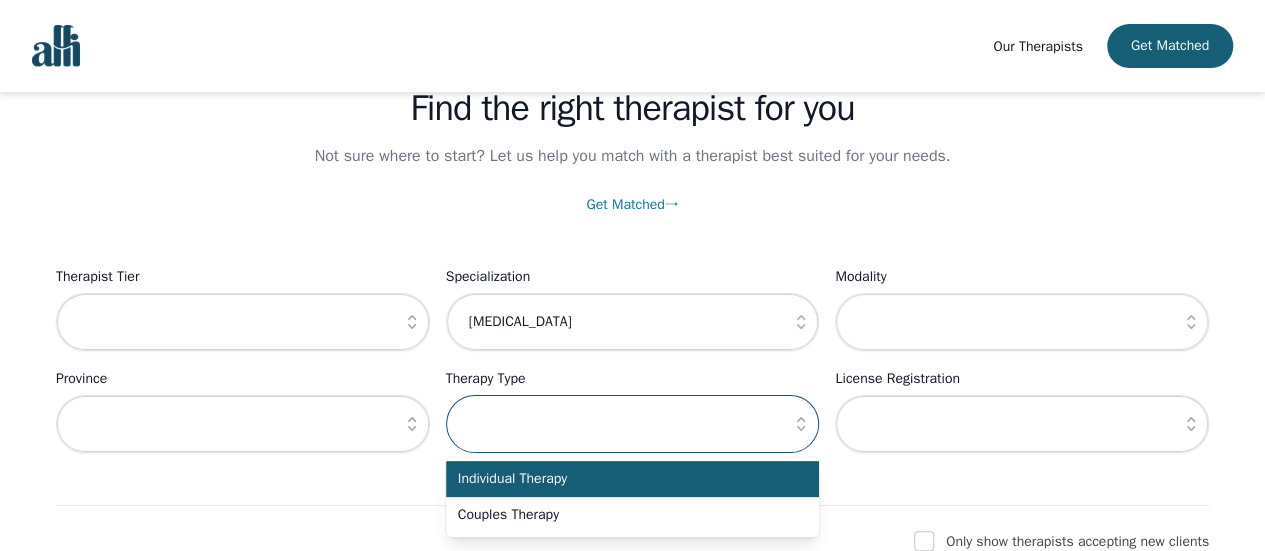 type on "Individual Therapy" 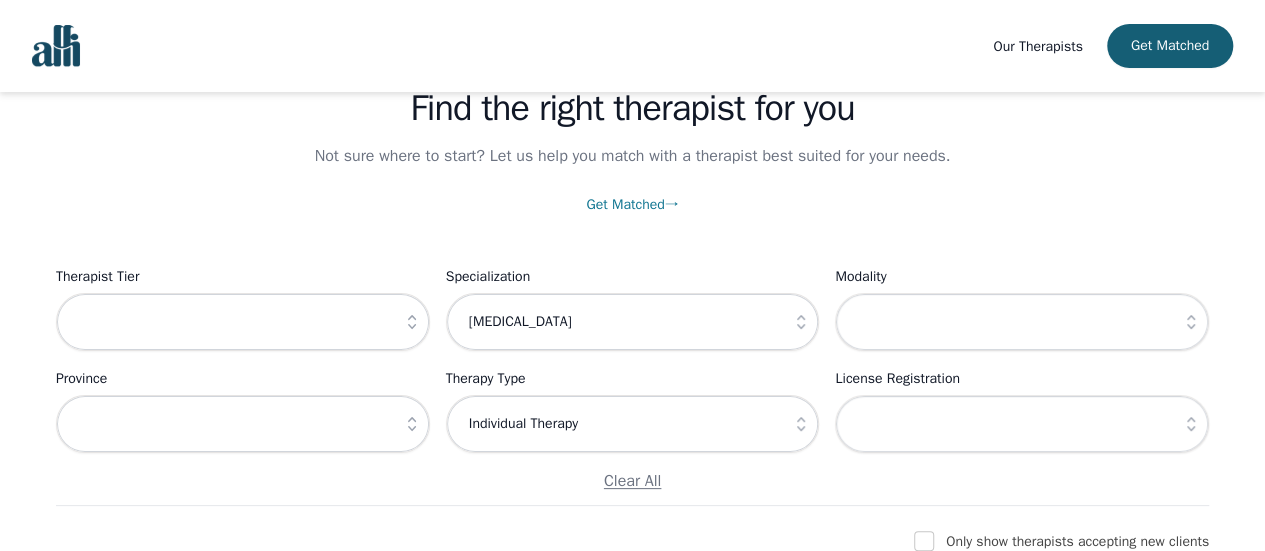 click 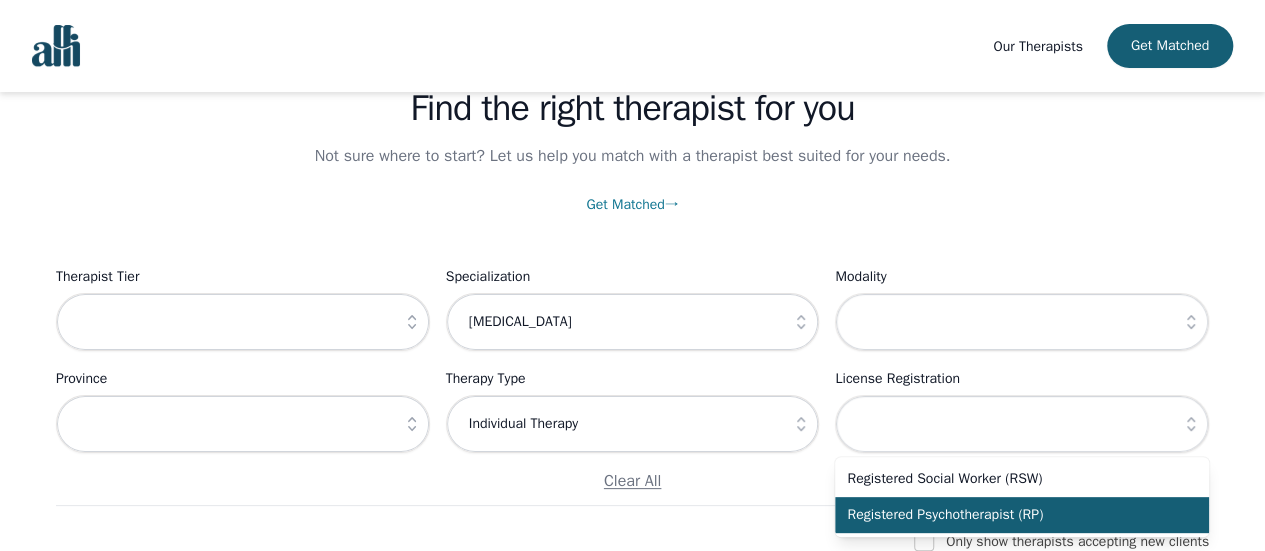 click on "Registered Psychotherapist (RP)" at bounding box center [1010, 515] 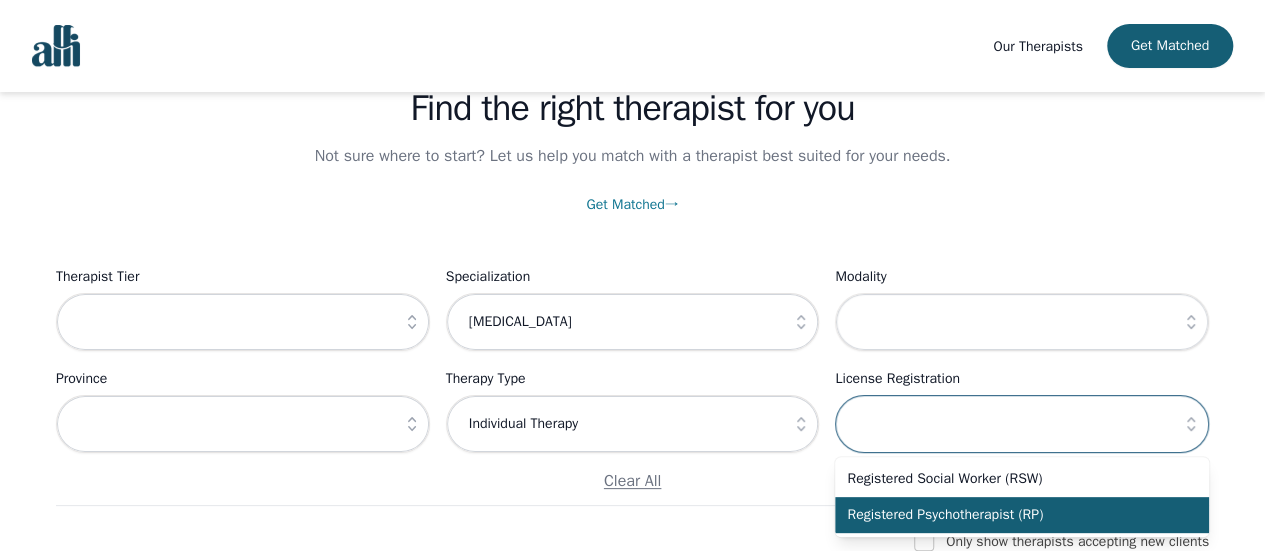 type on "Registered Psychotherapist (RP)" 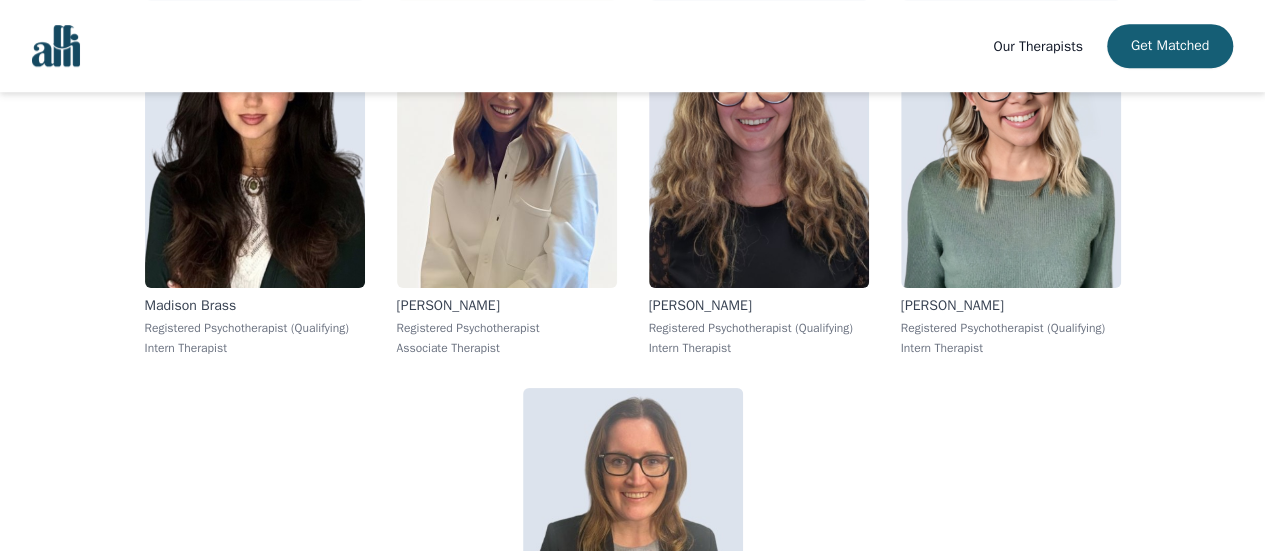 scroll, scrollTop: 700, scrollLeft: 0, axis: vertical 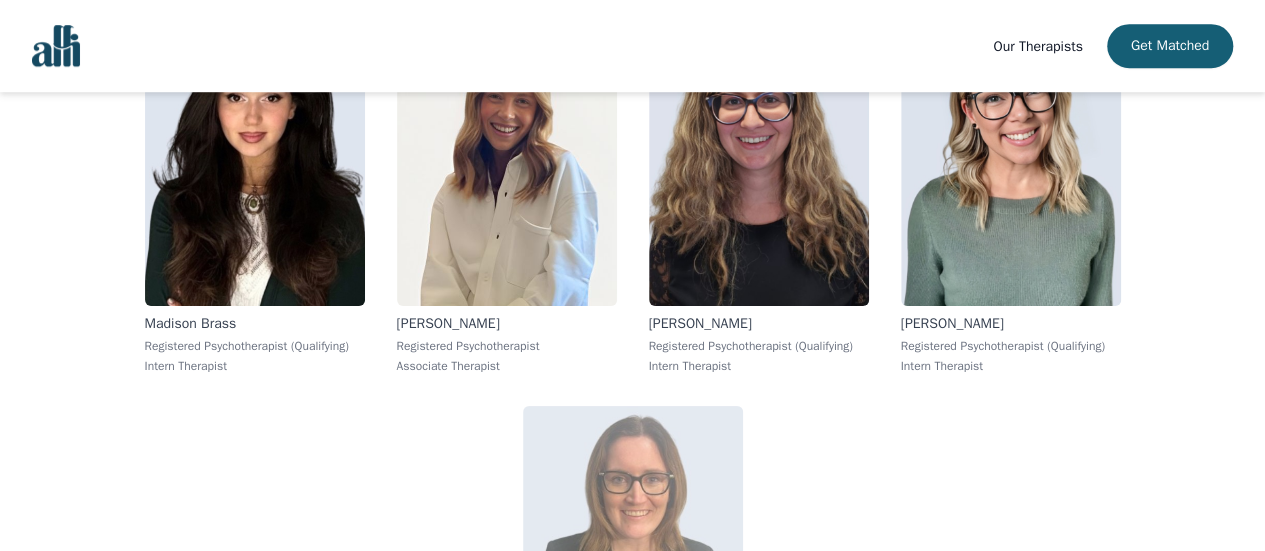 click at bounding box center (633, 550) 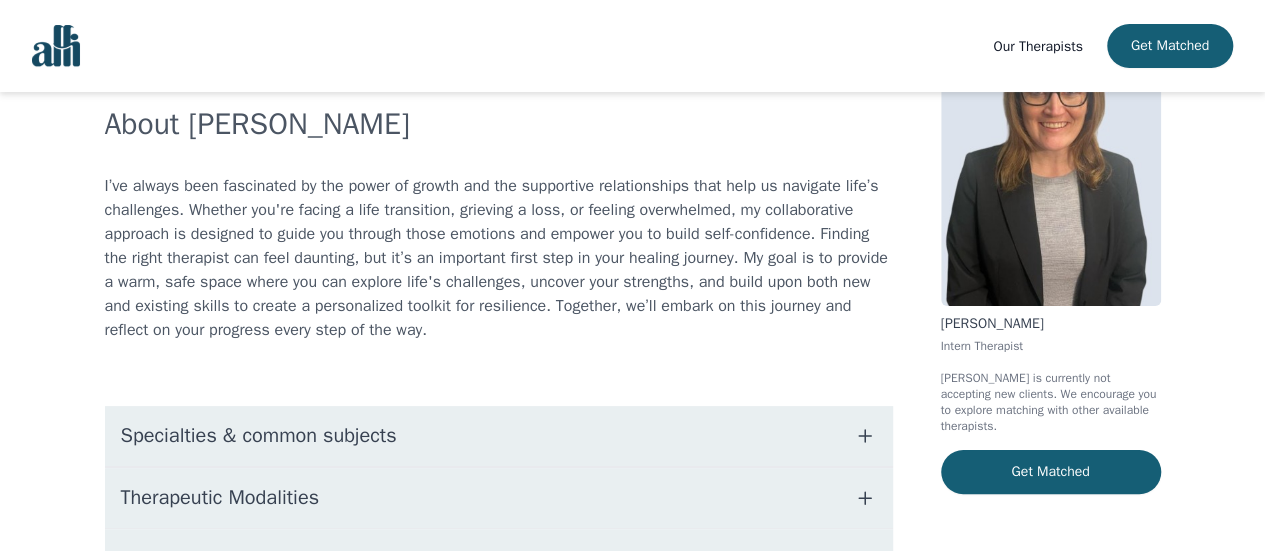 scroll, scrollTop: 300, scrollLeft: 0, axis: vertical 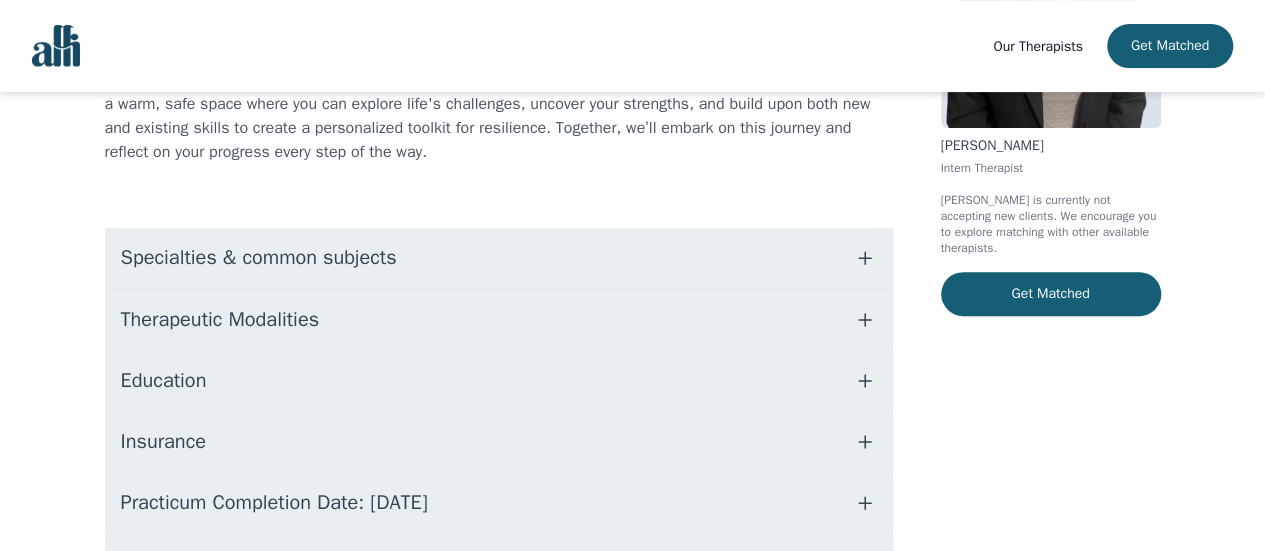 click on "Specialties & common subjects" at bounding box center [499, 258] 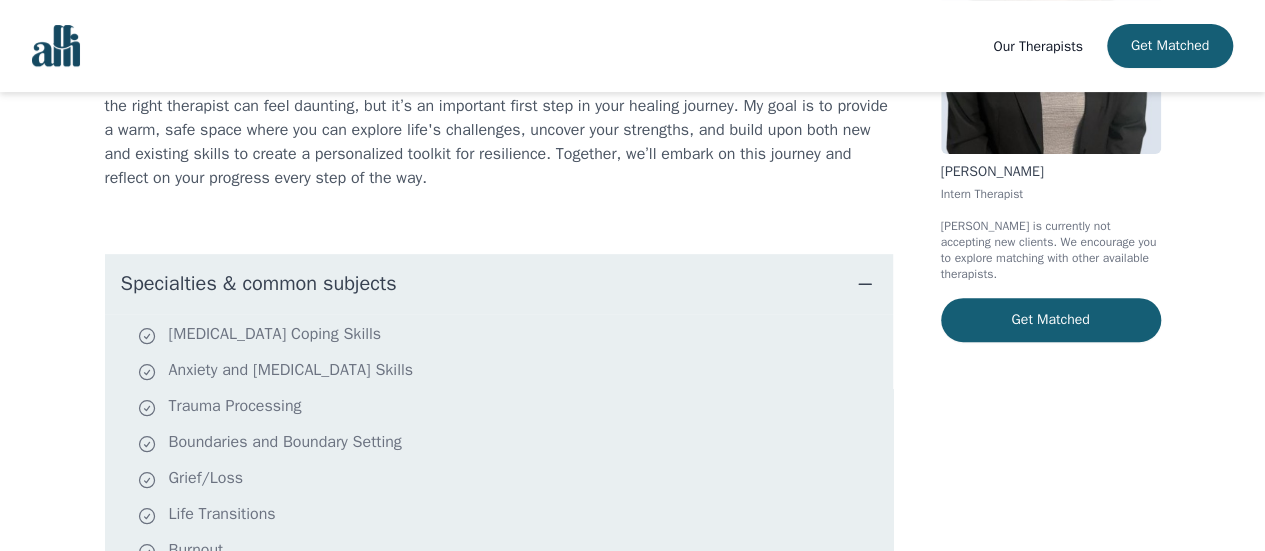 scroll, scrollTop: 200, scrollLeft: 0, axis: vertical 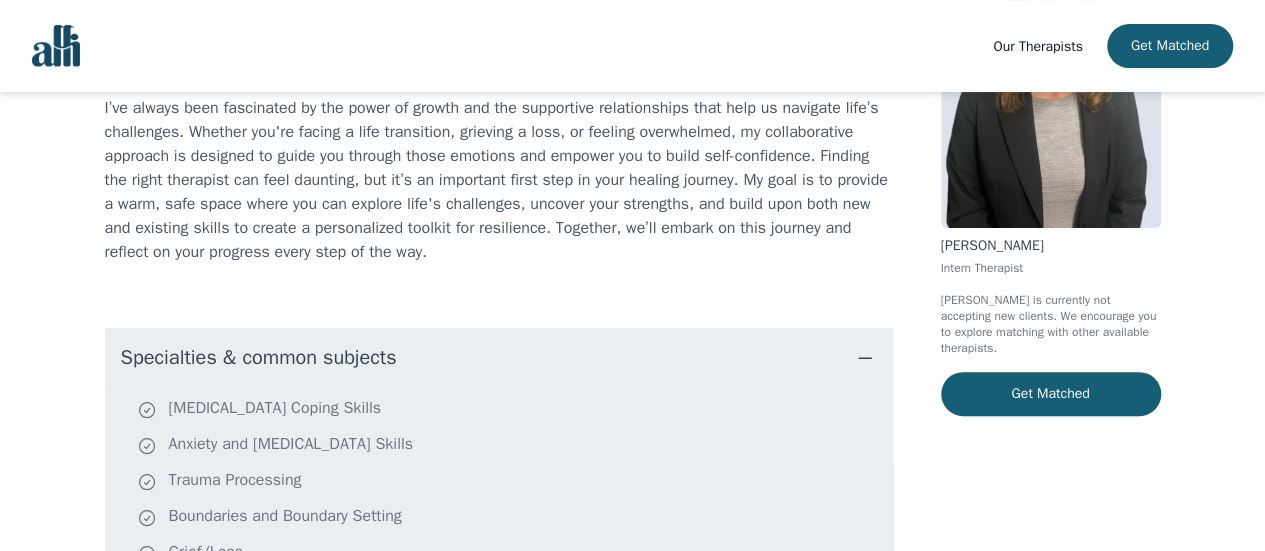 click on "Specialties & common subjects" at bounding box center [499, 358] 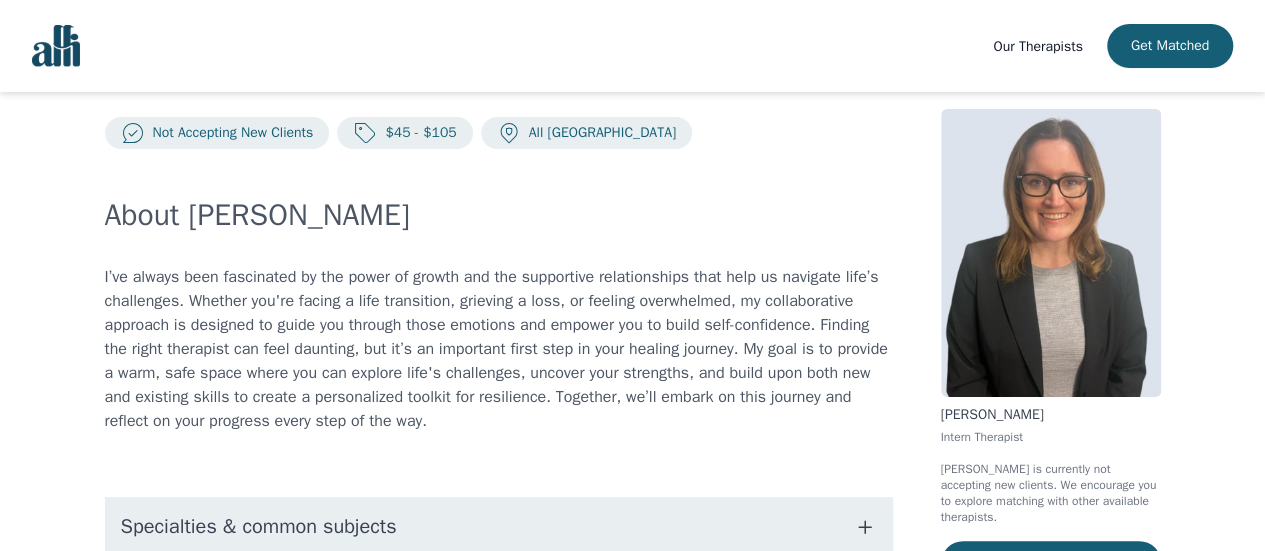 scroll, scrollTop: 0, scrollLeft: 0, axis: both 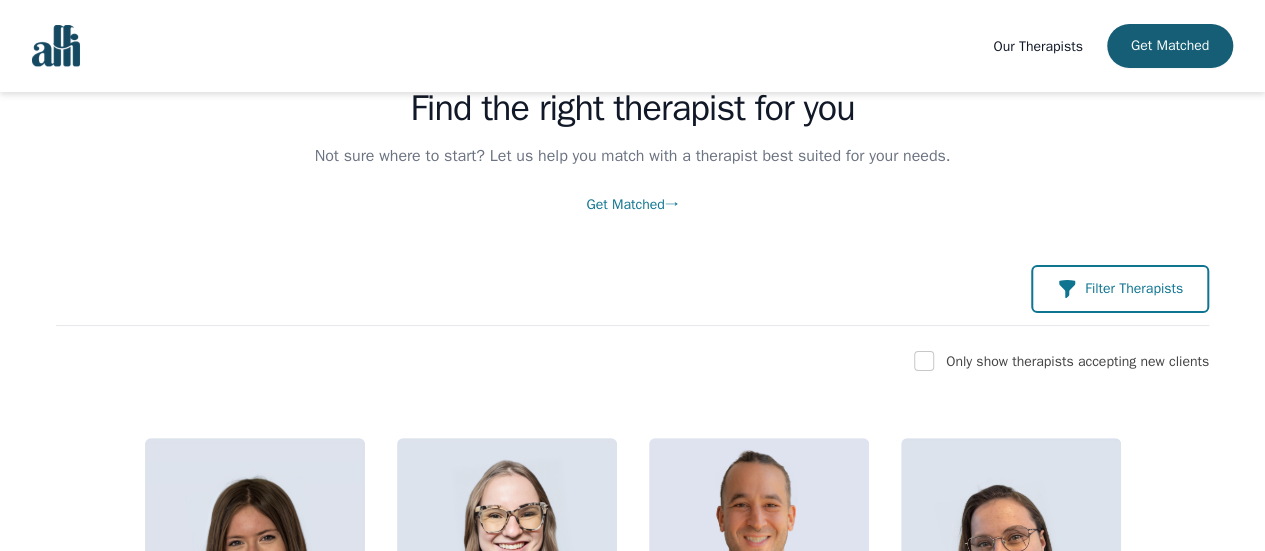 click 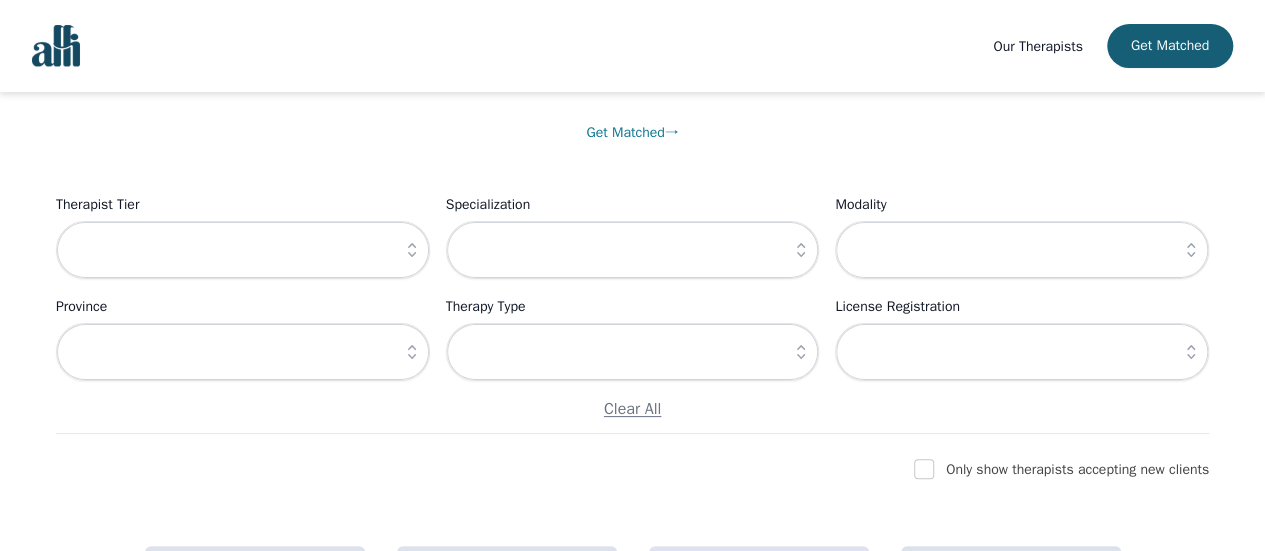 scroll, scrollTop: 200, scrollLeft: 0, axis: vertical 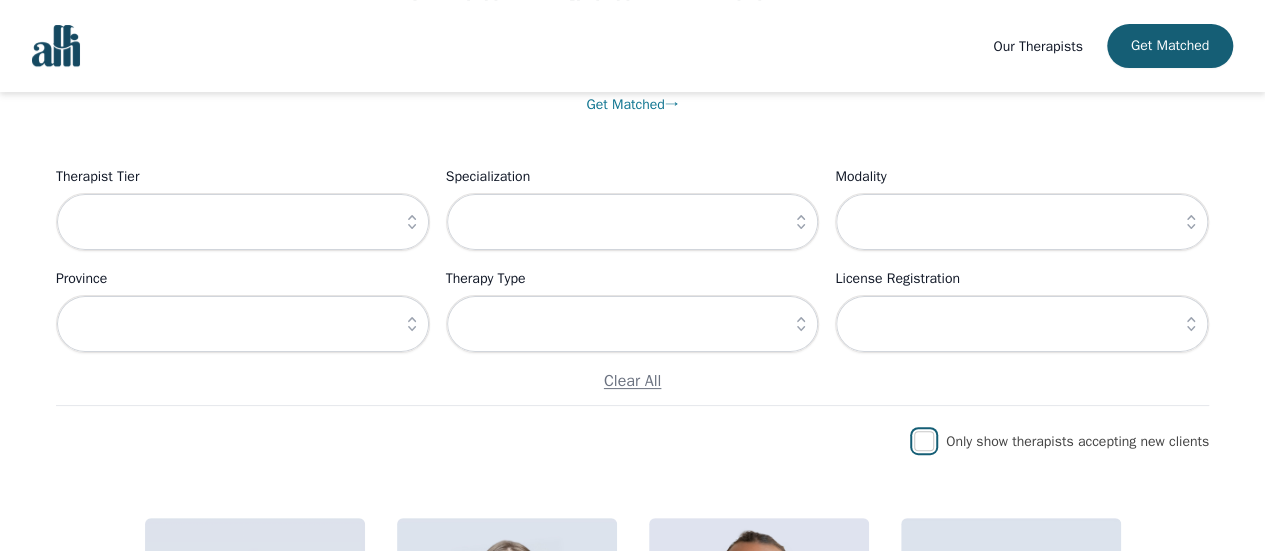 click at bounding box center [924, 441] 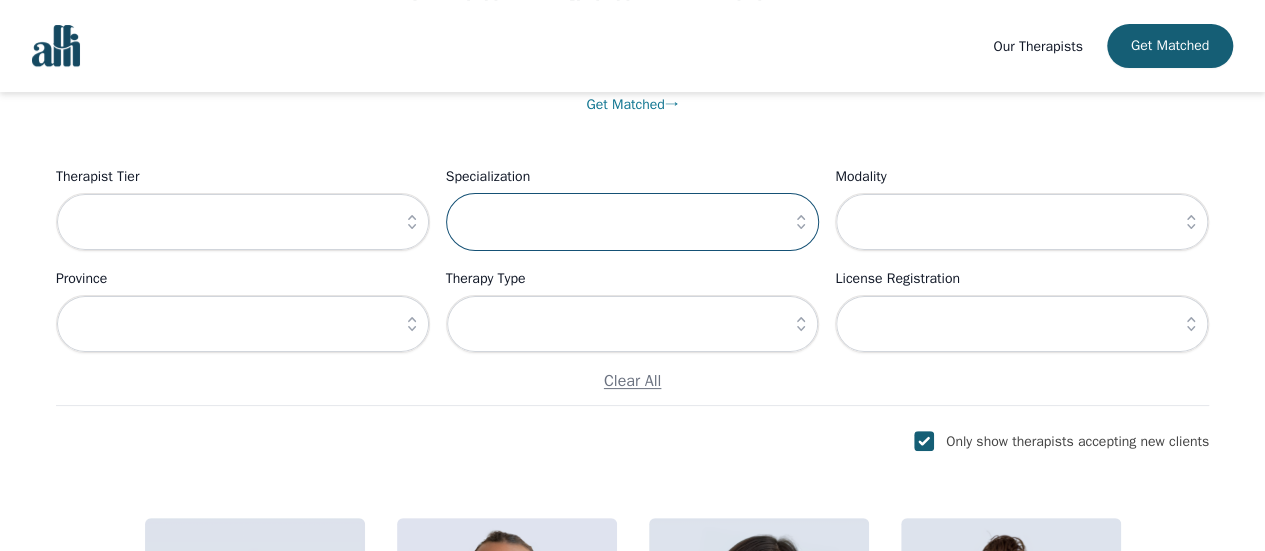 click at bounding box center [633, 222] 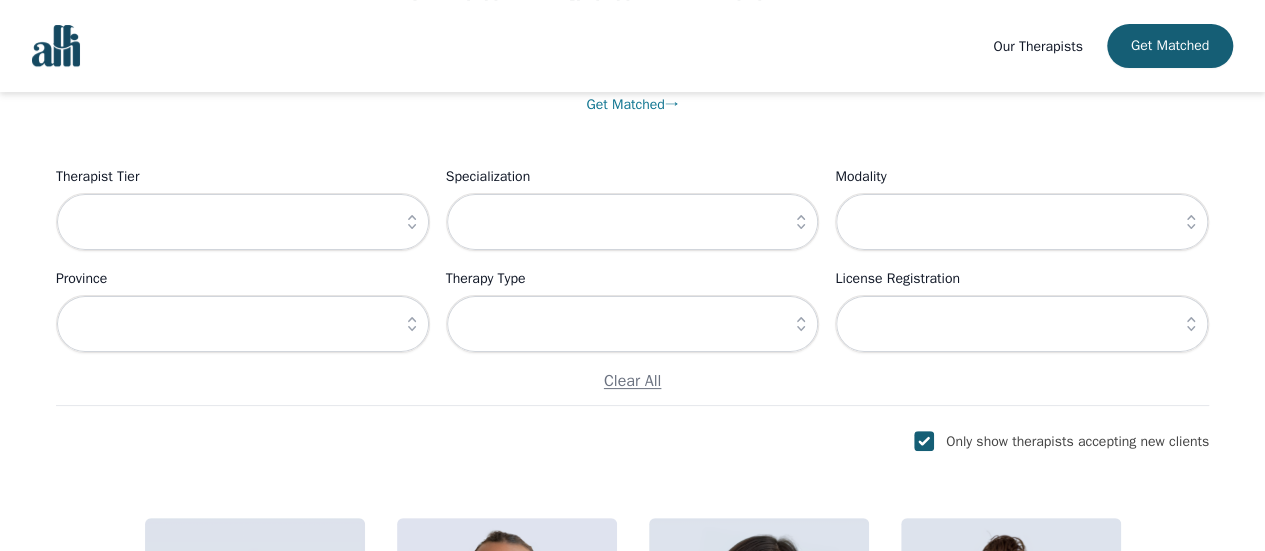 click 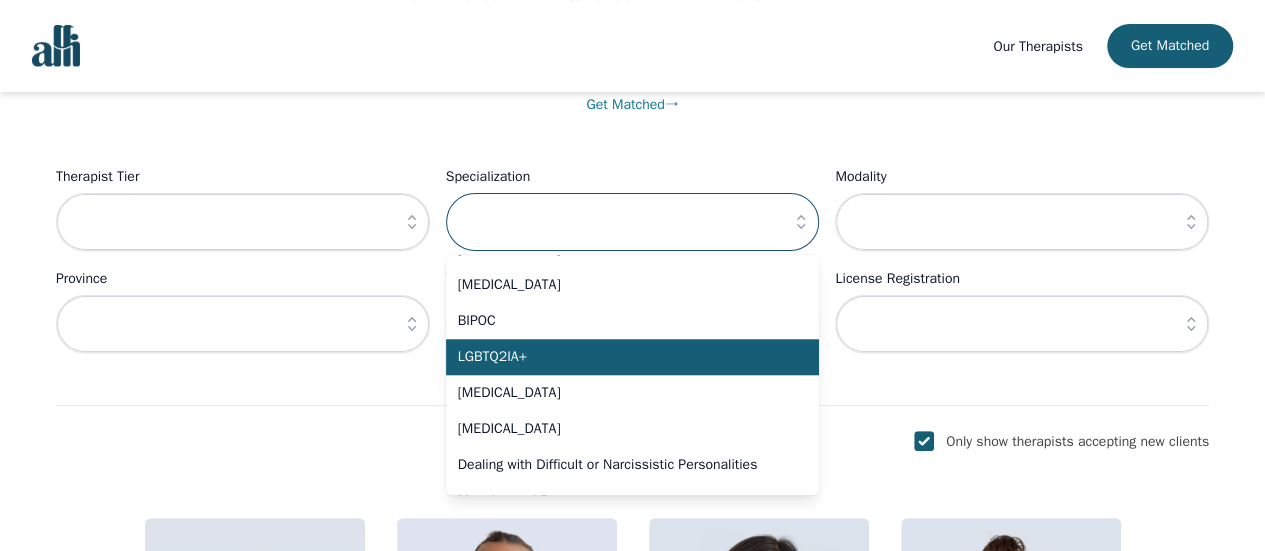 scroll, scrollTop: 900, scrollLeft: 0, axis: vertical 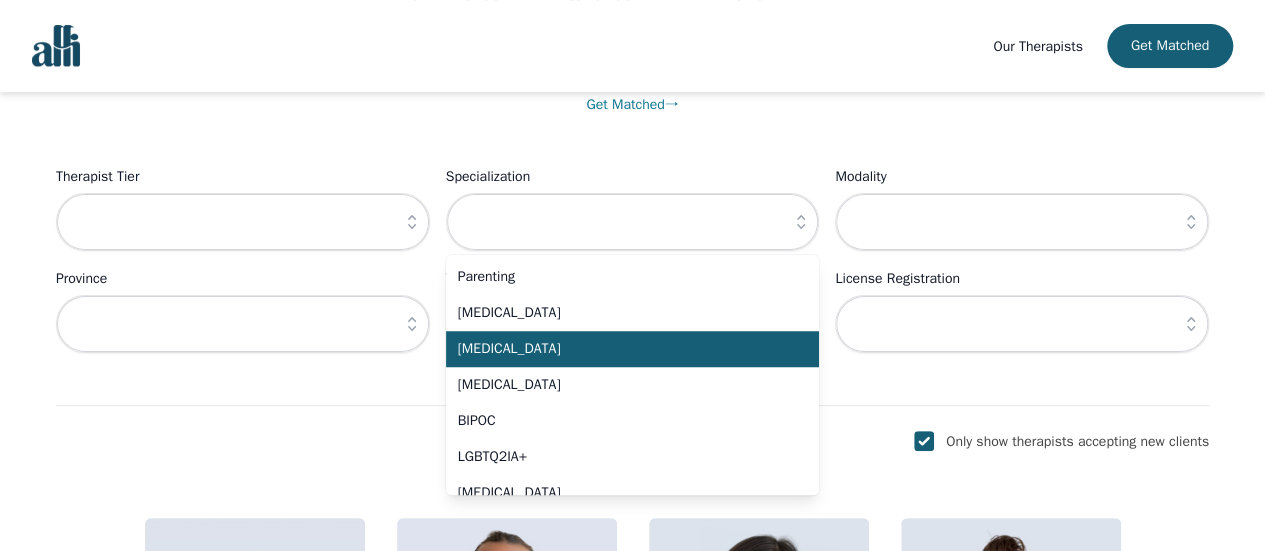 click on "Eating Disorder" at bounding box center (633, 349) 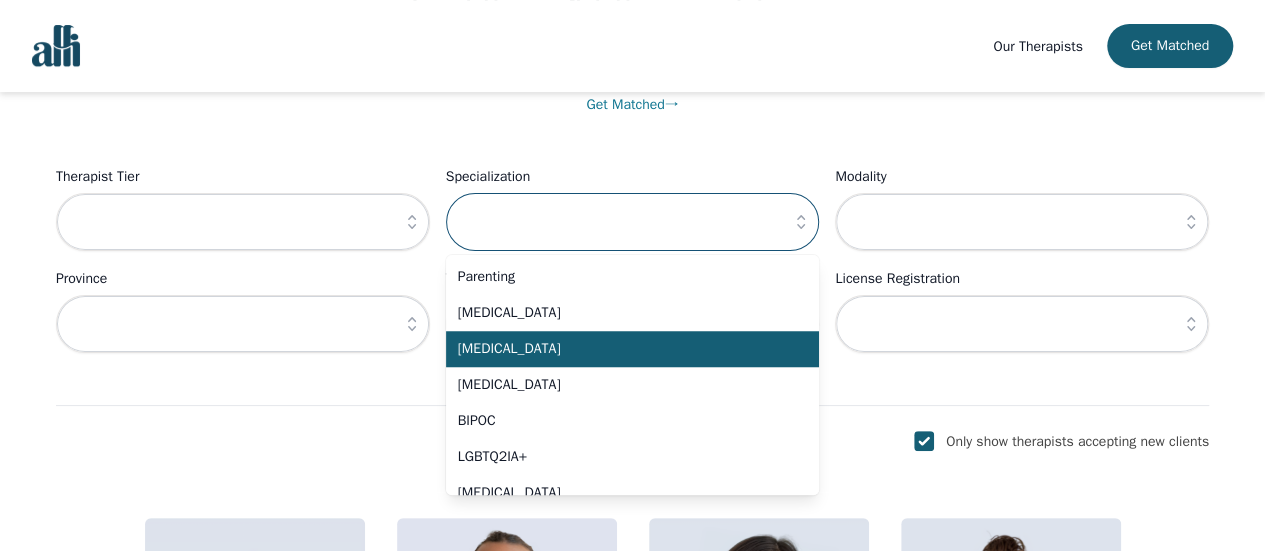 type on "Eating Disorder" 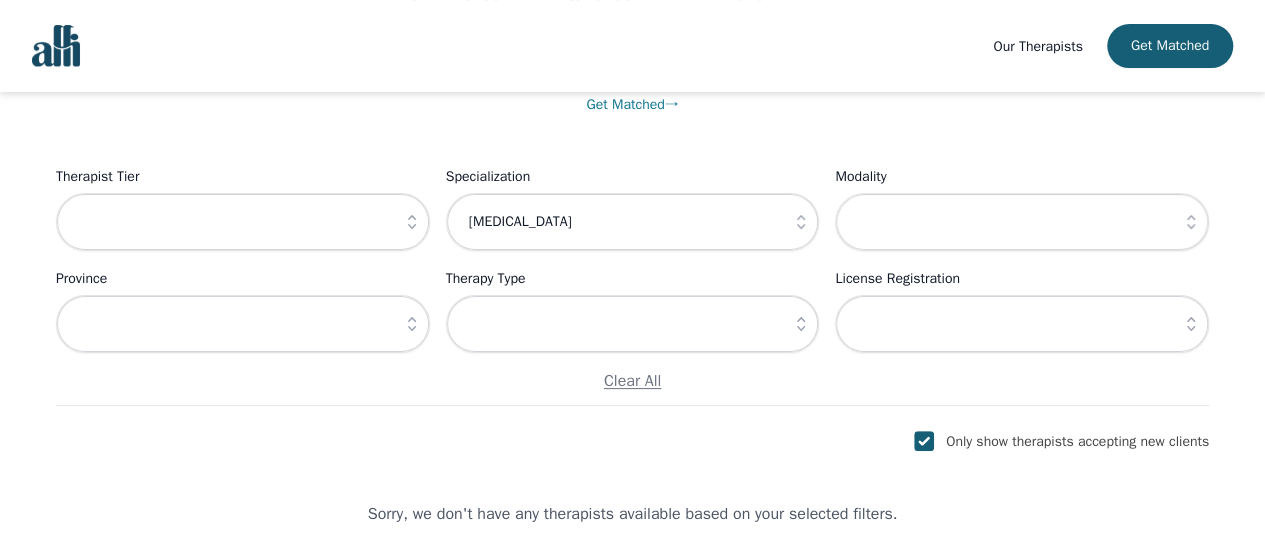click on "Find the right therapist for you Not sure where to start? Let us help you match with a therapist best suited for your needs. Get Matched  → Filter Therapists Therapist Tier Specialization Eating Disorder Modality Province Therapy Type License Registration Clear All Only show therapists accepting new clients Sorry, we don't have any therapists available based on your selected filters." at bounding box center (632, 209) 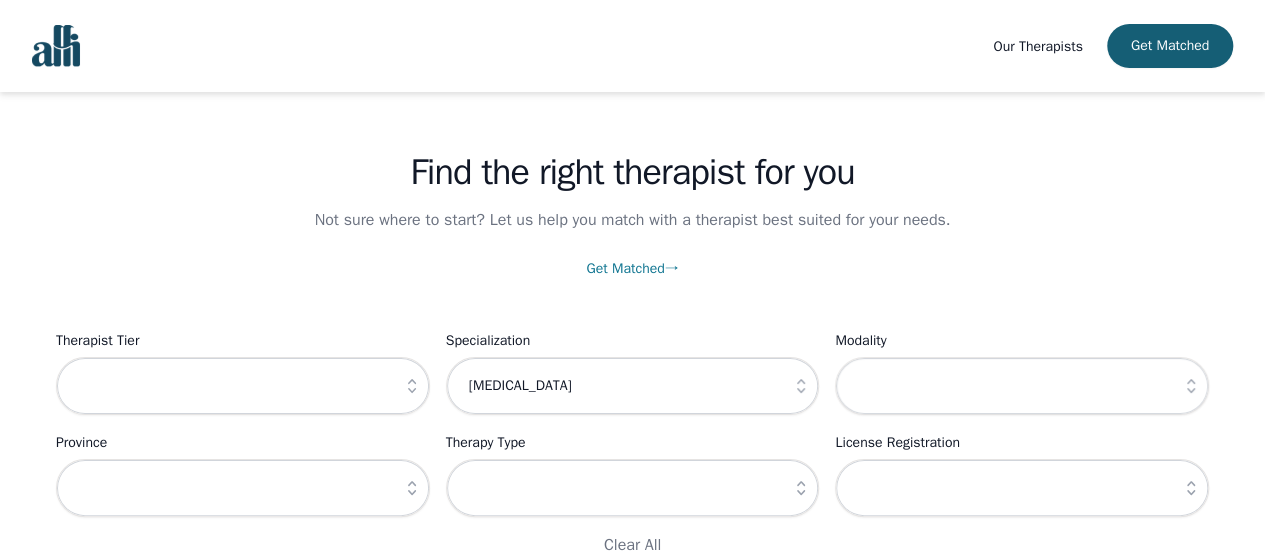 scroll, scrollTop: 0, scrollLeft: 0, axis: both 